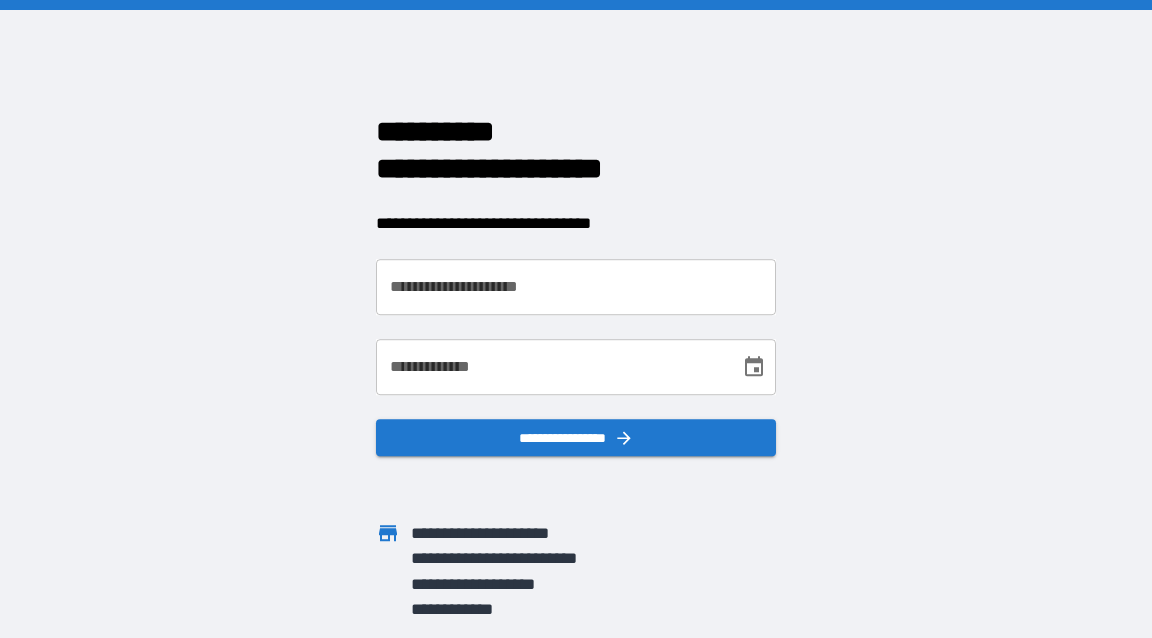 scroll, scrollTop: 0, scrollLeft: 0, axis: both 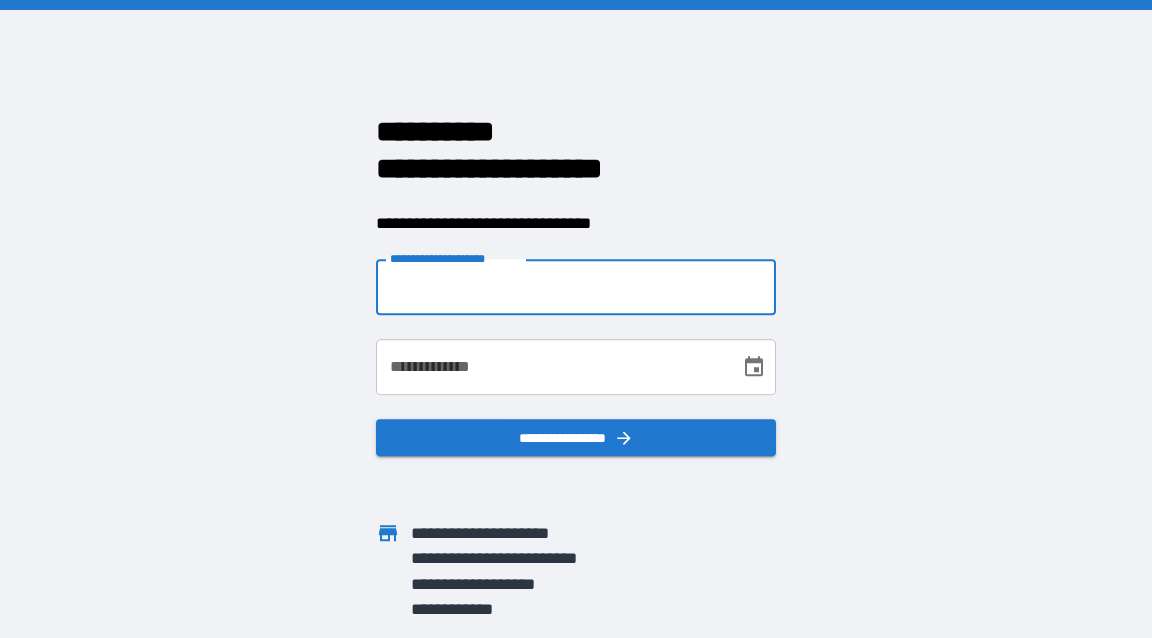 click on "**********" at bounding box center (576, 288) 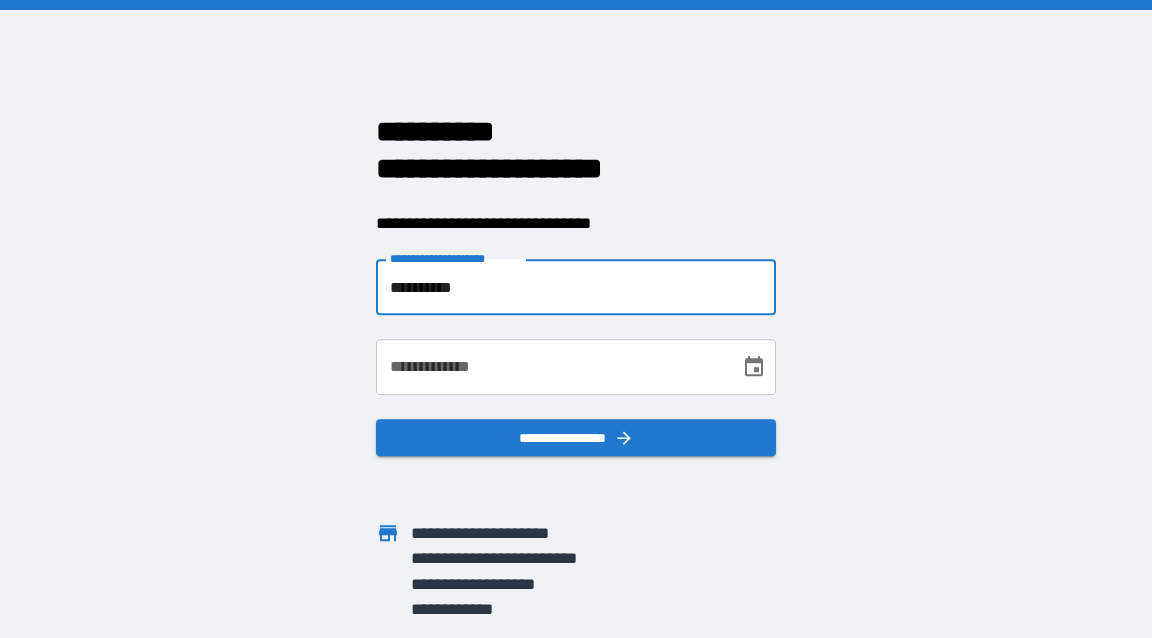 type on "**********" 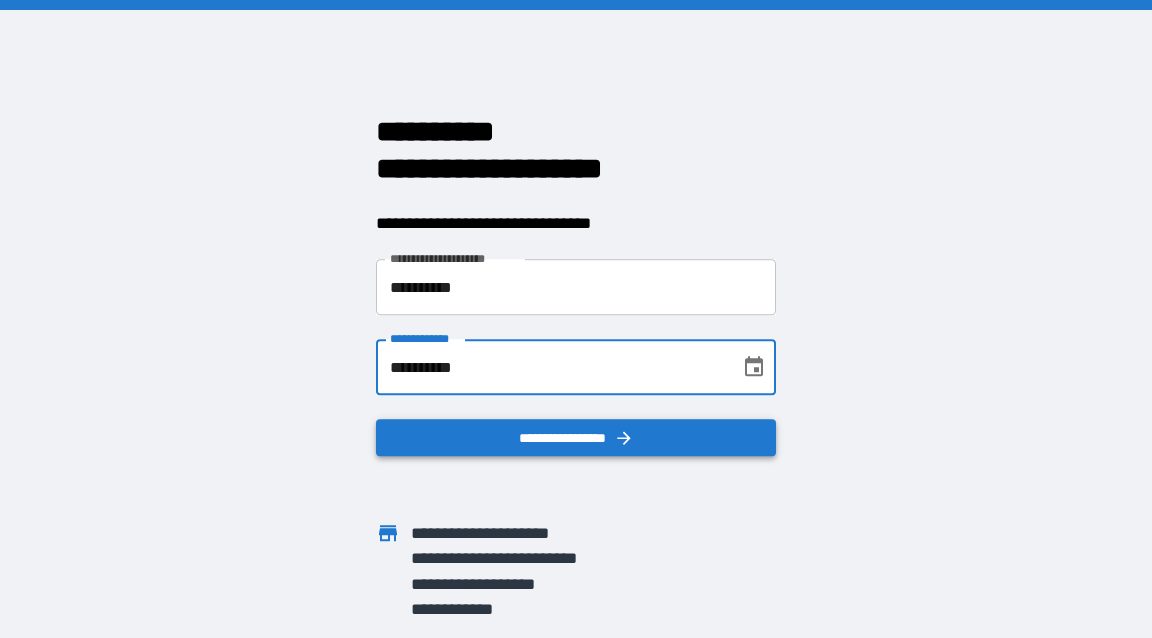 type on "**********" 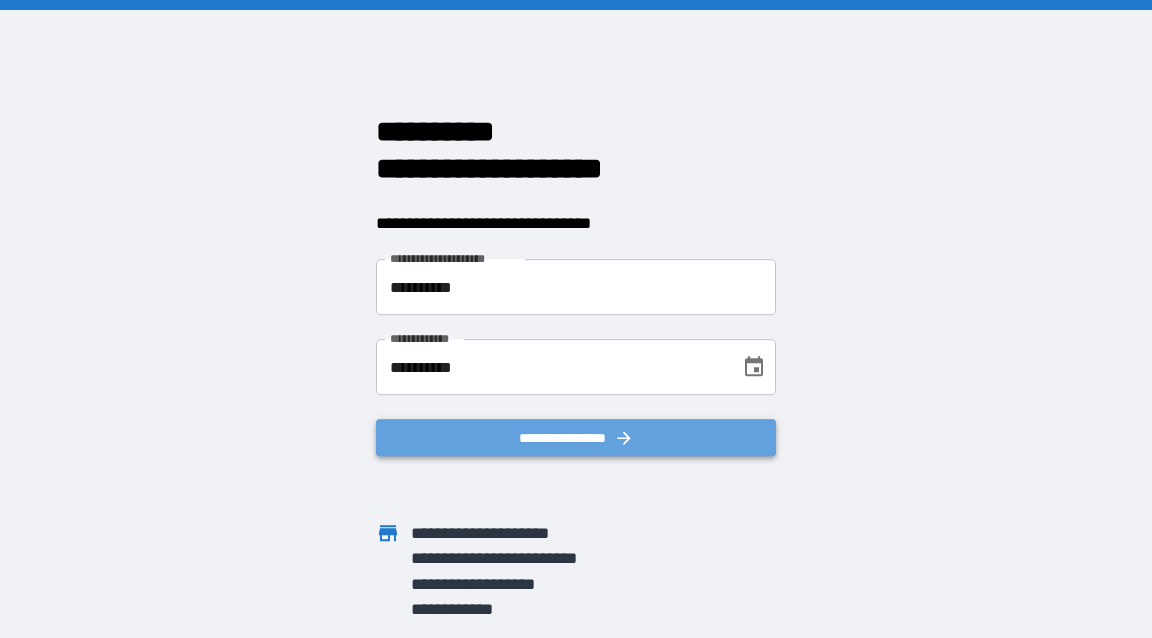 click on "**********" at bounding box center (576, 438) 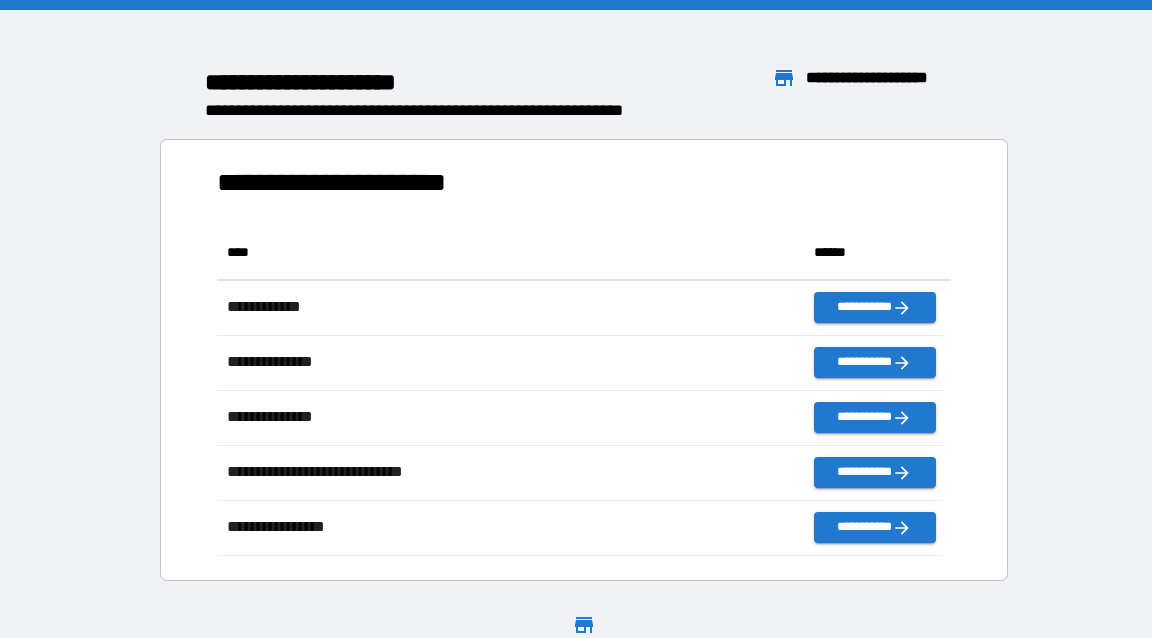 scroll, scrollTop: 320, scrollLeft: 714, axis: both 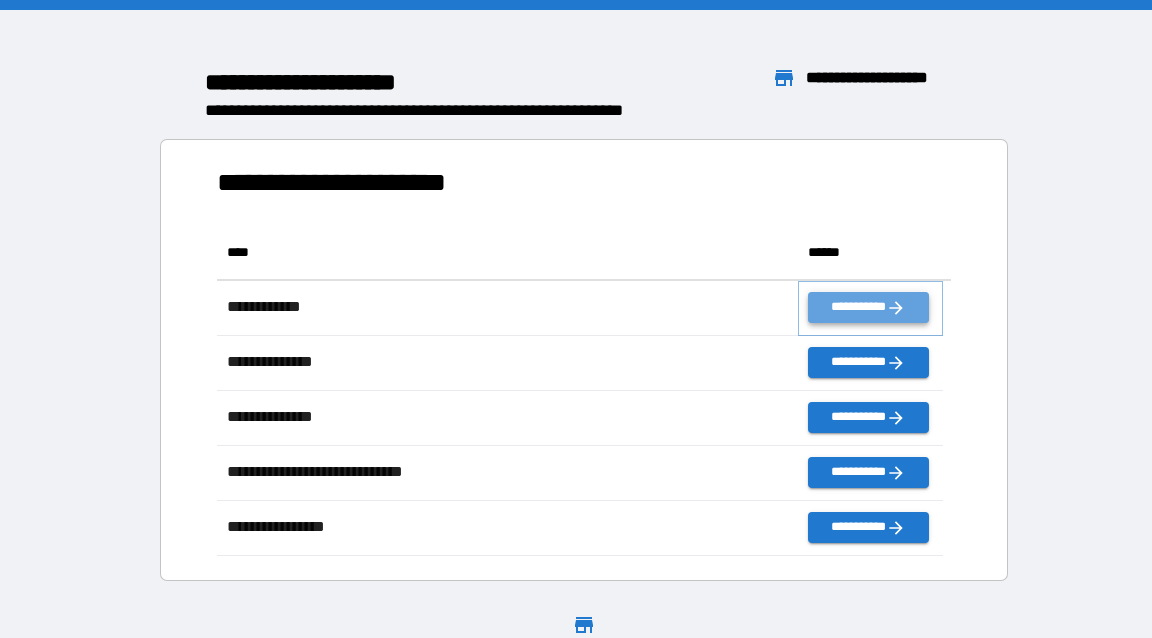 click on "**********" at bounding box center (868, 307) 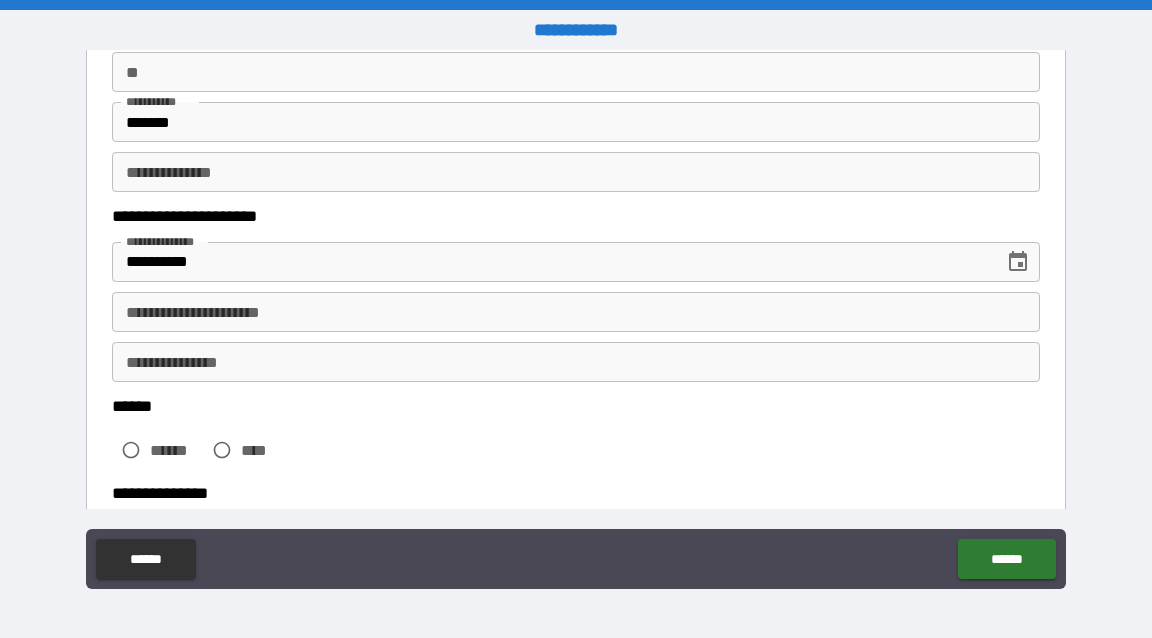 scroll, scrollTop: 210, scrollLeft: 0, axis: vertical 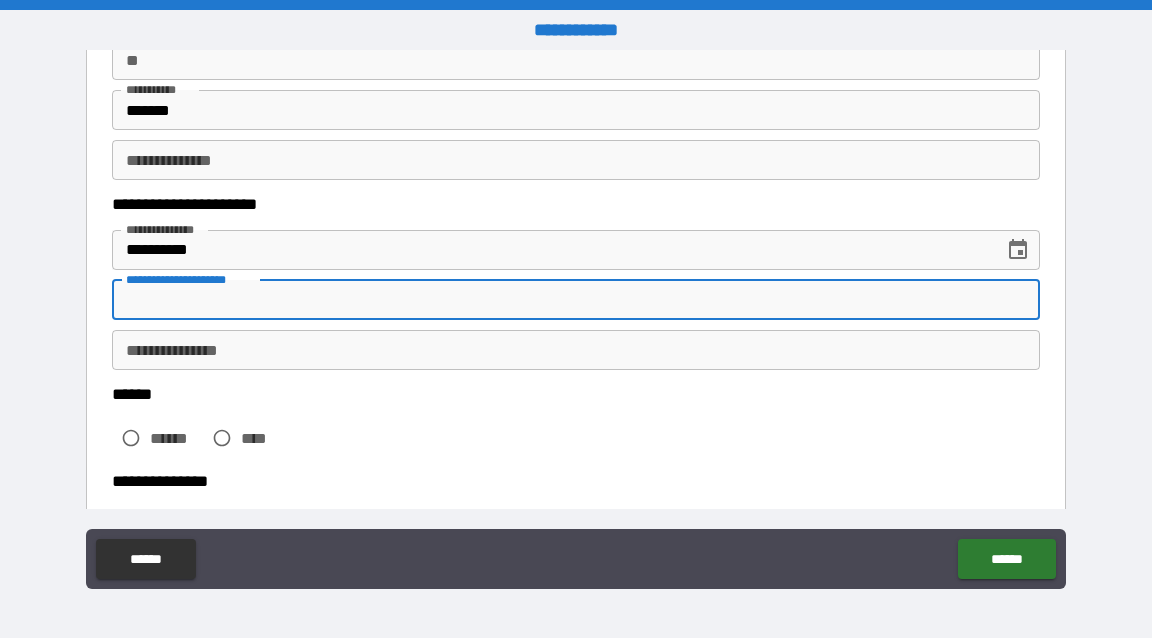 click on "**********" at bounding box center (576, 300) 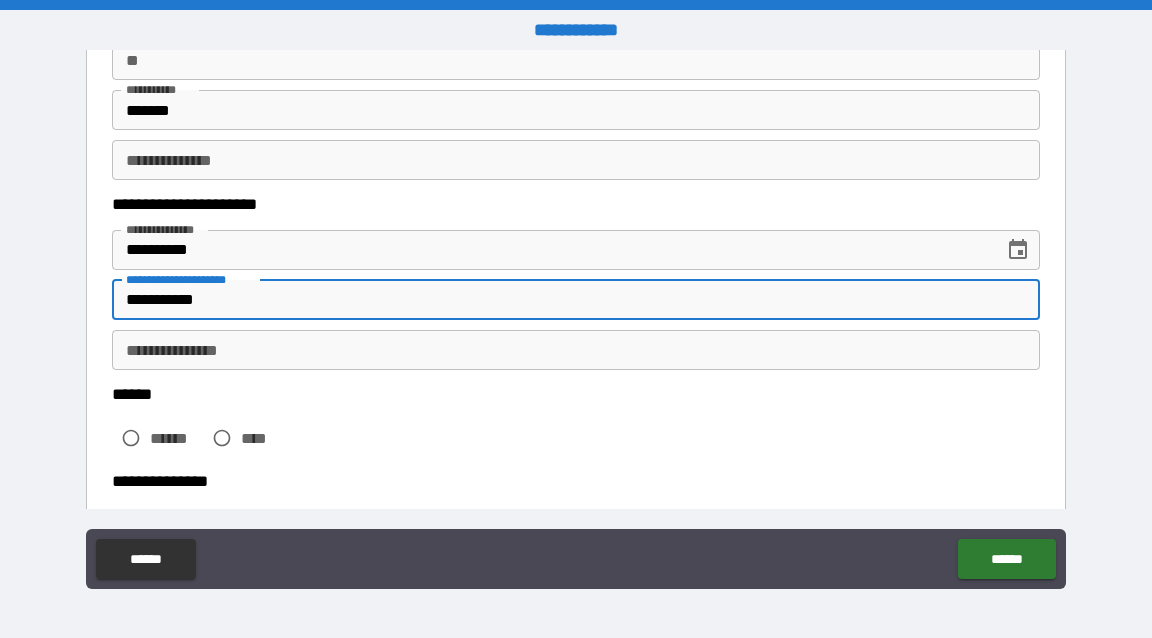 type on "**********" 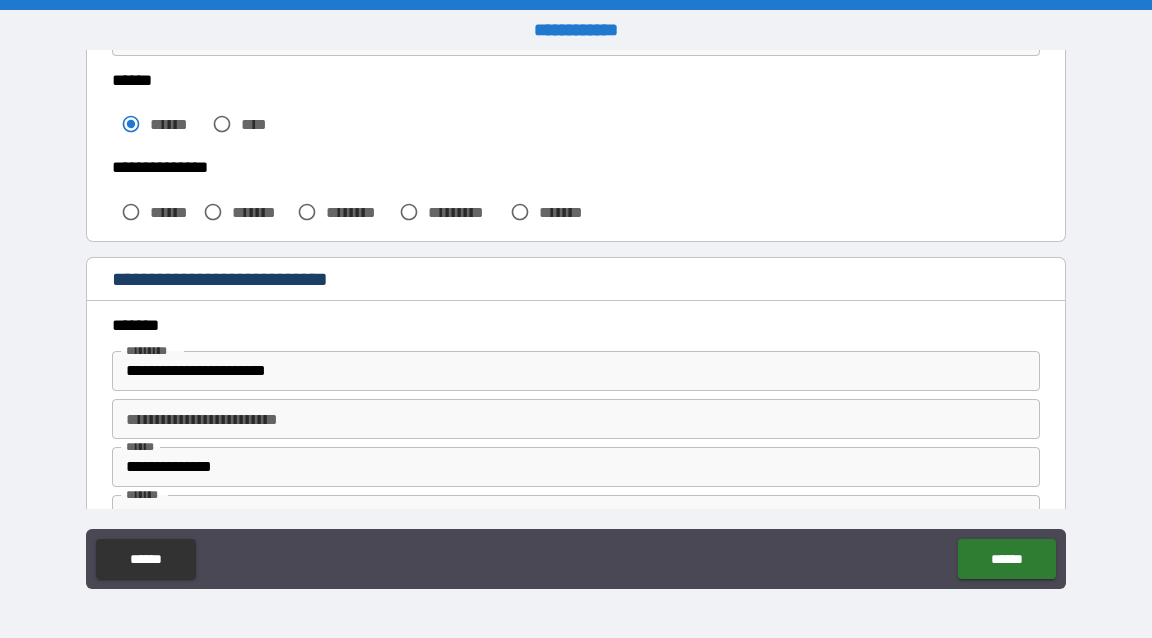 scroll, scrollTop: 531, scrollLeft: 0, axis: vertical 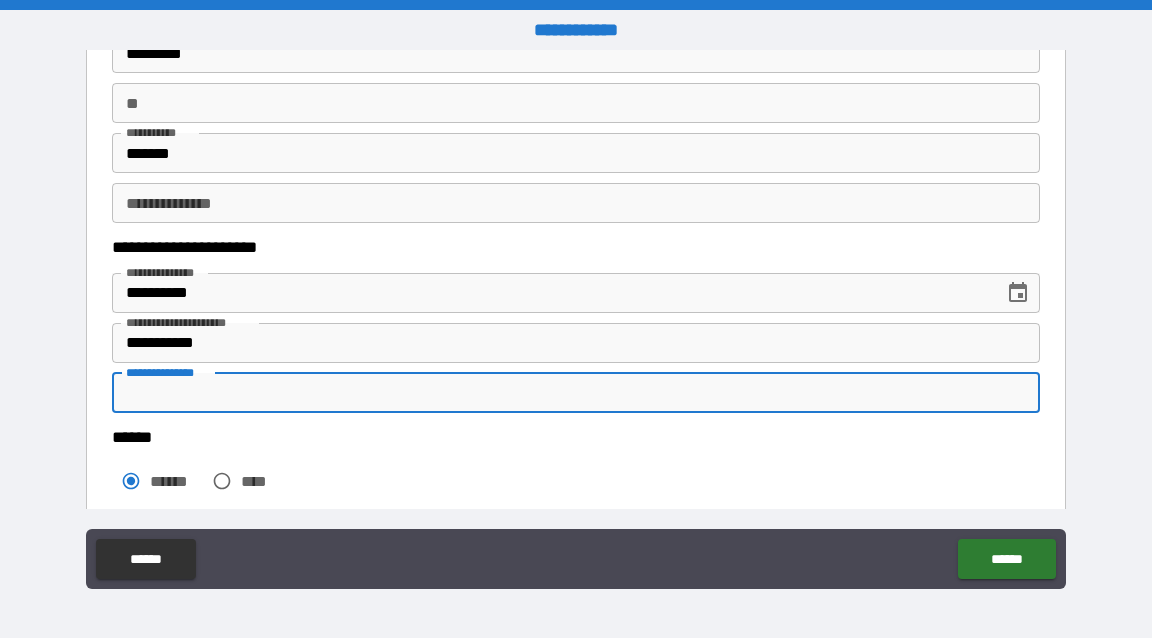 drag, startPoint x: 332, startPoint y: 380, endPoint x: 359, endPoint y: 259, distance: 123.97581 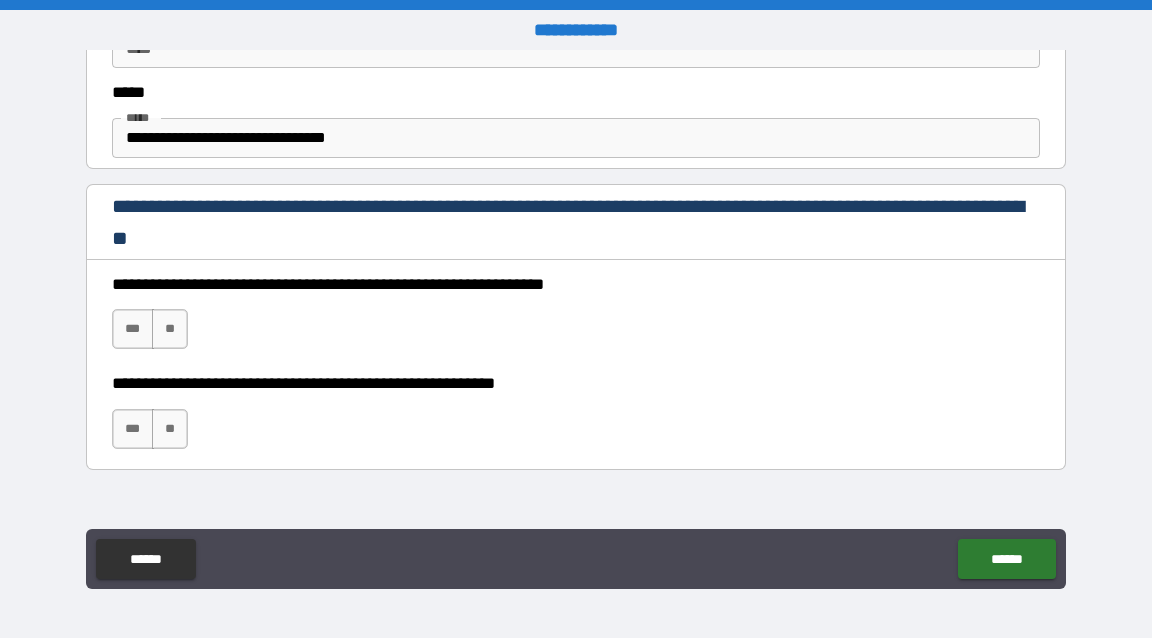 scroll, scrollTop: 1209, scrollLeft: 0, axis: vertical 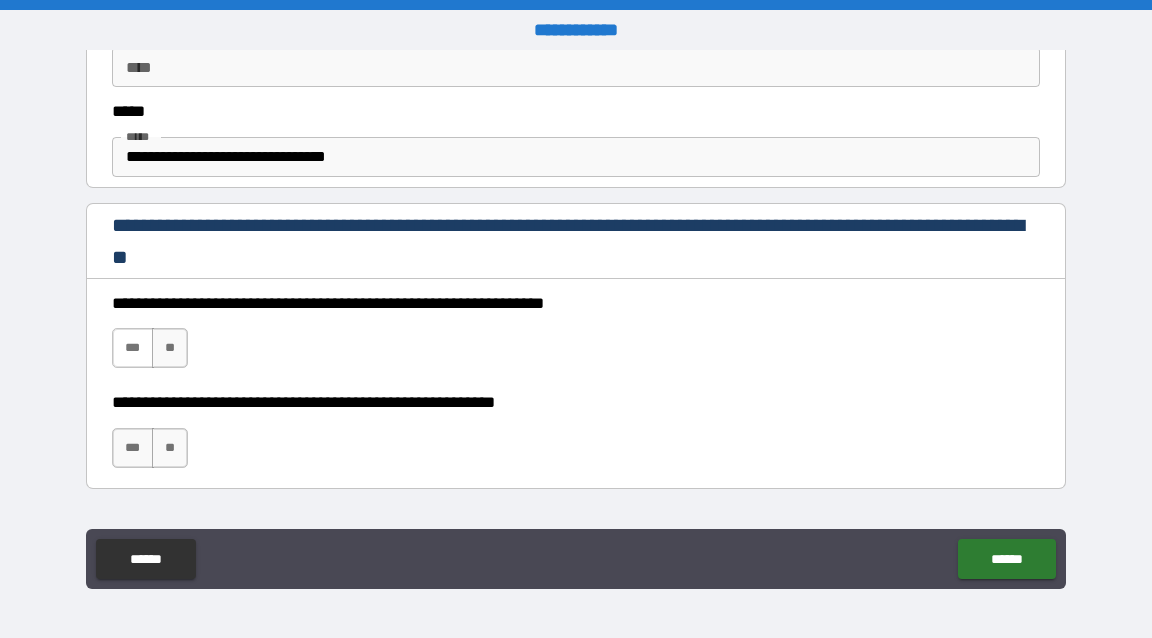 type on "**********" 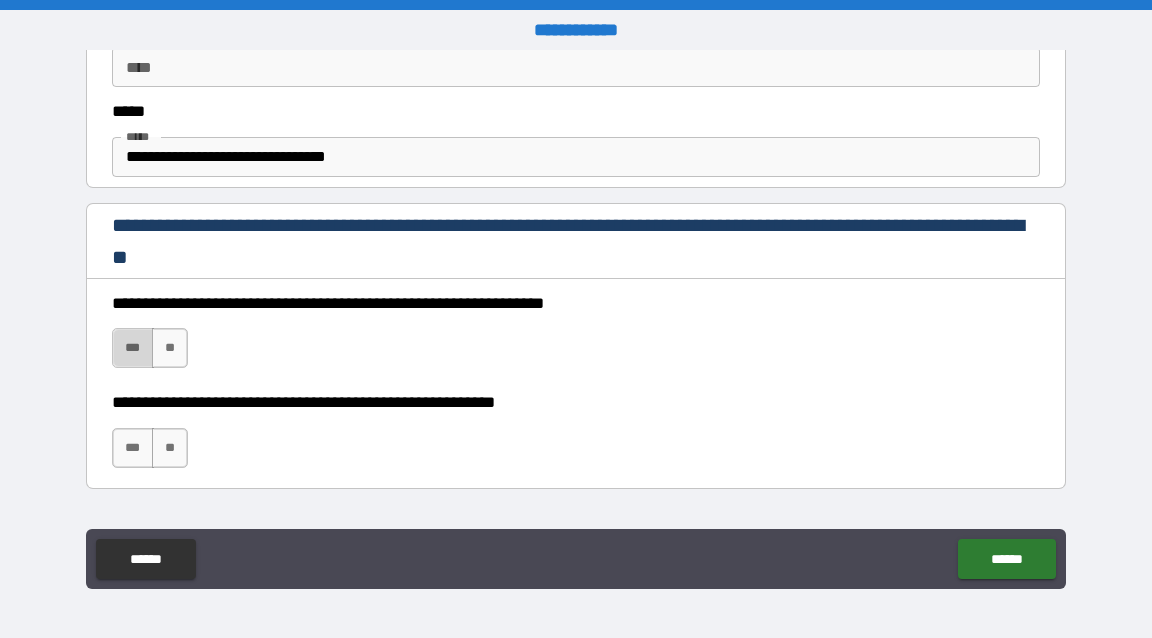 click on "***" at bounding box center [133, 348] 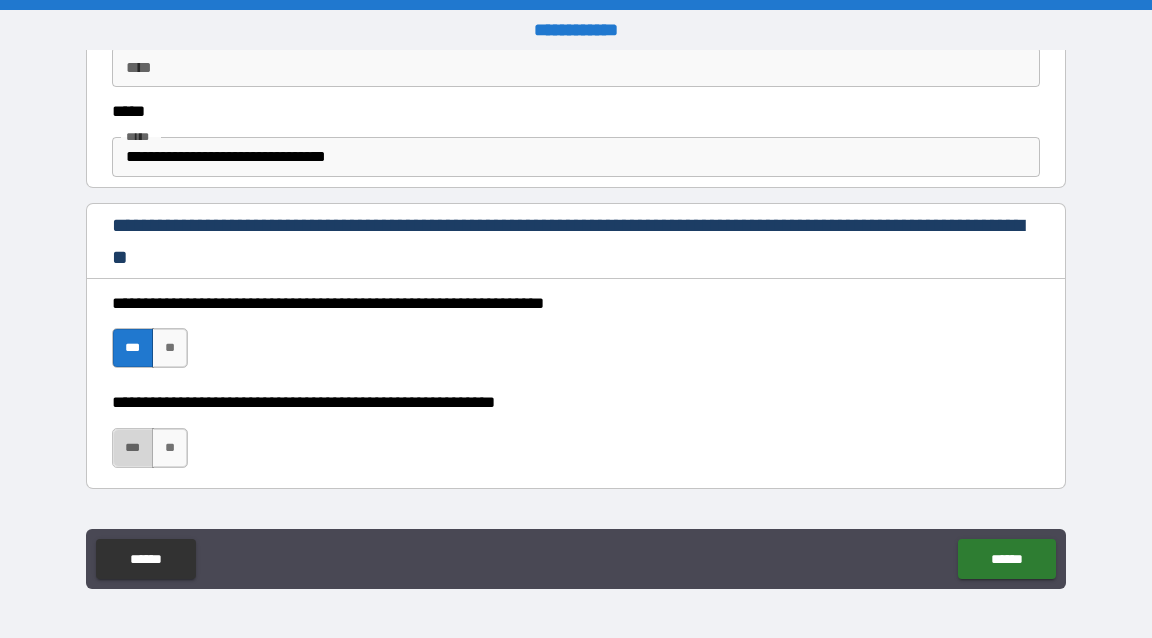 click on "***" at bounding box center (133, 448) 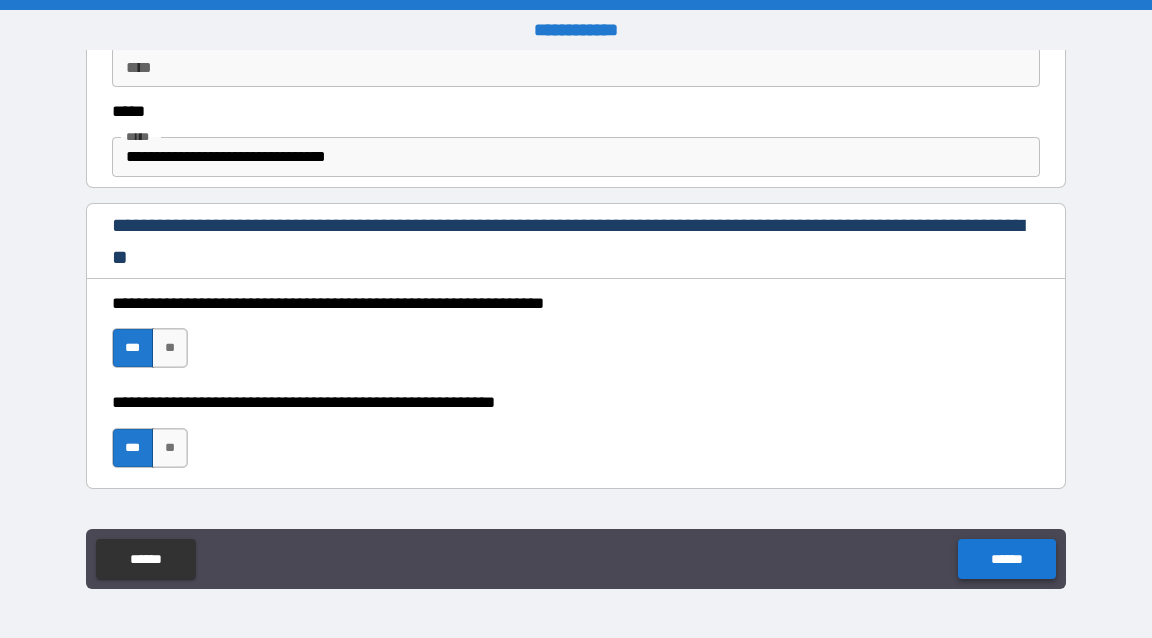 click on "******" at bounding box center [1006, 559] 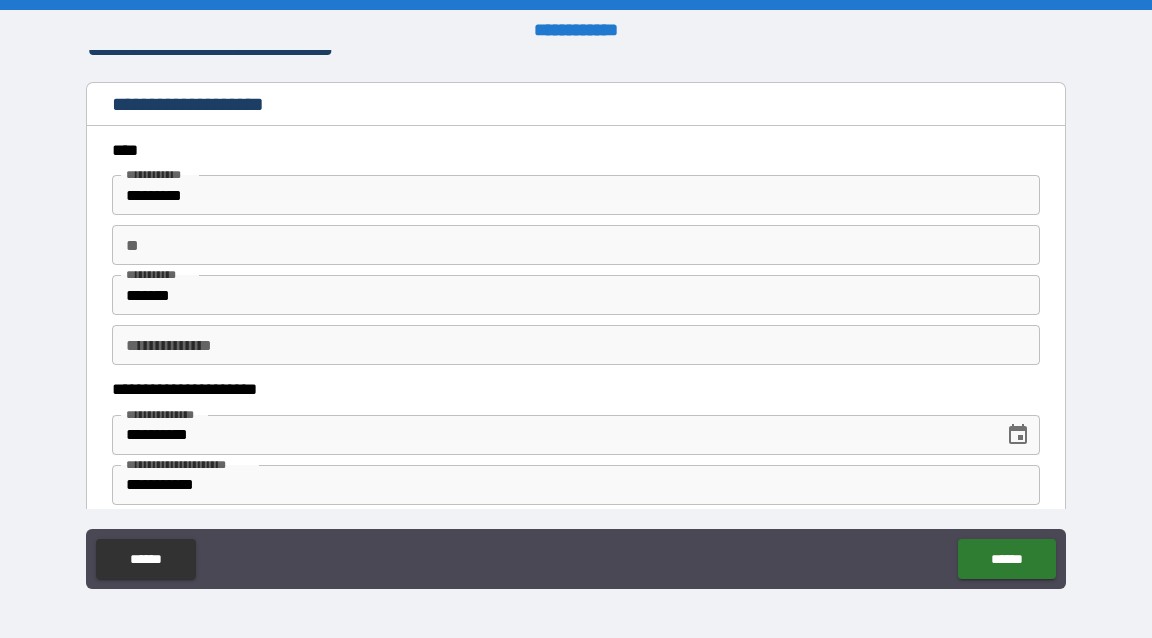 scroll, scrollTop: 0, scrollLeft: 0, axis: both 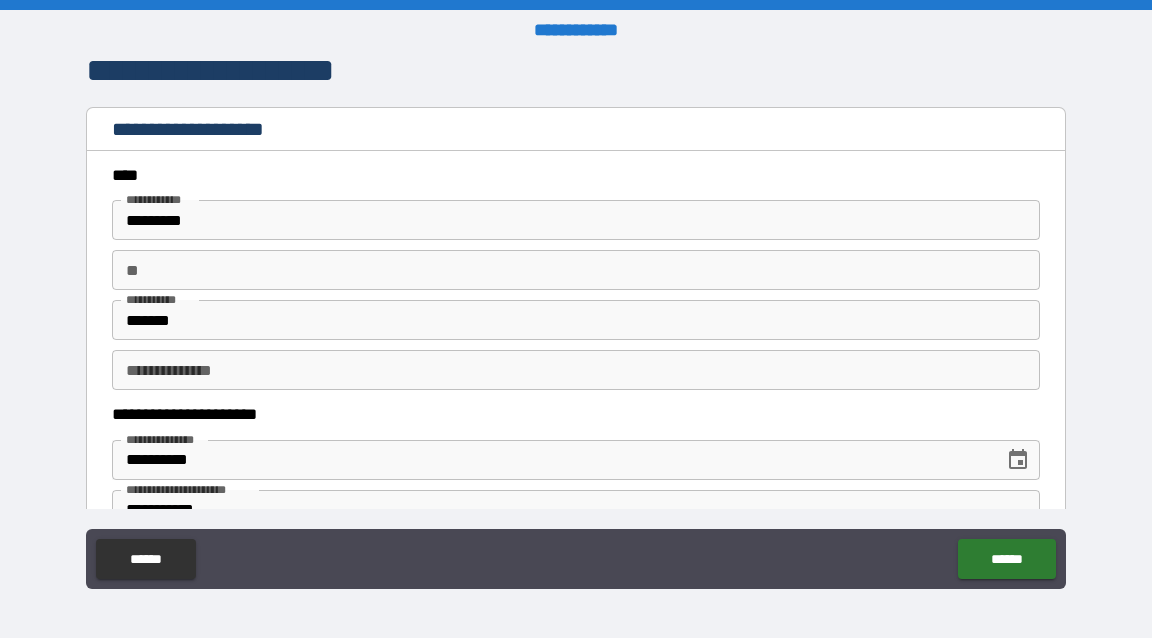 click on "**********" at bounding box center (576, 370) 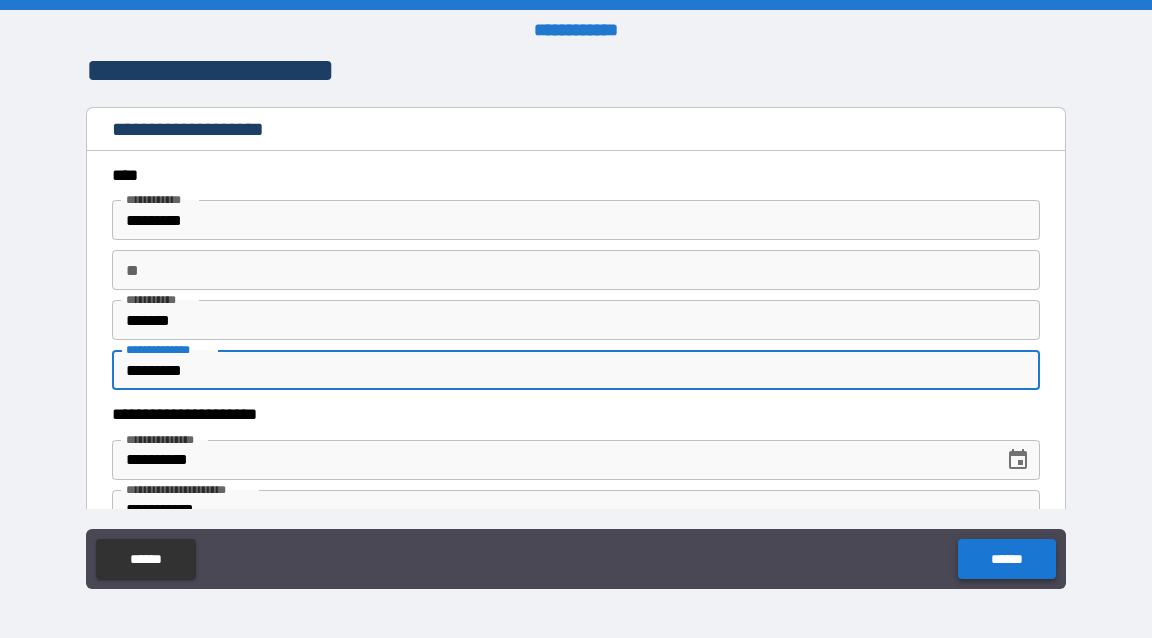 type on "*********" 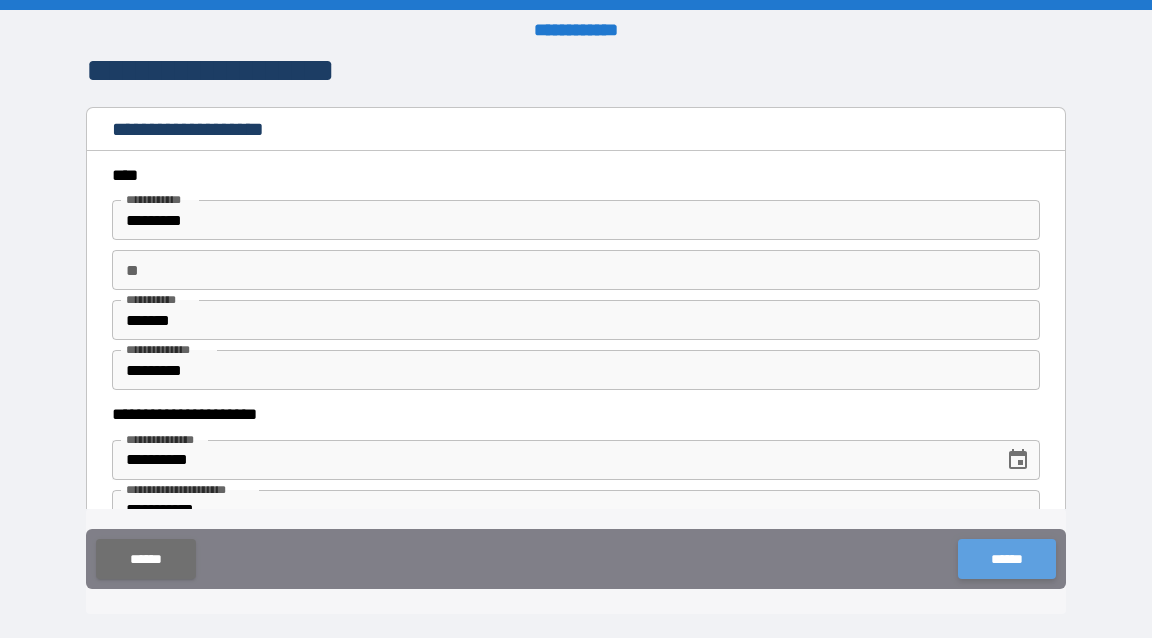click on "******" at bounding box center (1006, 559) 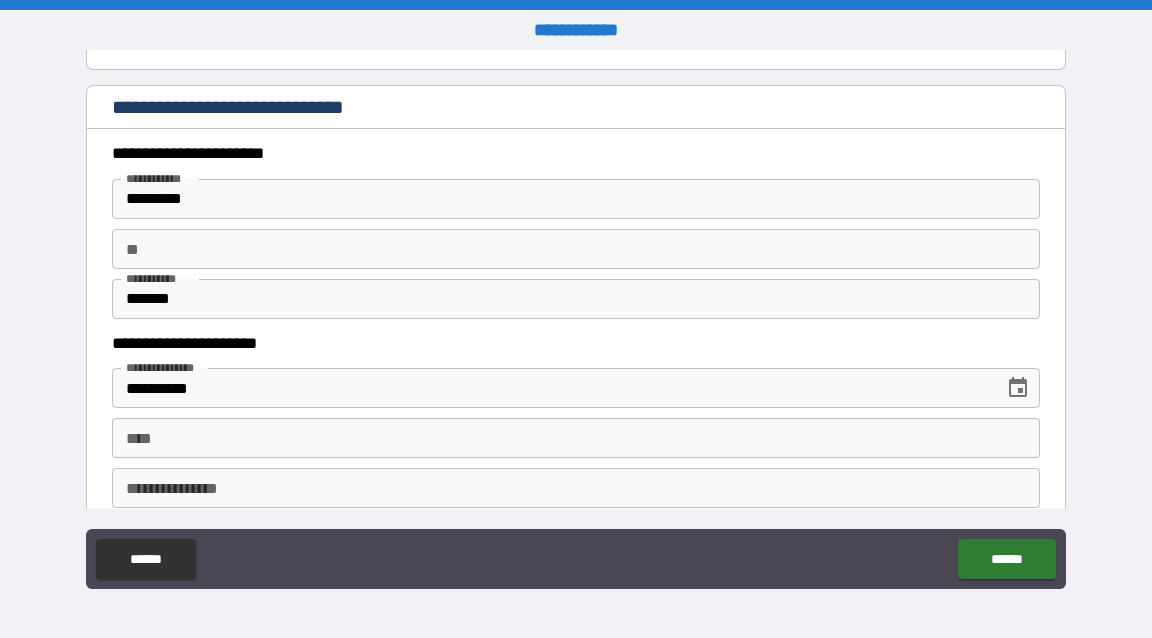 scroll, scrollTop: 1876, scrollLeft: 0, axis: vertical 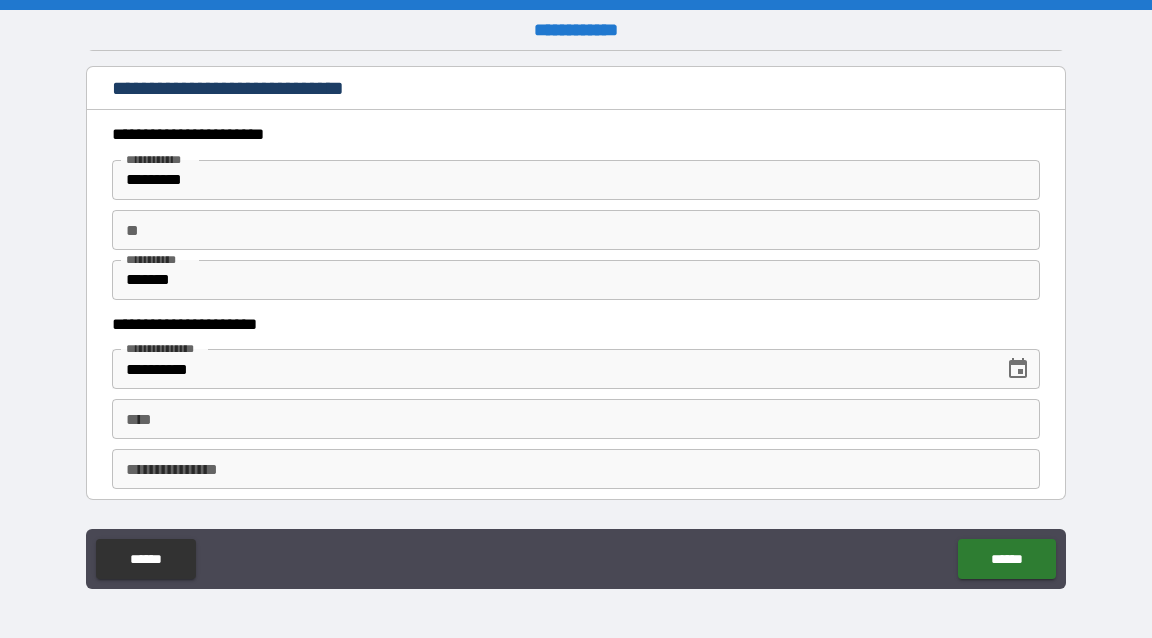 click on "****" at bounding box center [576, 419] 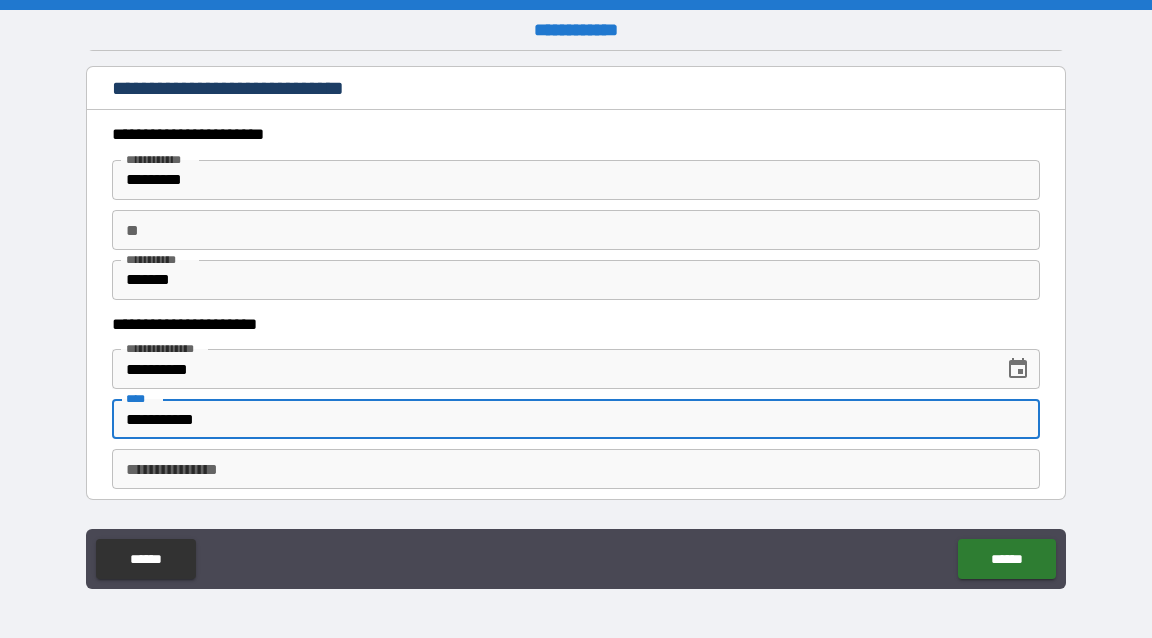type on "**********" 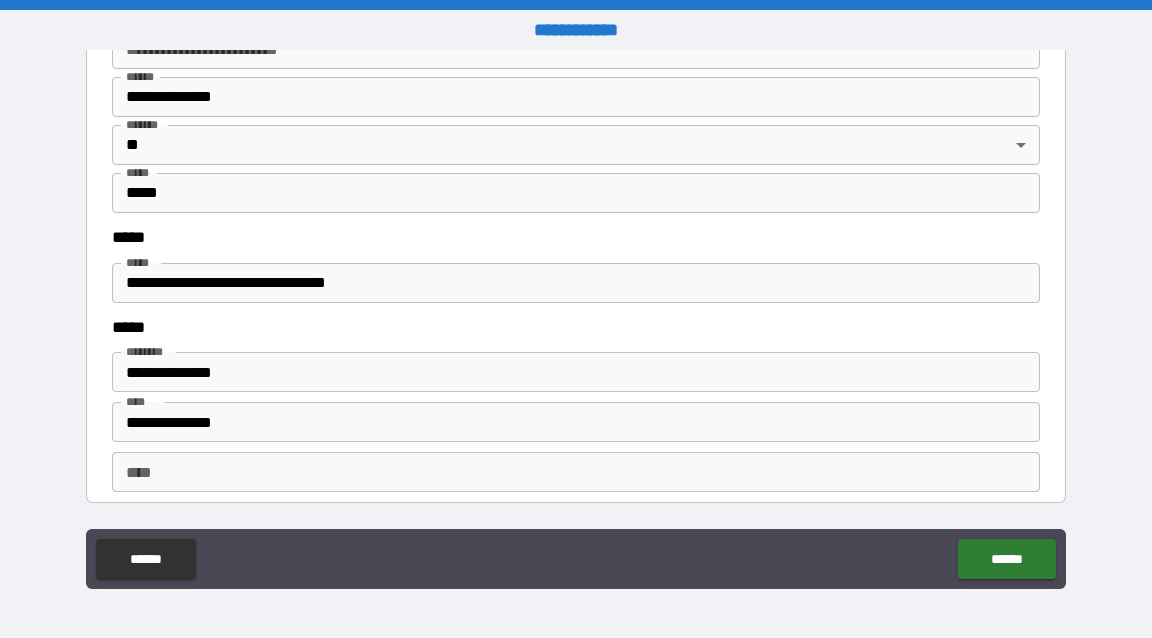 scroll, scrollTop: 2511, scrollLeft: 0, axis: vertical 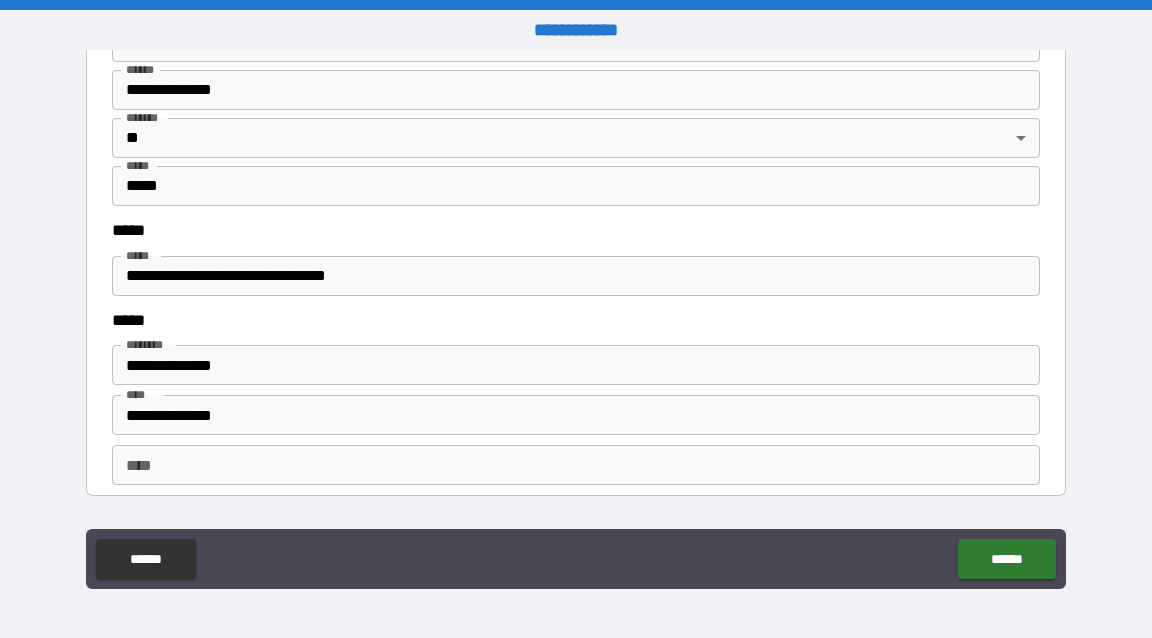 type on "**********" 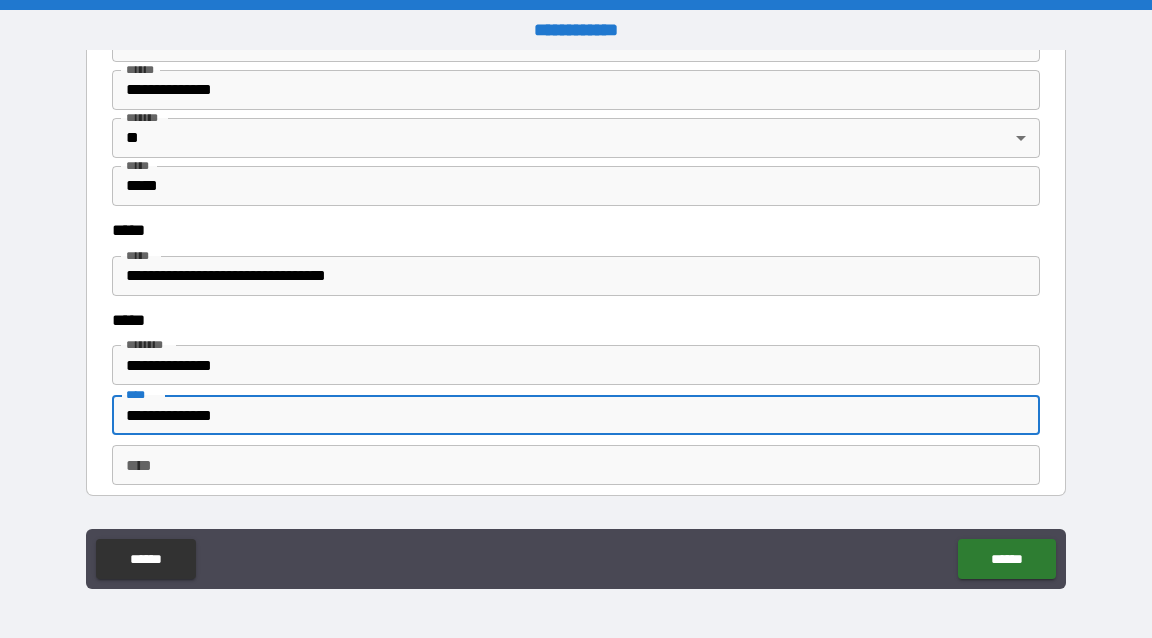 click on "**********" at bounding box center (576, 415) 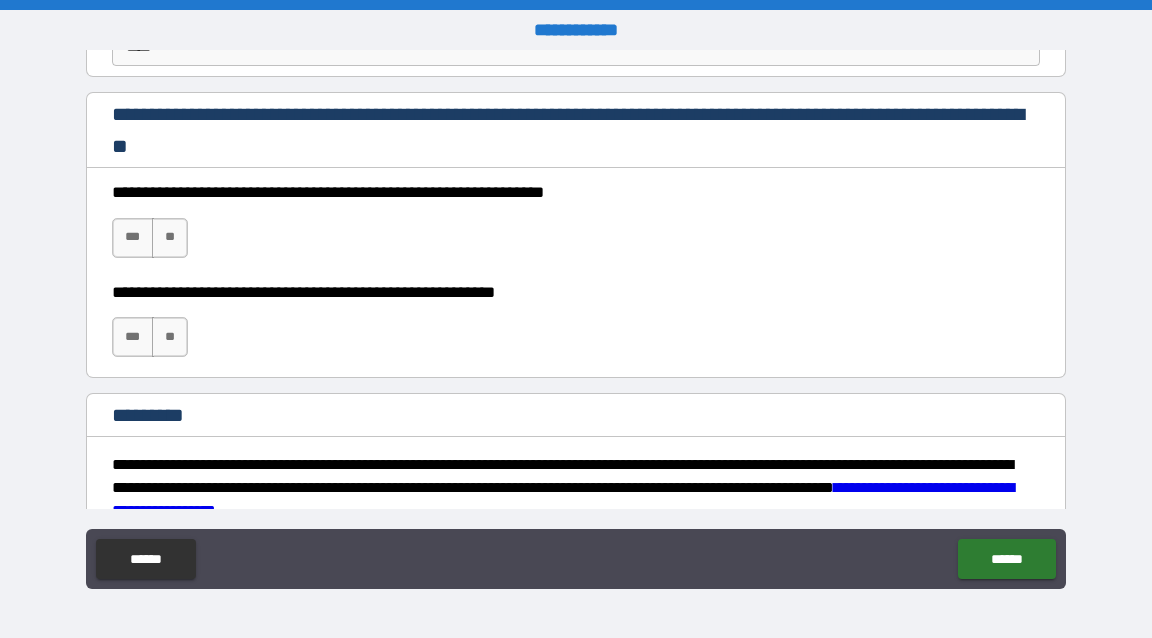 scroll, scrollTop: 2930, scrollLeft: 0, axis: vertical 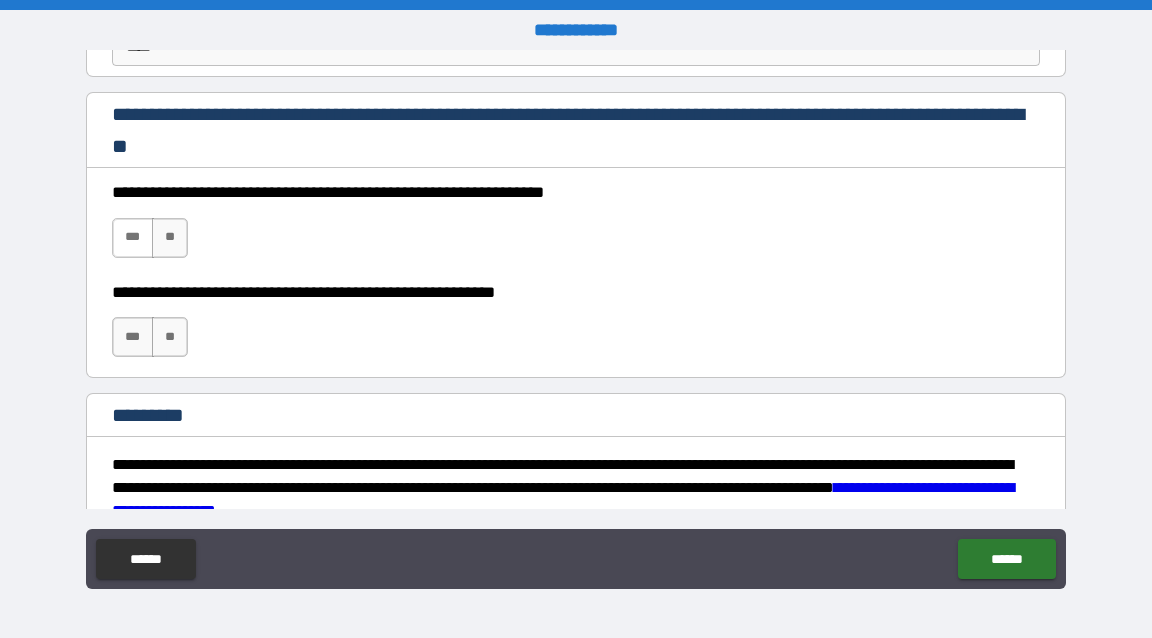 type on "**********" 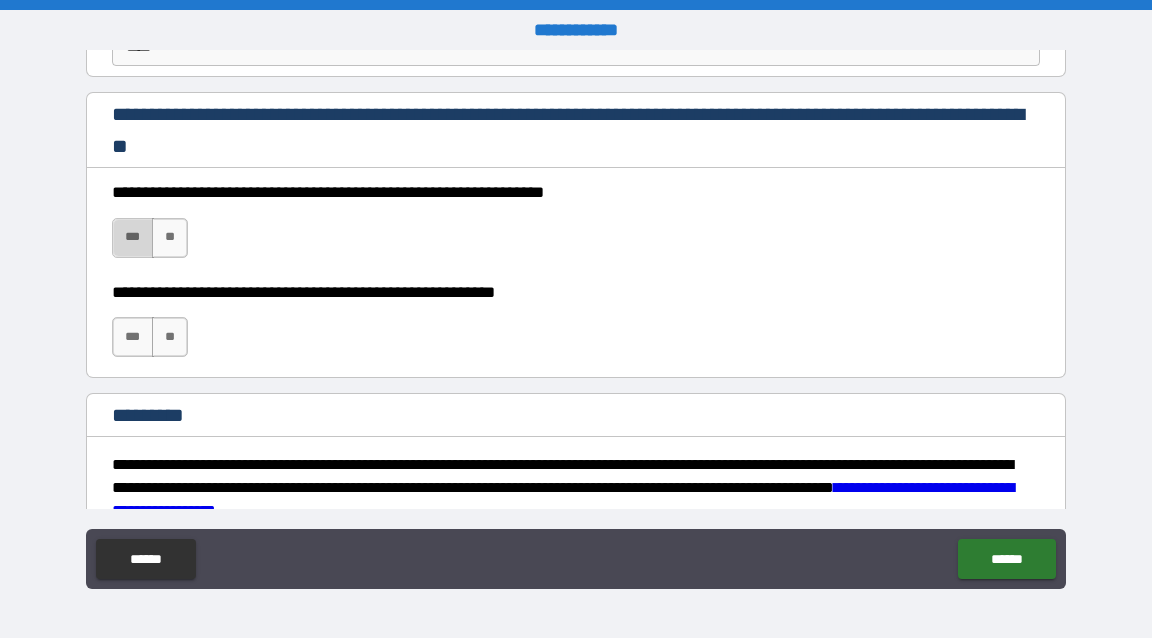click on "***" at bounding box center [133, 238] 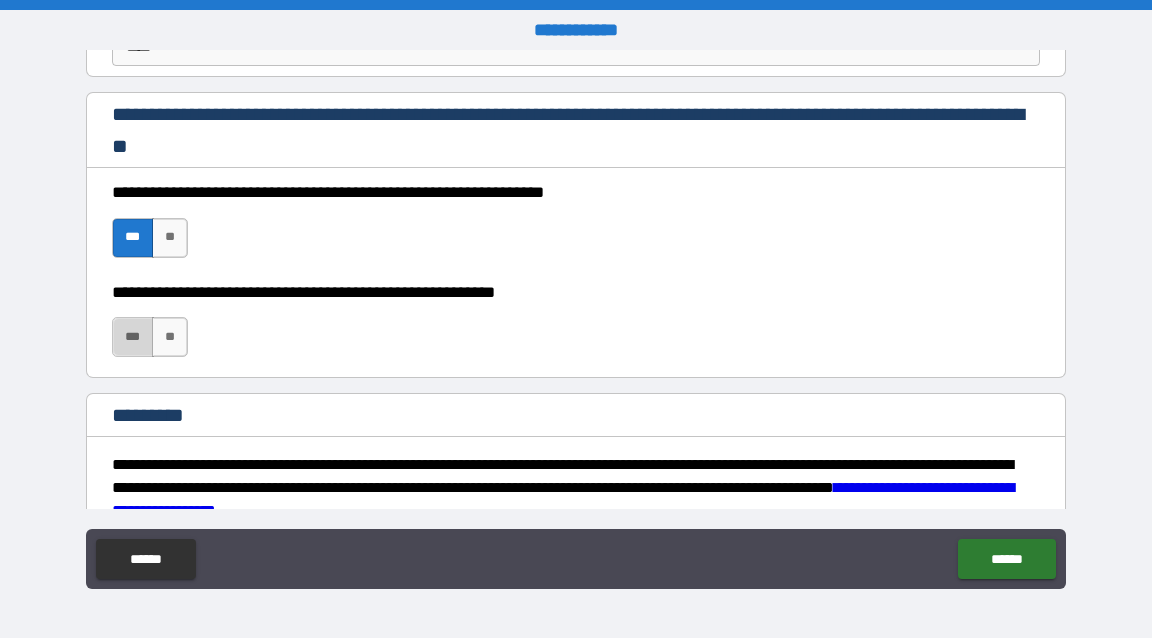 click on "***" at bounding box center [133, 337] 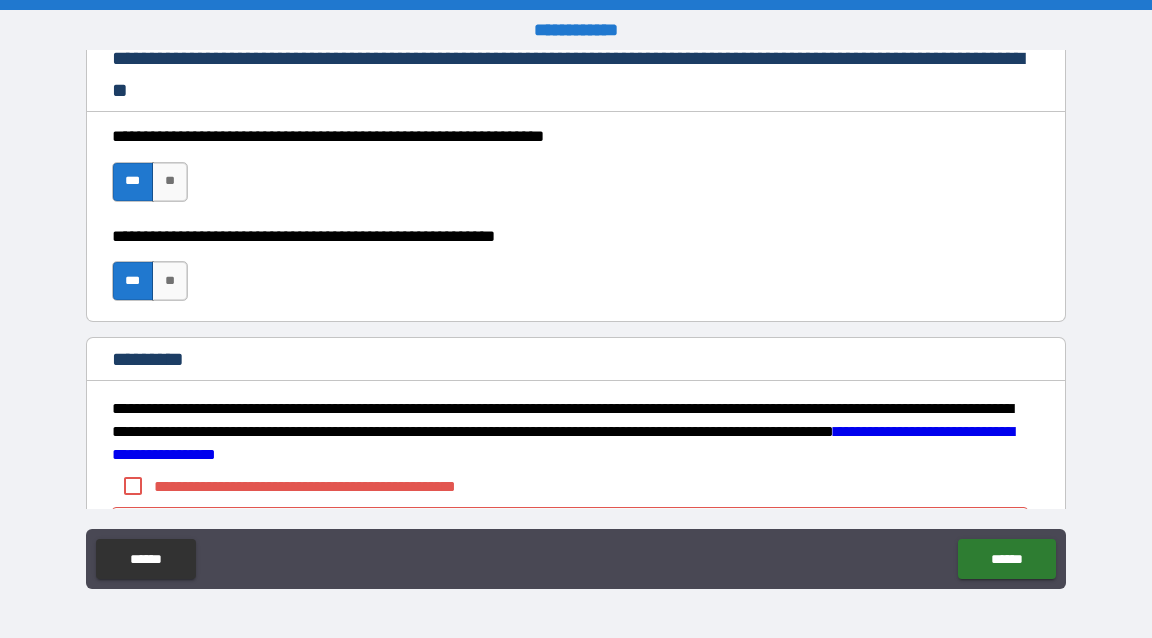 scroll, scrollTop: 3084, scrollLeft: 0, axis: vertical 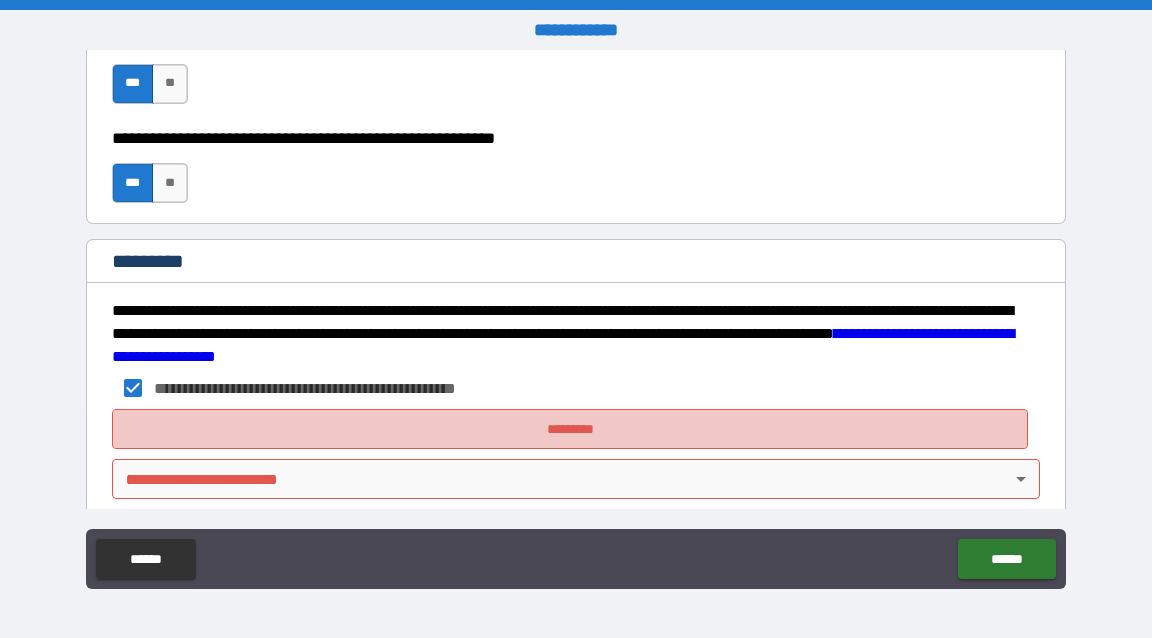click on "*********" at bounding box center [570, 429] 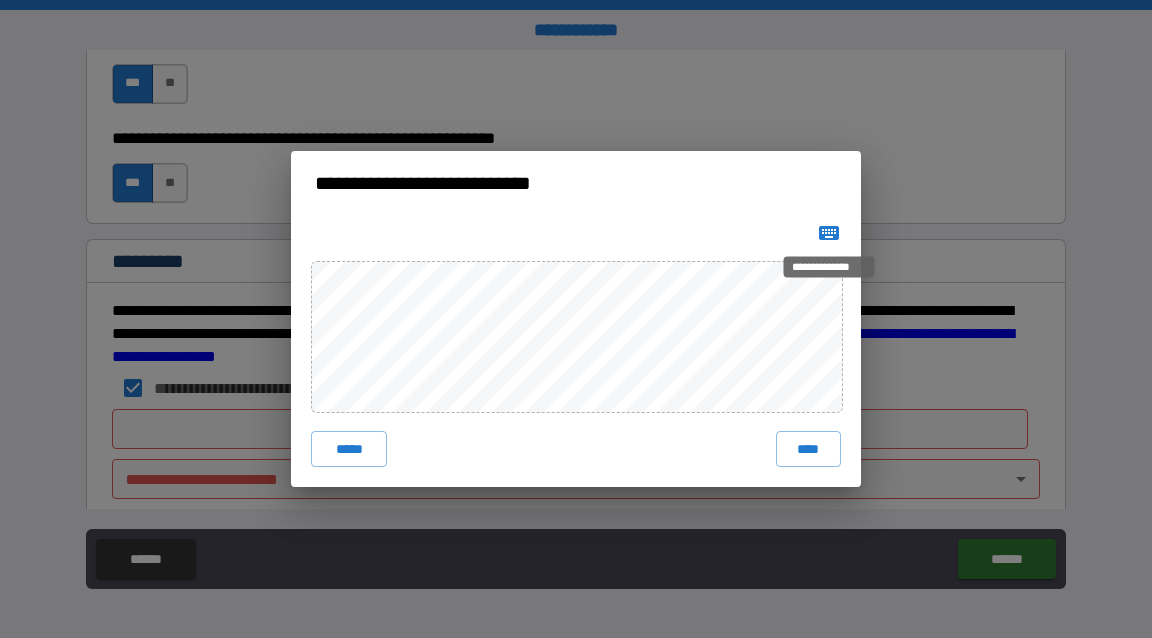 click 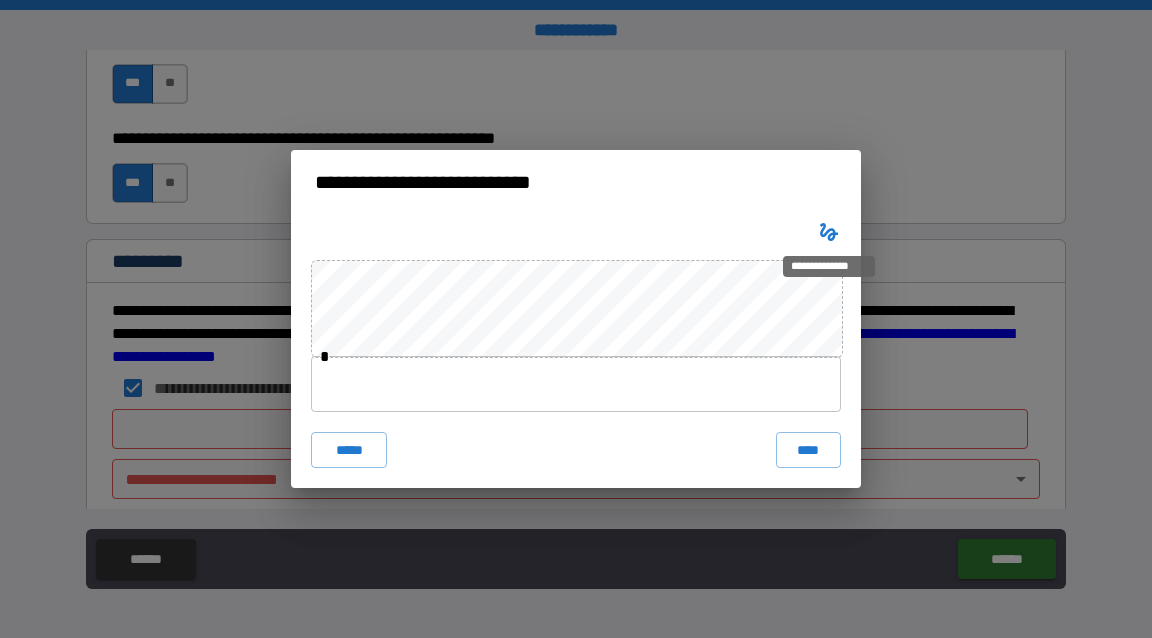 type 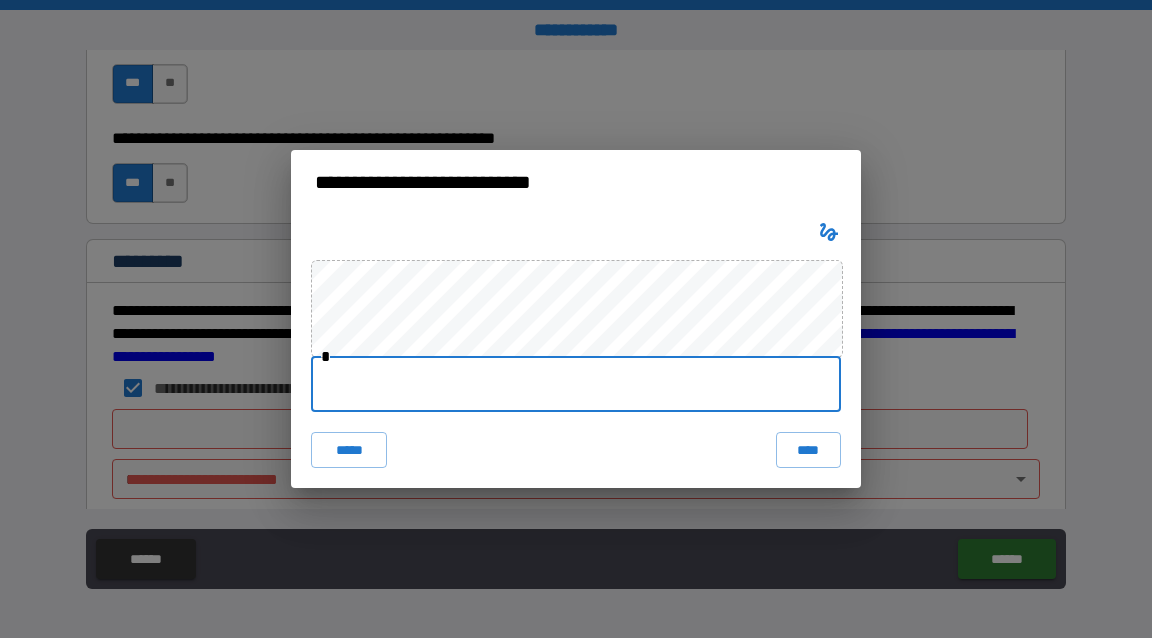 click at bounding box center (576, 384) 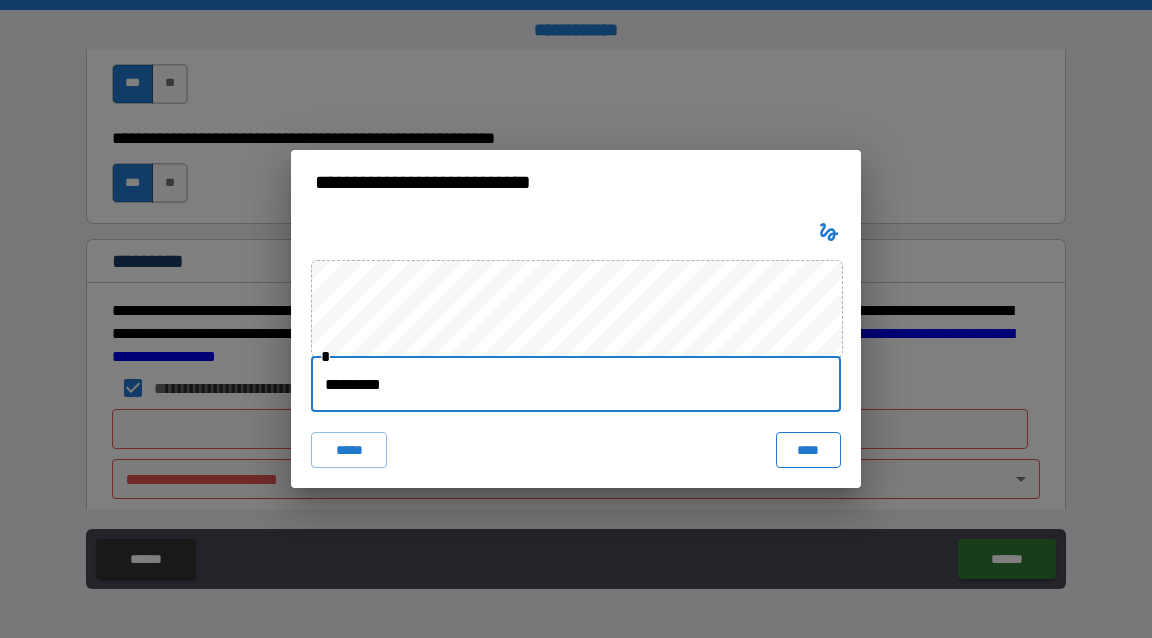 type on "*********" 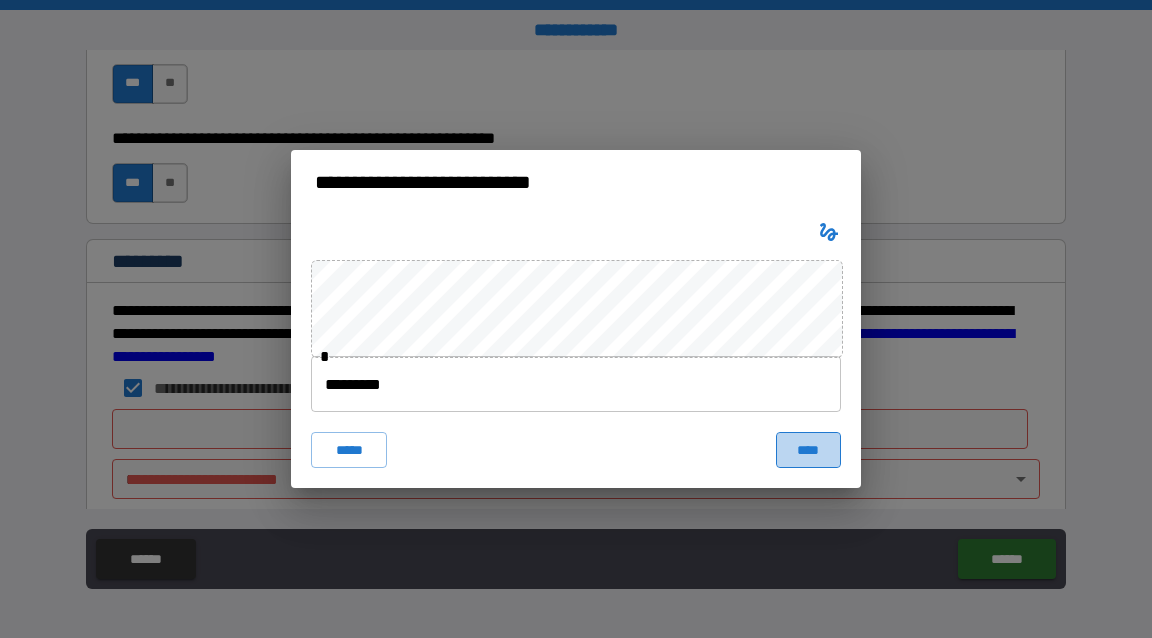 click on "****" at bounding box center (808, 450) 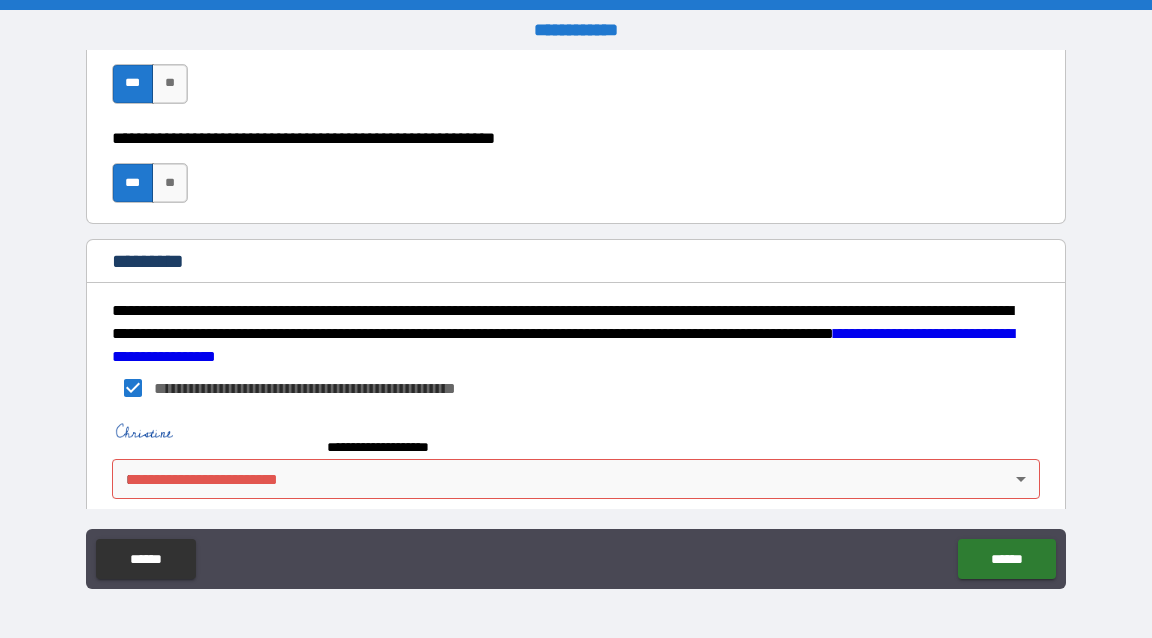 scroll, scrollTop: 3074, scrollLeft: 0, axis: vertical 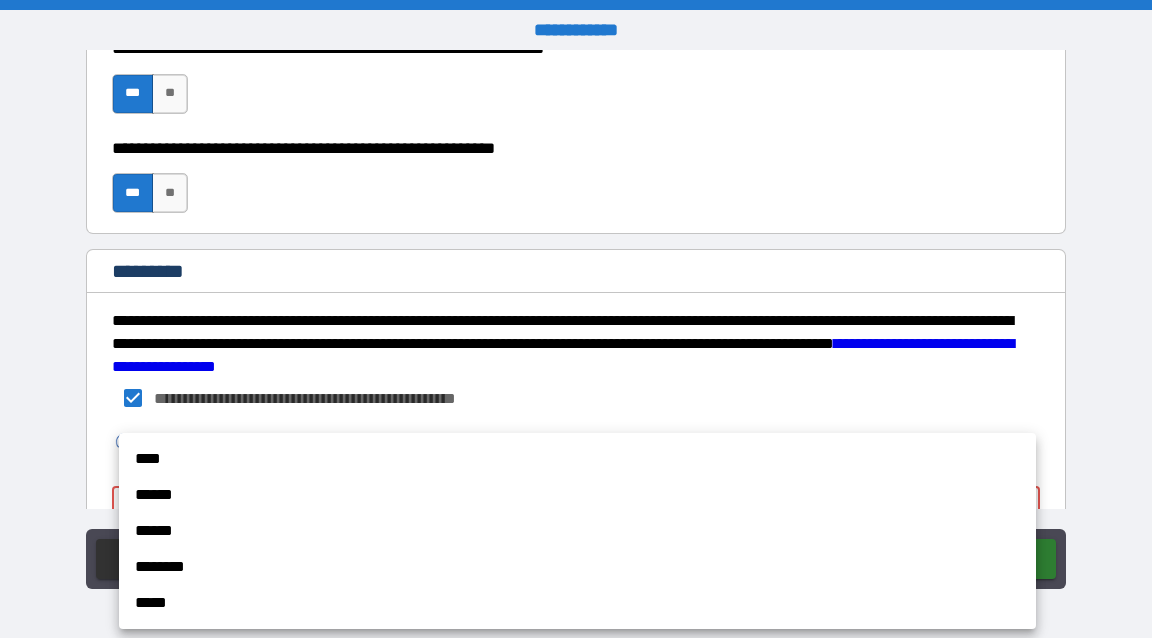 click on "**********" at bounding box center [576, 319] 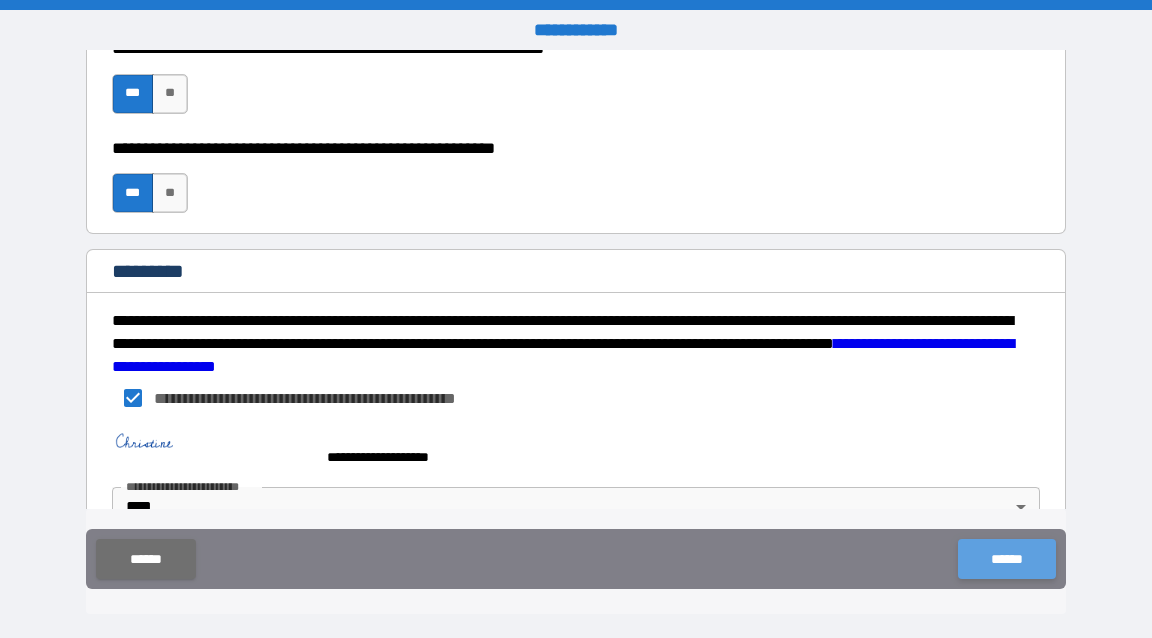 click on "******" at bounding box center [1006, 559] 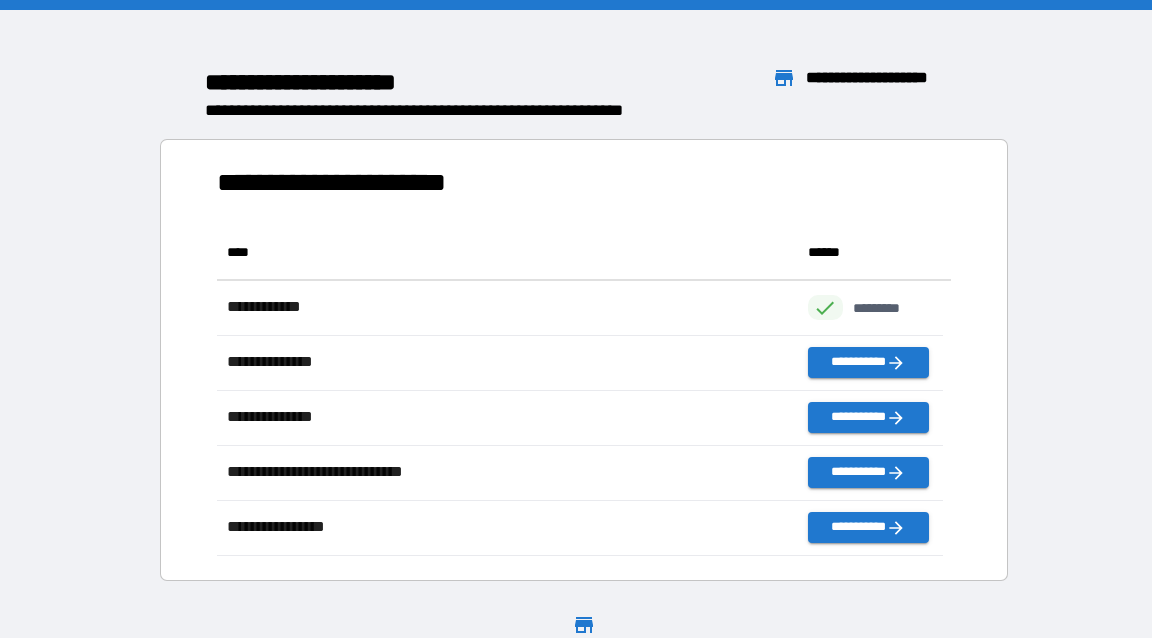 scroll, scrollTop: 13, scrollLeft: 14, axis: both 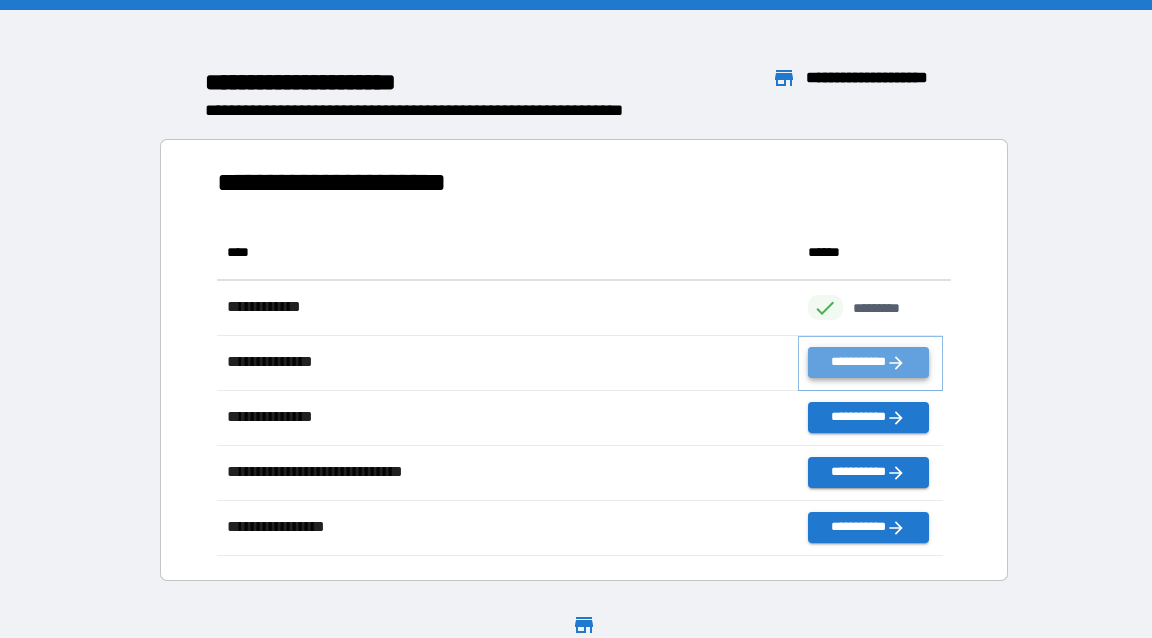 click on "**********" at bounding box center (868, 362) 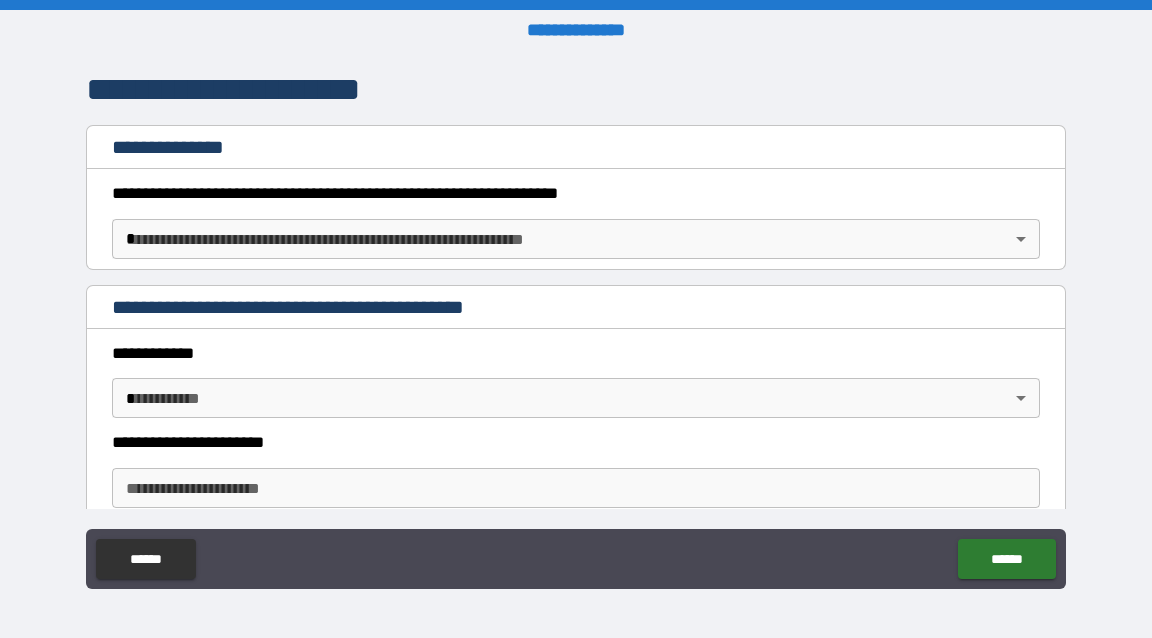 scroll, scrollTop: 268, scrollLeft: 0, axis: vertical 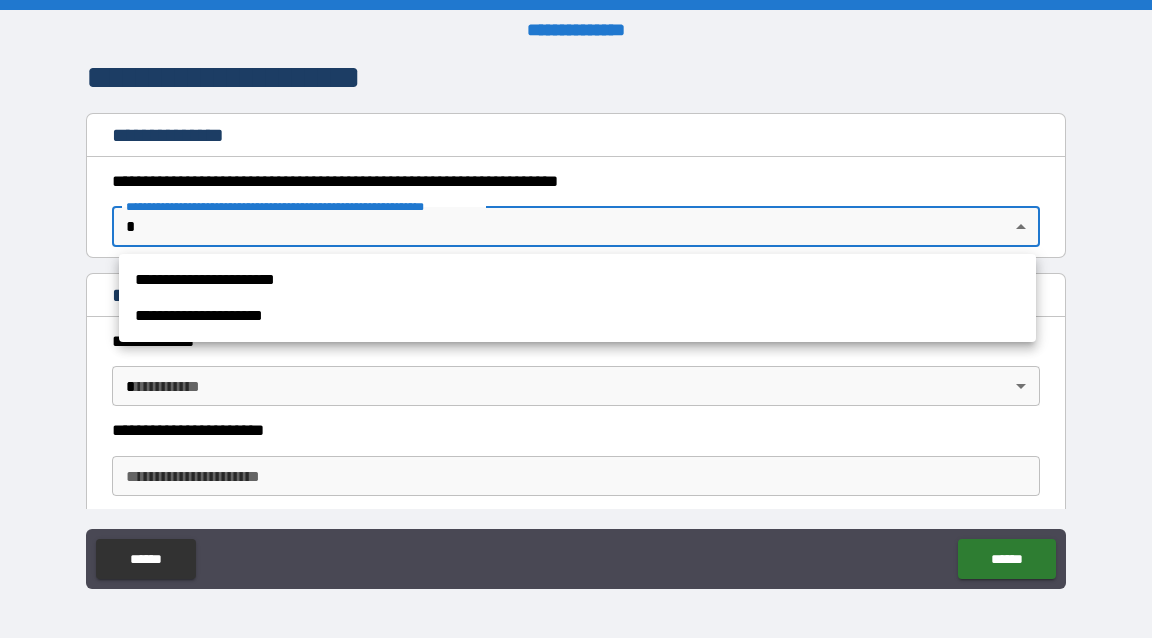 click on "**********" at bounding box center [576, 319] 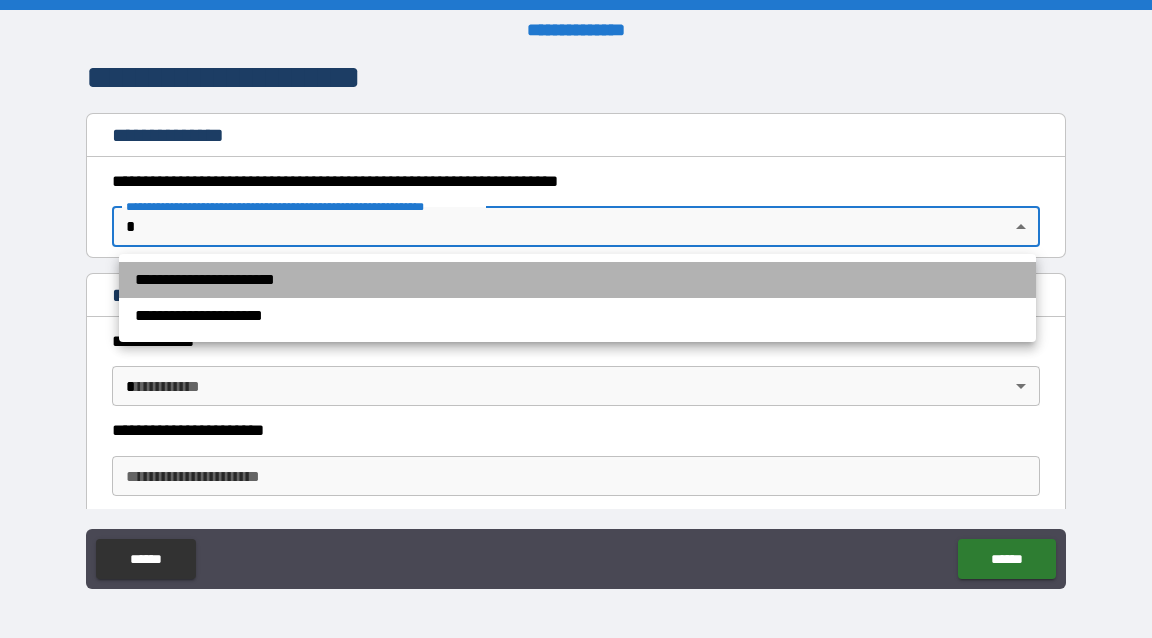 click on "**********" at bounding box center (577, 280) 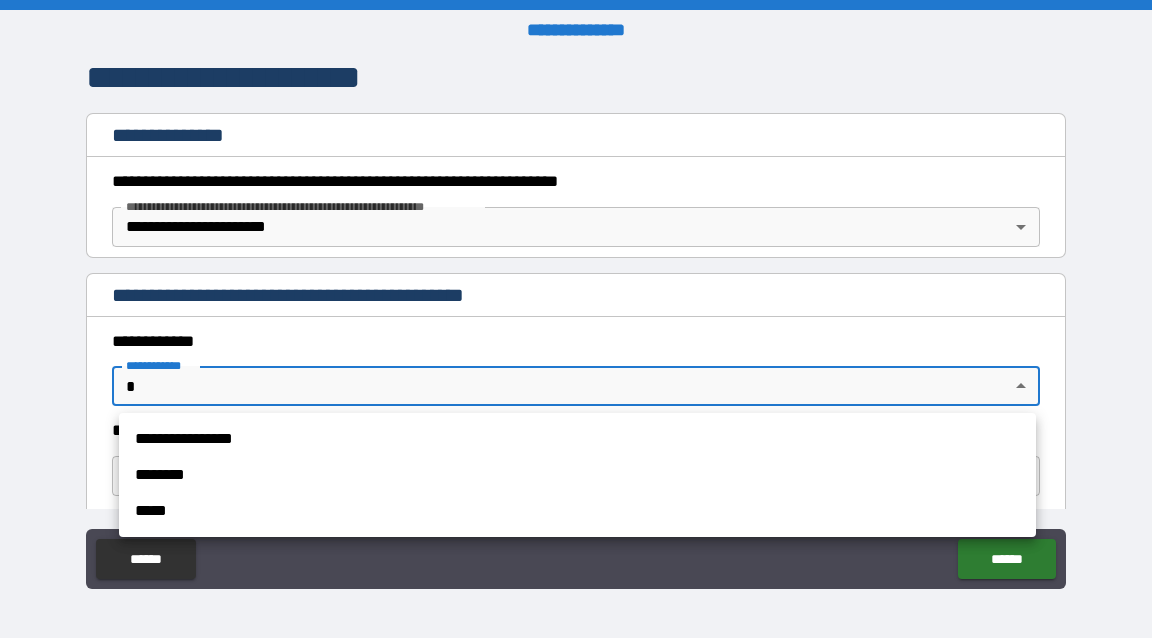 click on "**********" at bounding box center (576, 319) 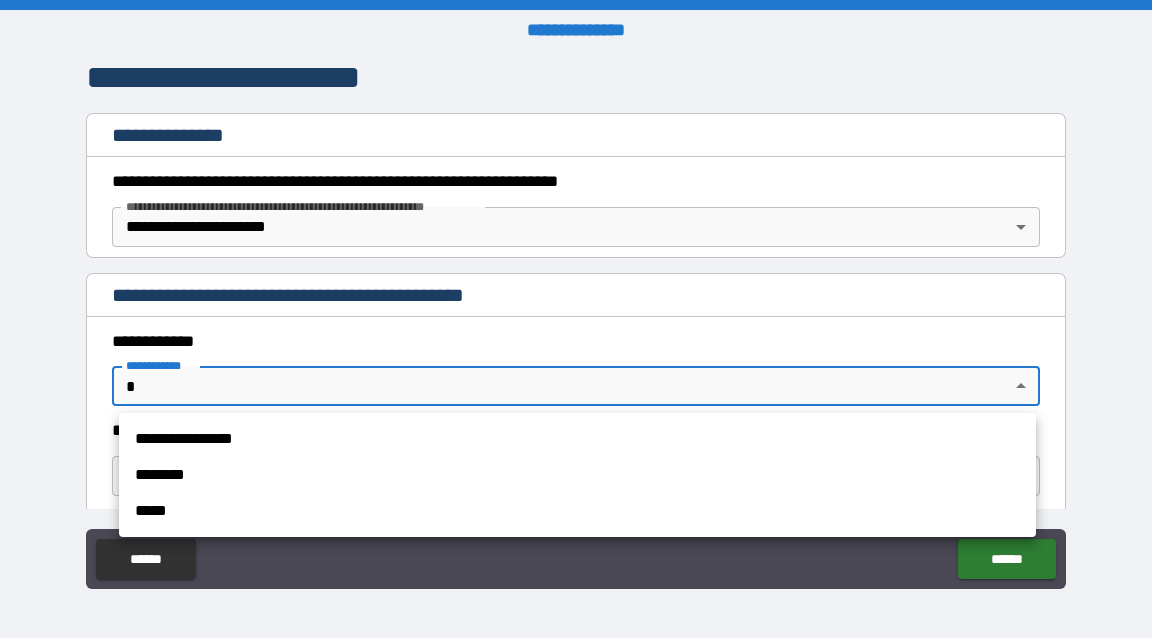 click on "**********" at bounding box center [577, 439] 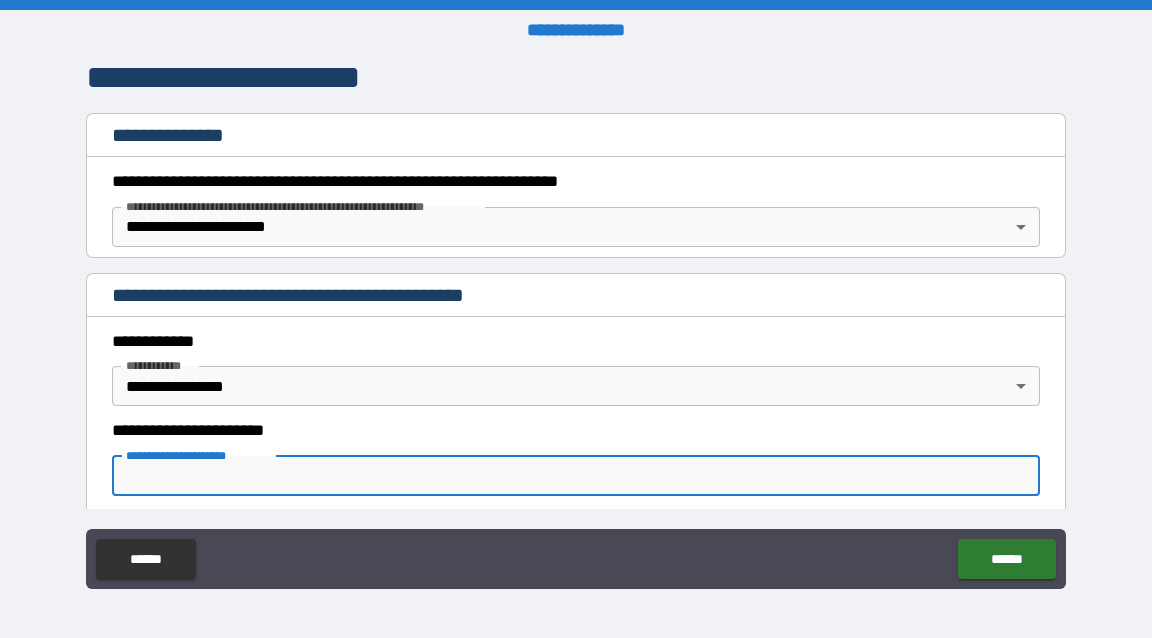 click on "**********" at bounding box center [576, 476] 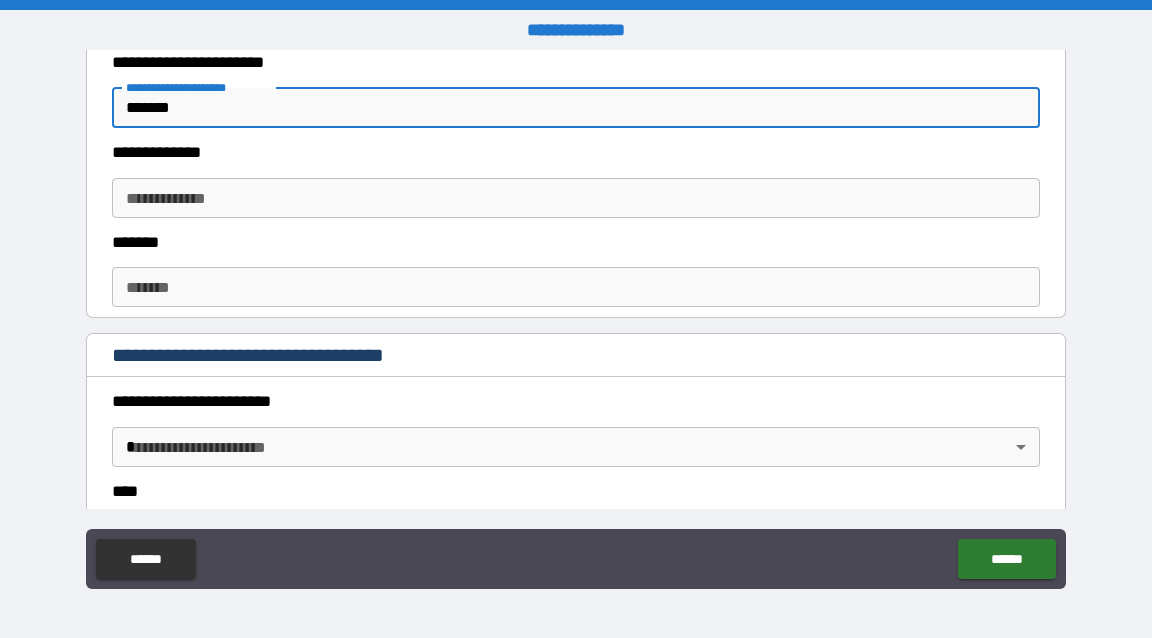 scroll, scrollTop: 616, scrollLeft: 0, axis: vertical 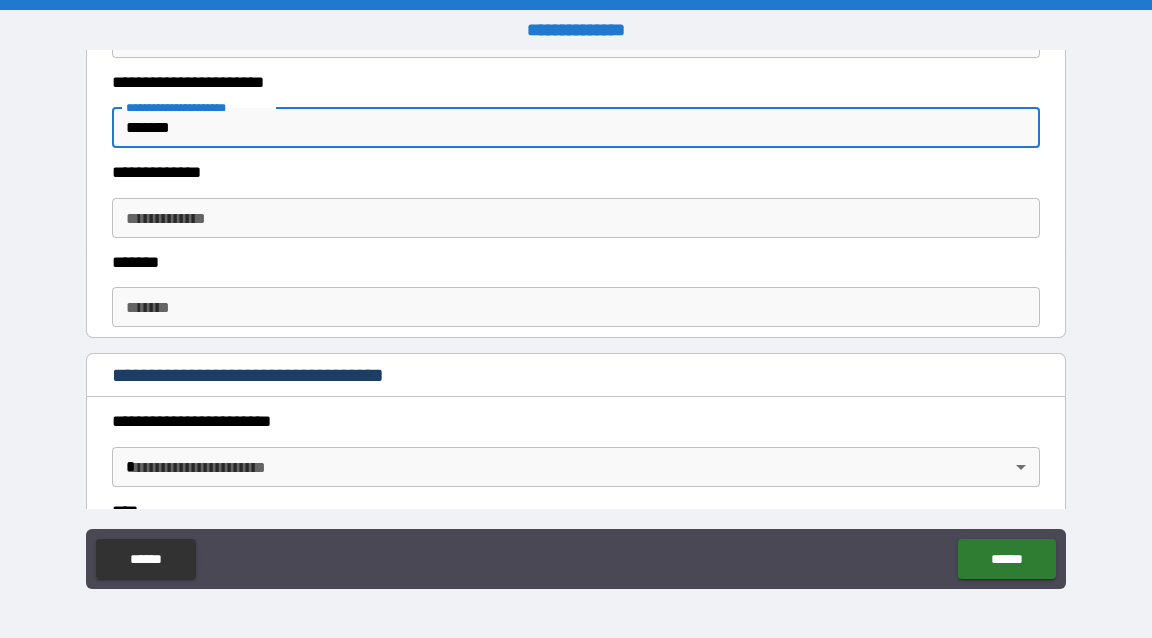 type on "*******" 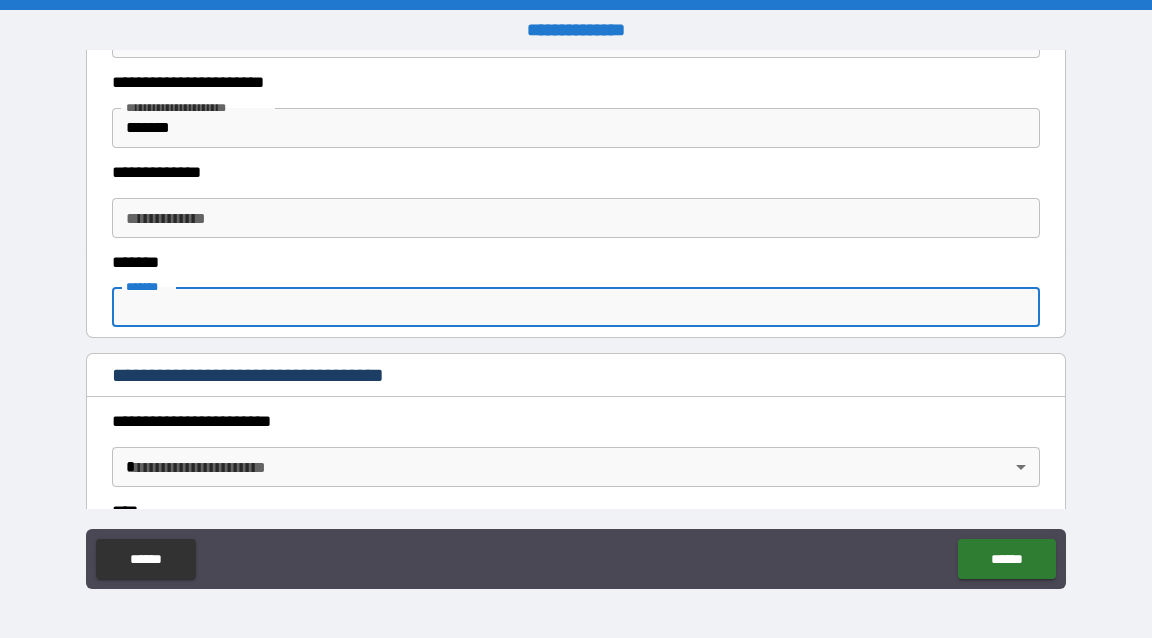 click on "*******" at bounding box center [576, 307] 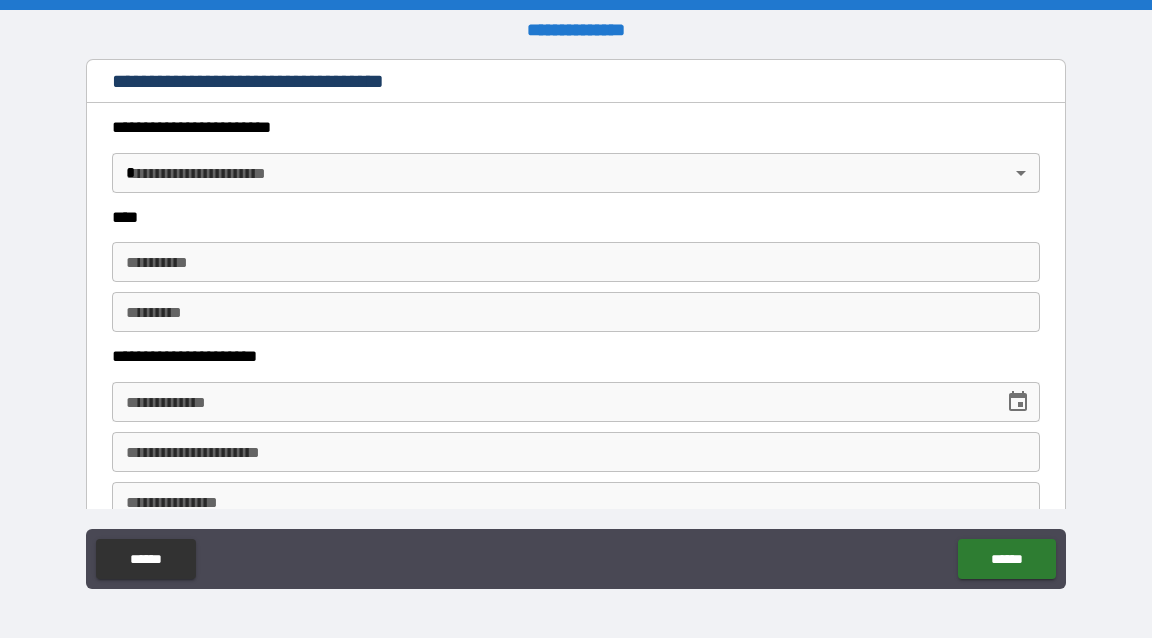 scroll, scrollTop: 936, scrollLeft: 0, axis: vertical 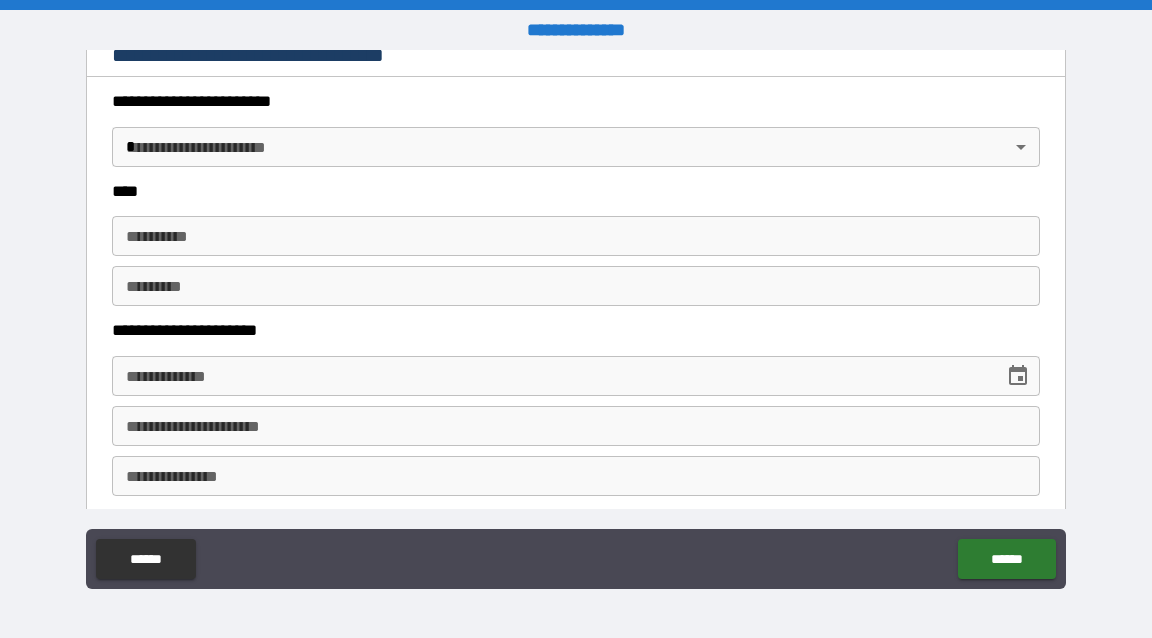 type on "*******" 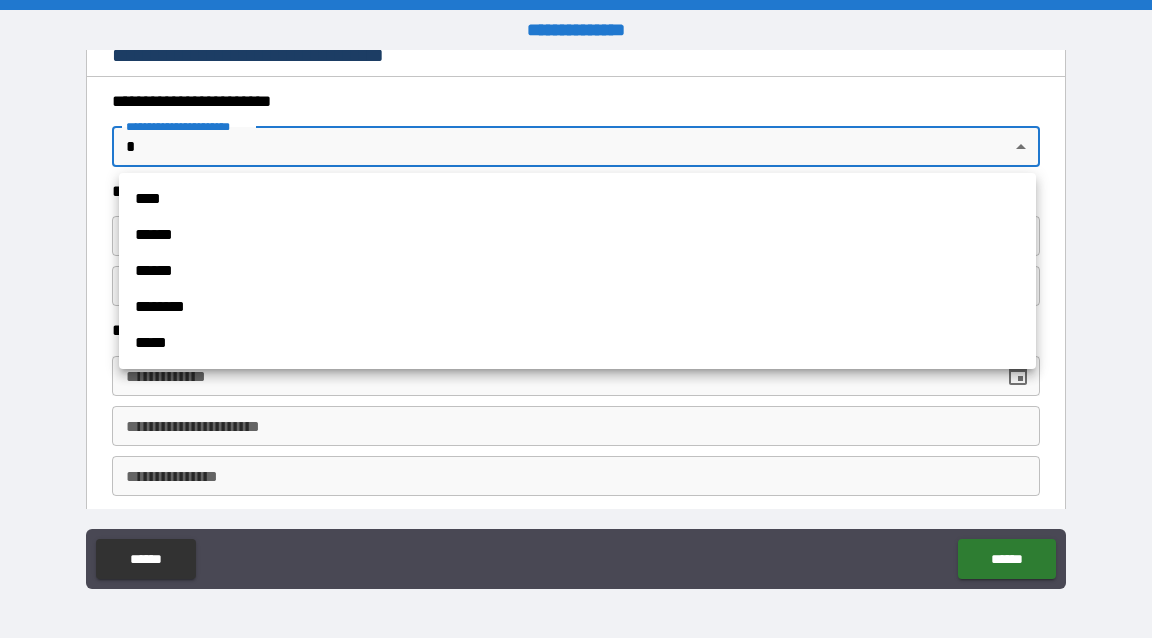 click on "**********" at bounding box center (576, 319) 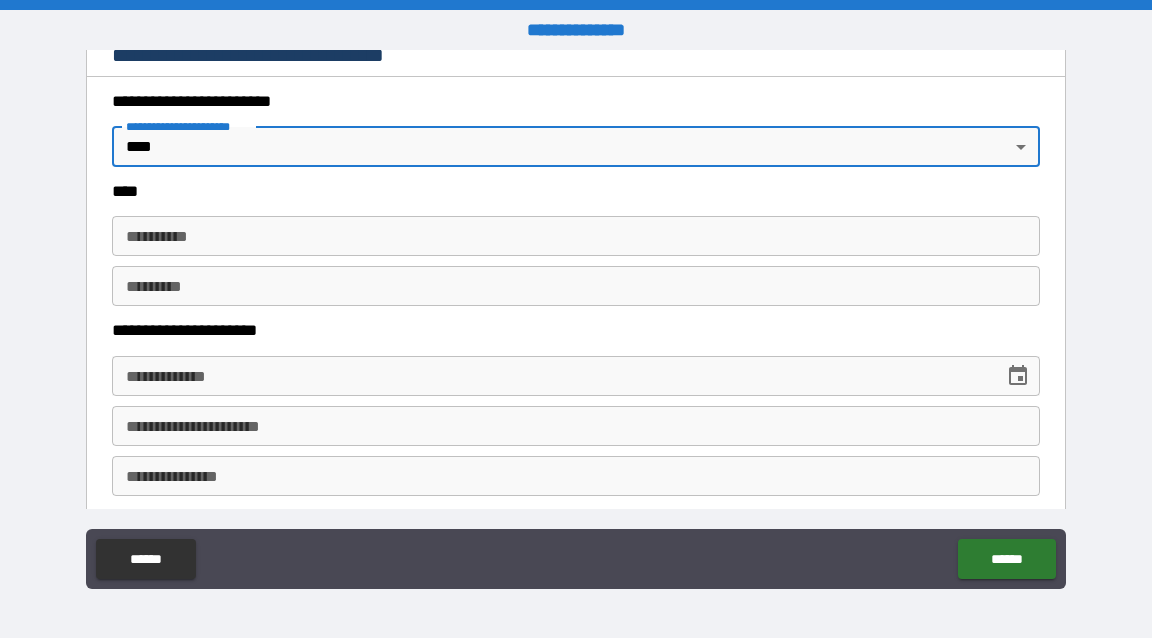 type on "*" 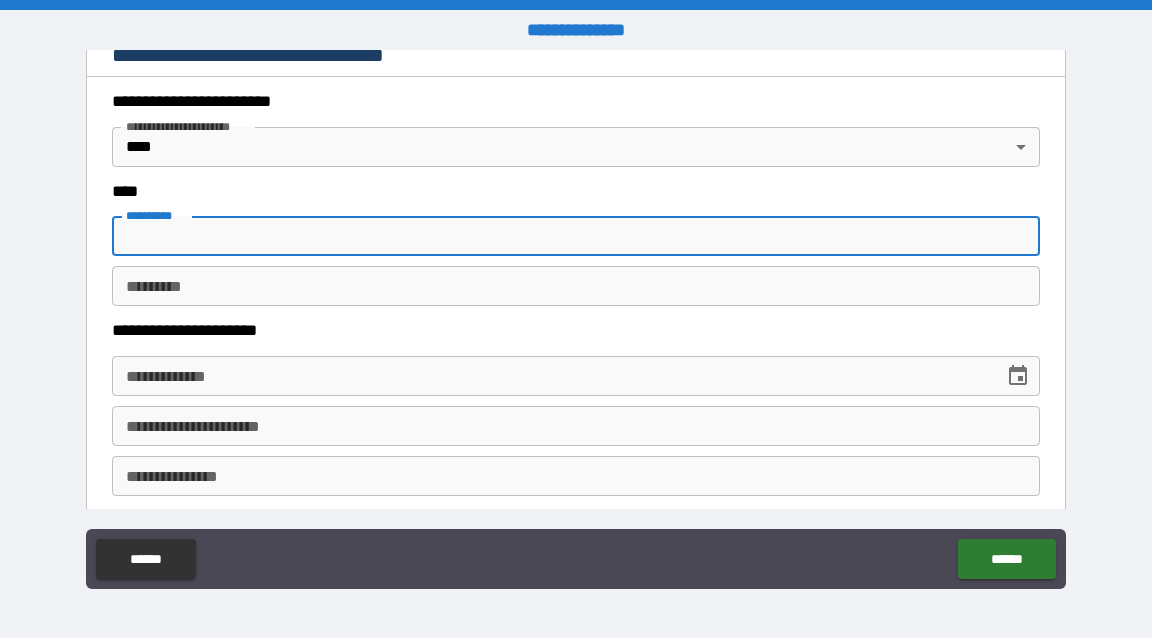 click on "**********" at bounding box center (576, 236) 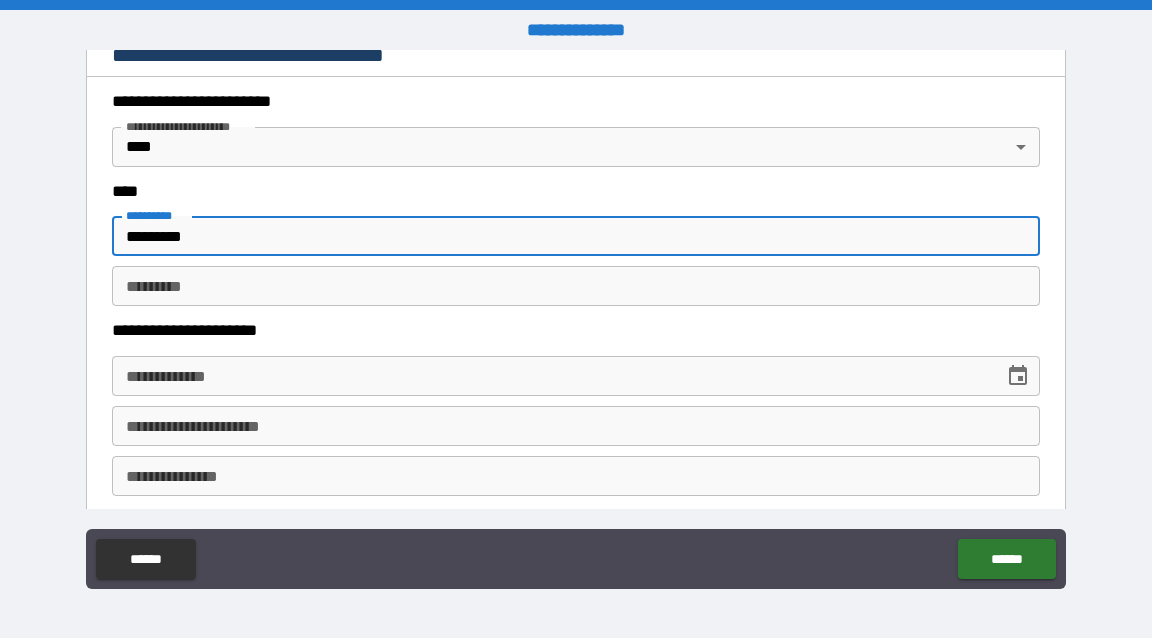 type on "*********" 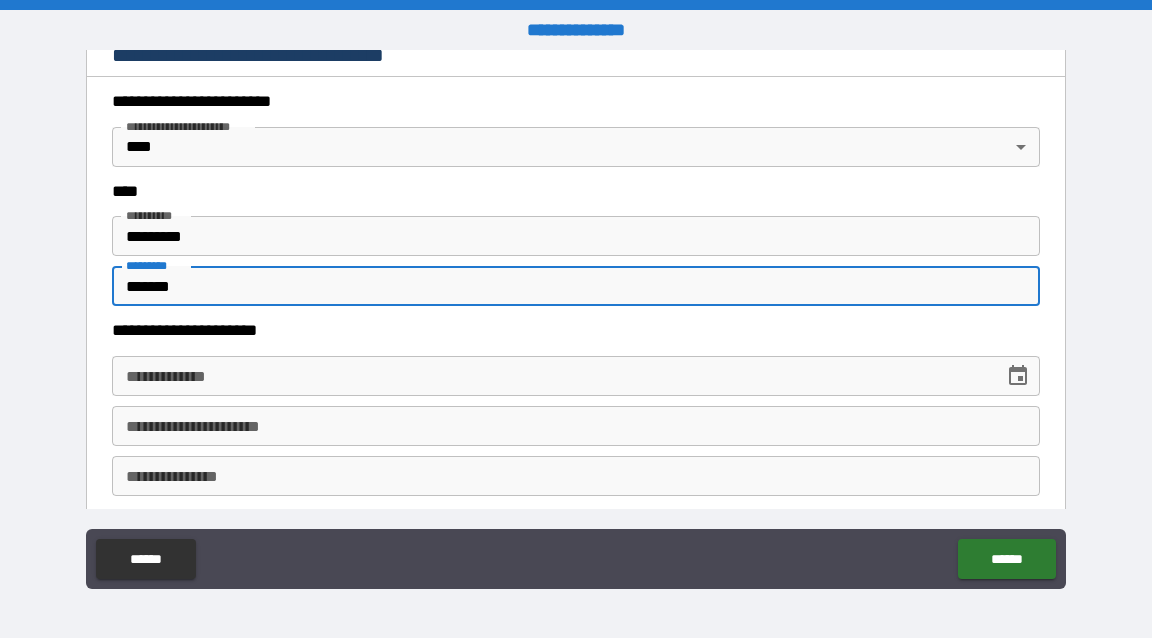 type on "*******" 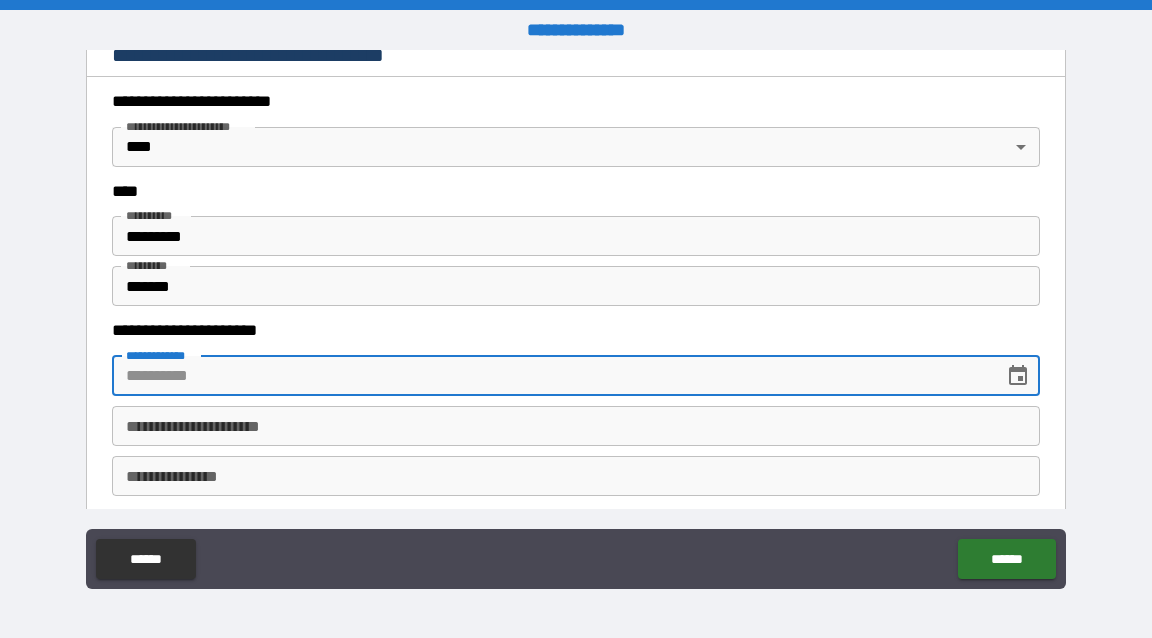click on "**********" at bounding box center (551, 376) 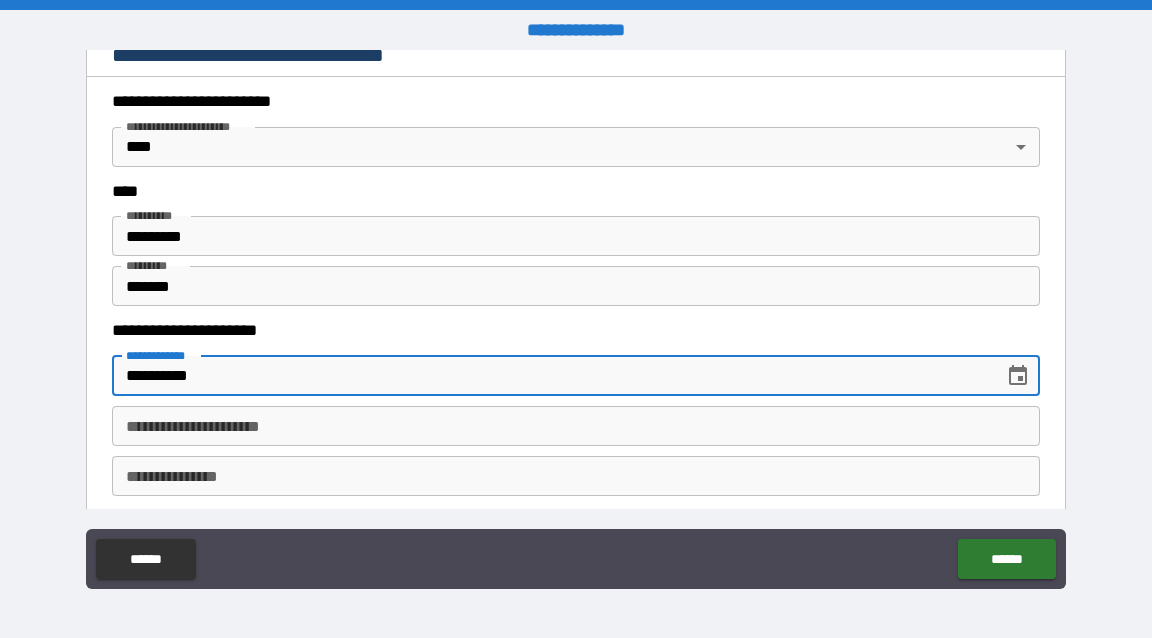 type on "**********" 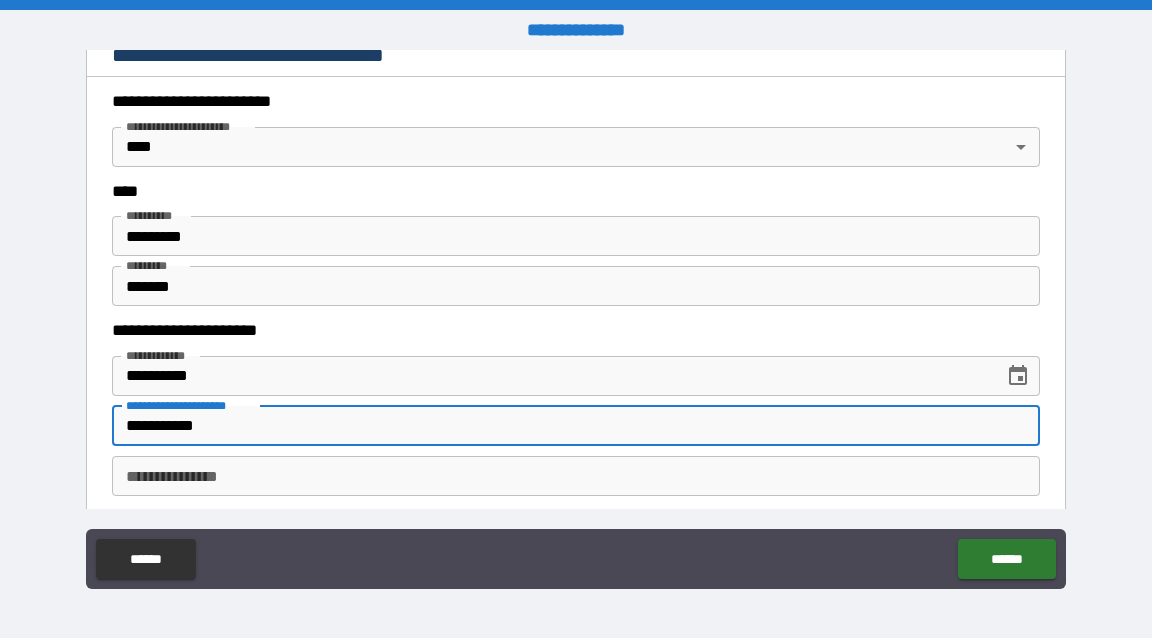 type on "**********" 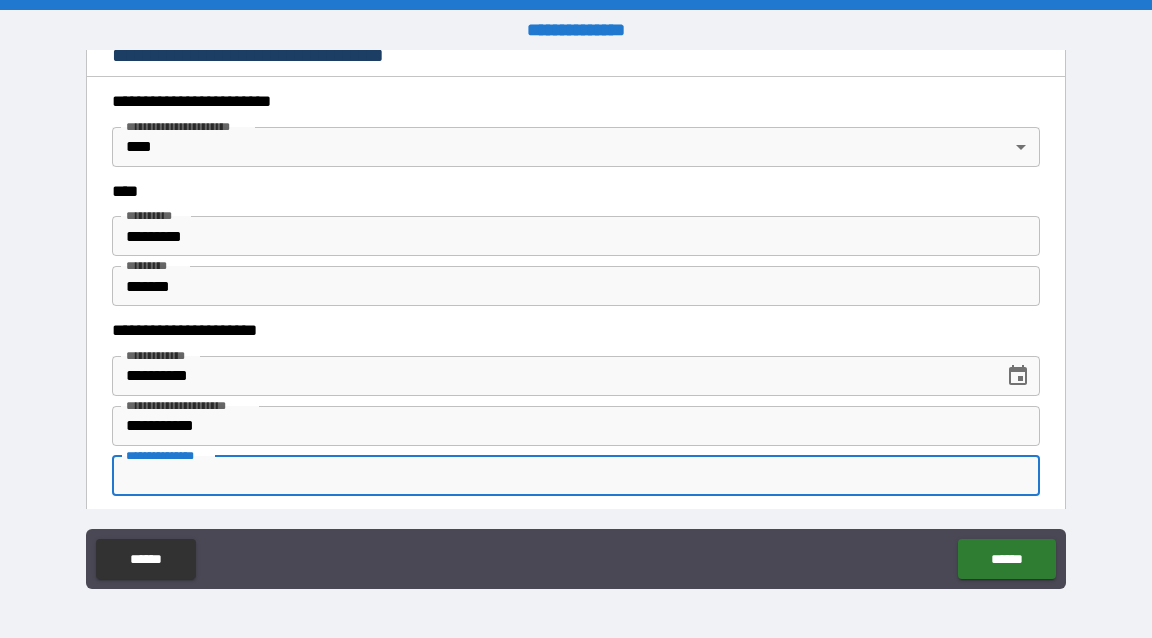 click on "**********" at bounding box center [576, 476] 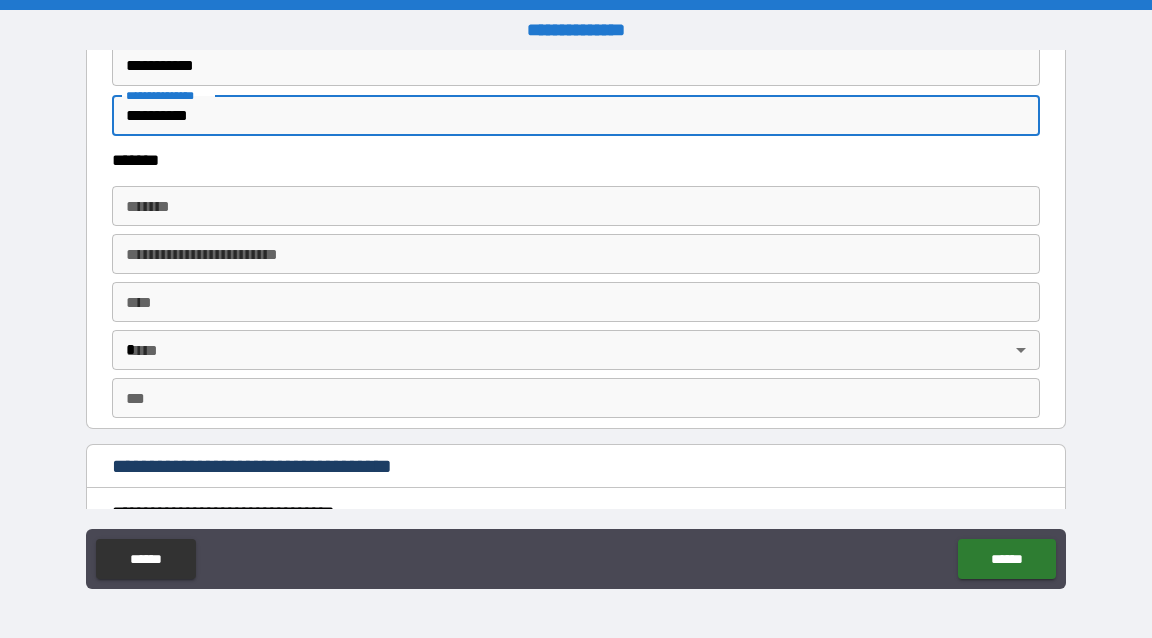 scroll, scrollTop: 1309, scrollLeft: 0, axis: vertical 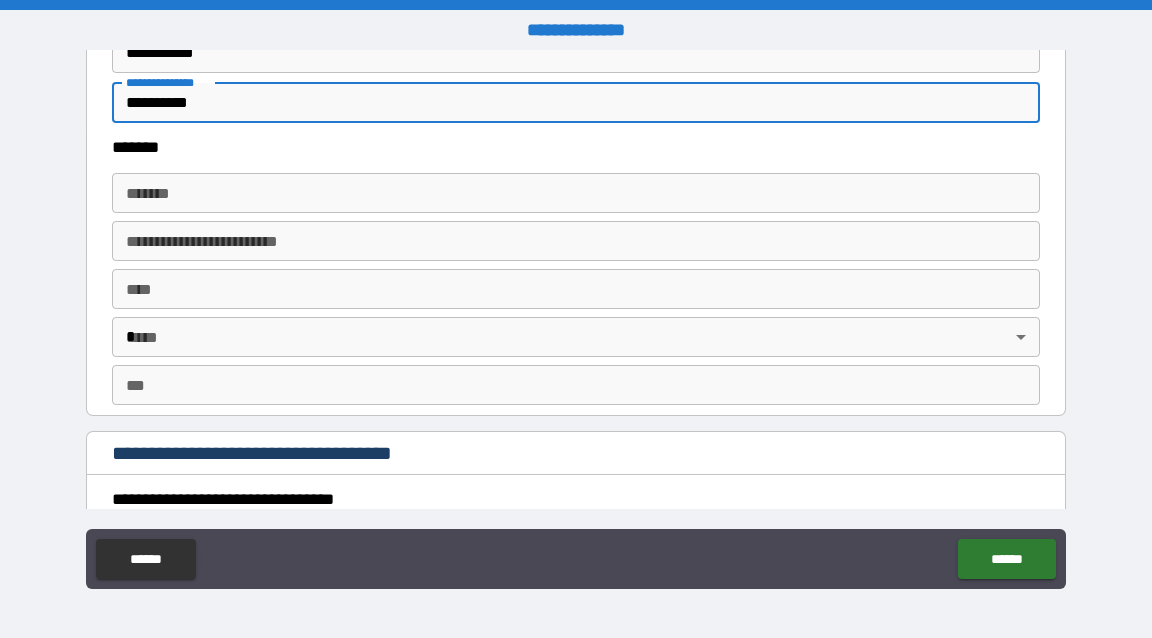 type on "**********" 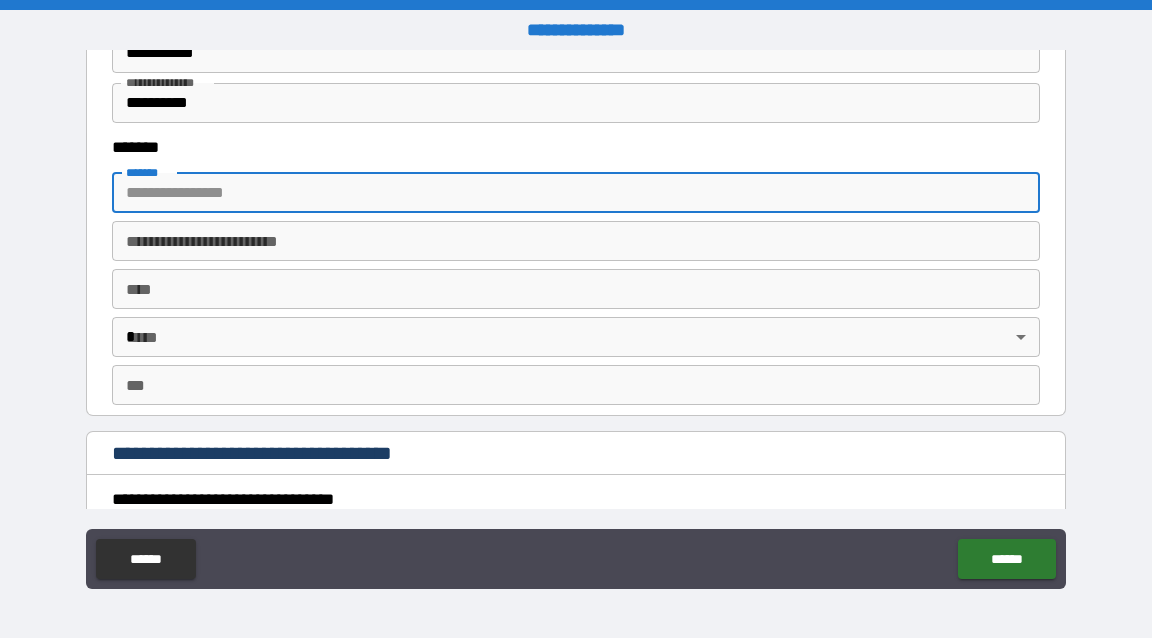 click on "*******" at bounding box center (576, 193) 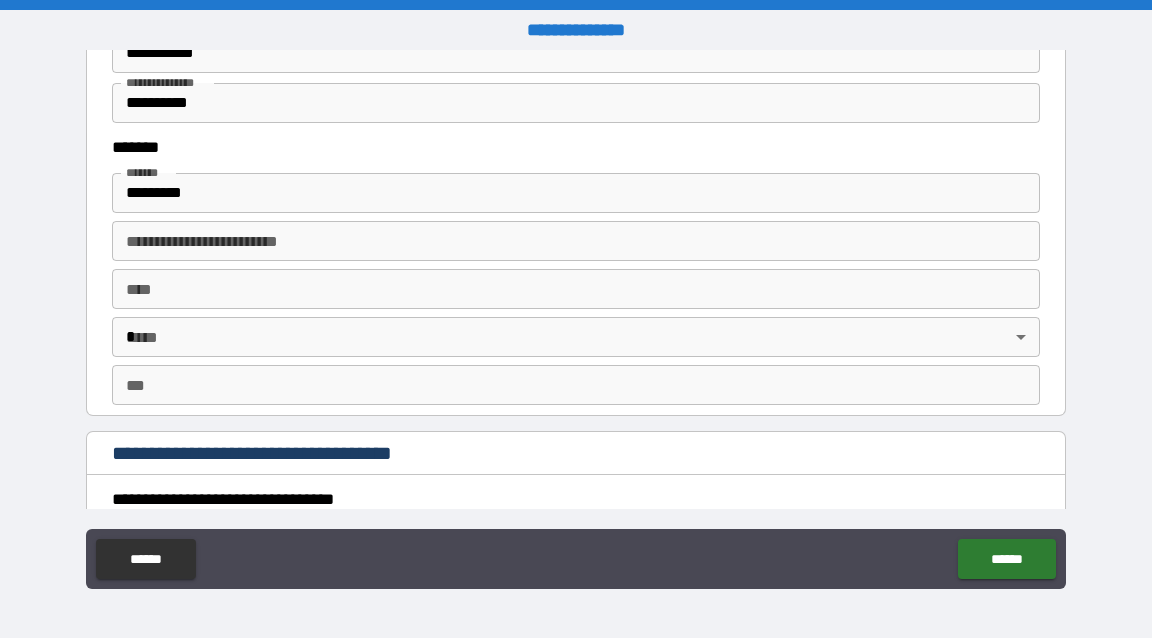 type on "**********" 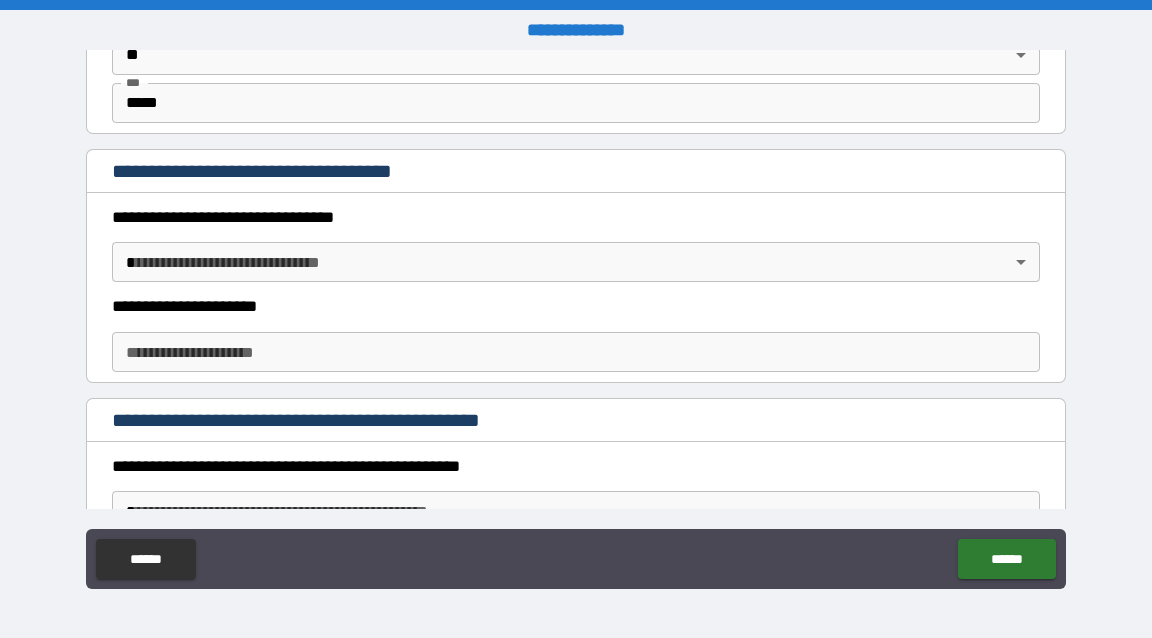 scroll, scrollTop: 1597, scrollLeft: 0, axis: vertical 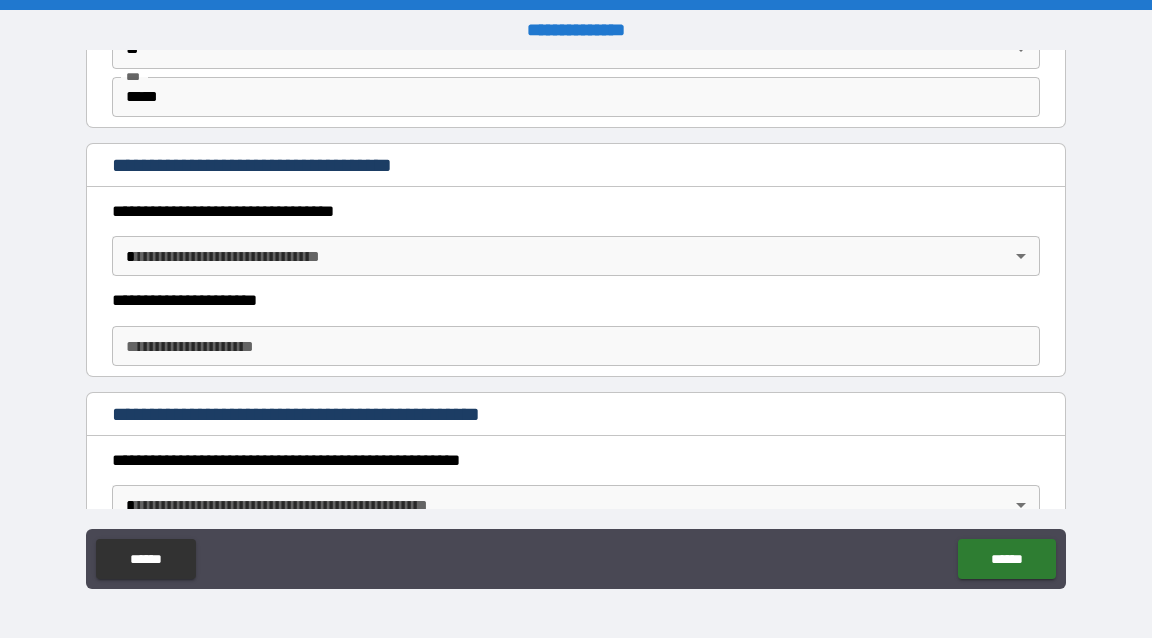 click on "**********" at bounding box center (576, 319) 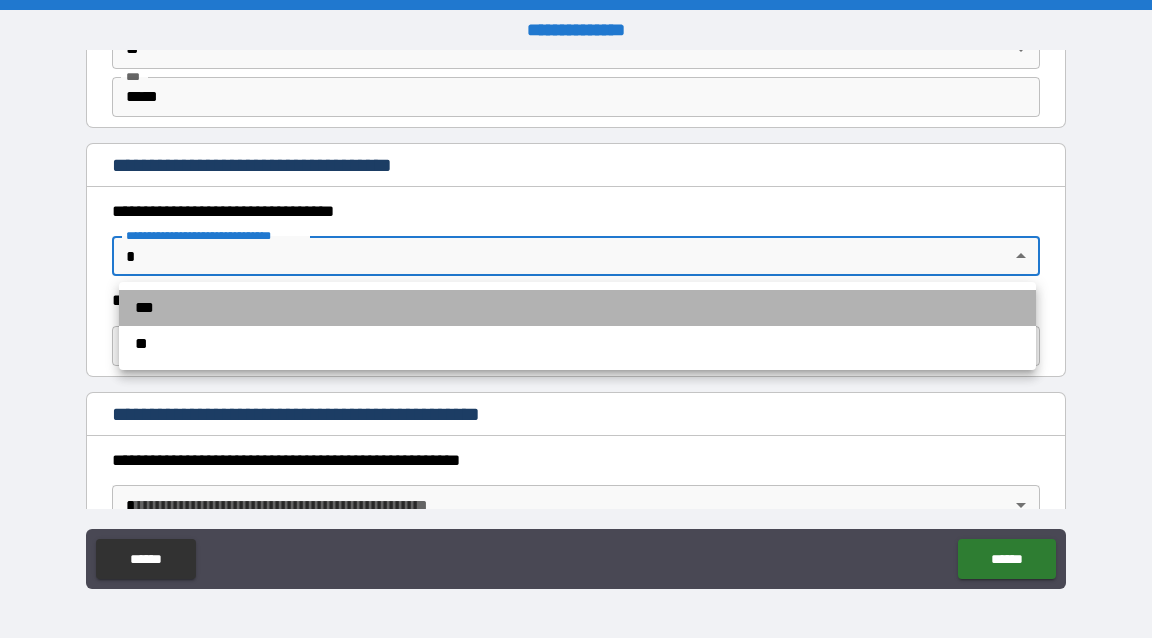 click on "***" at bounding box center (577, 308) 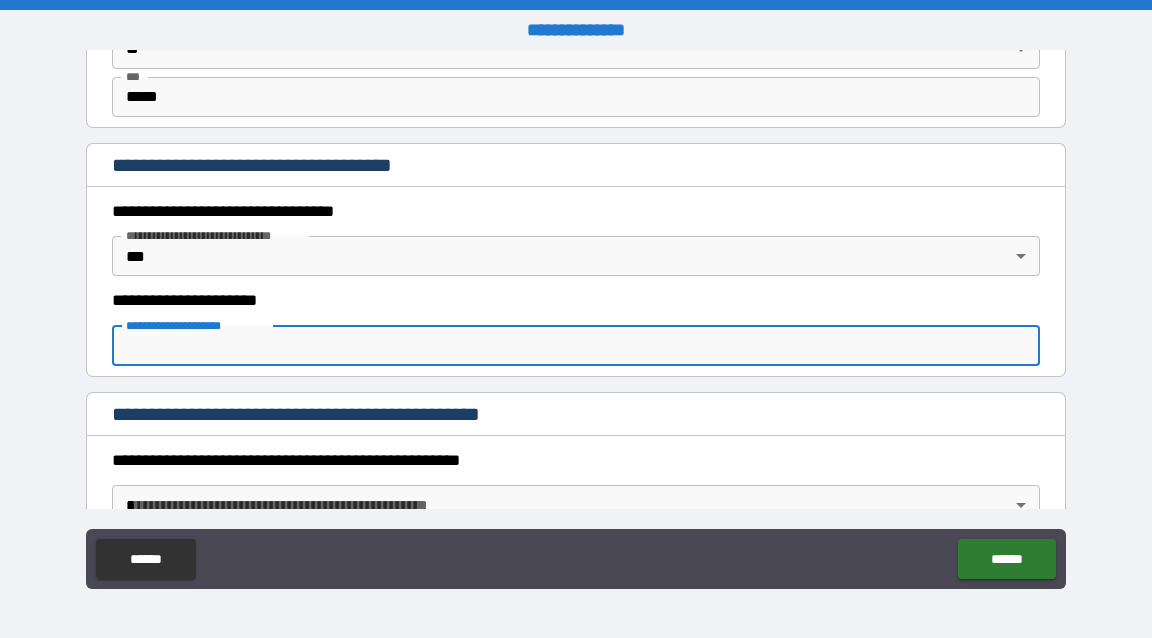 click on "**********" at bounding box center (576, 346) 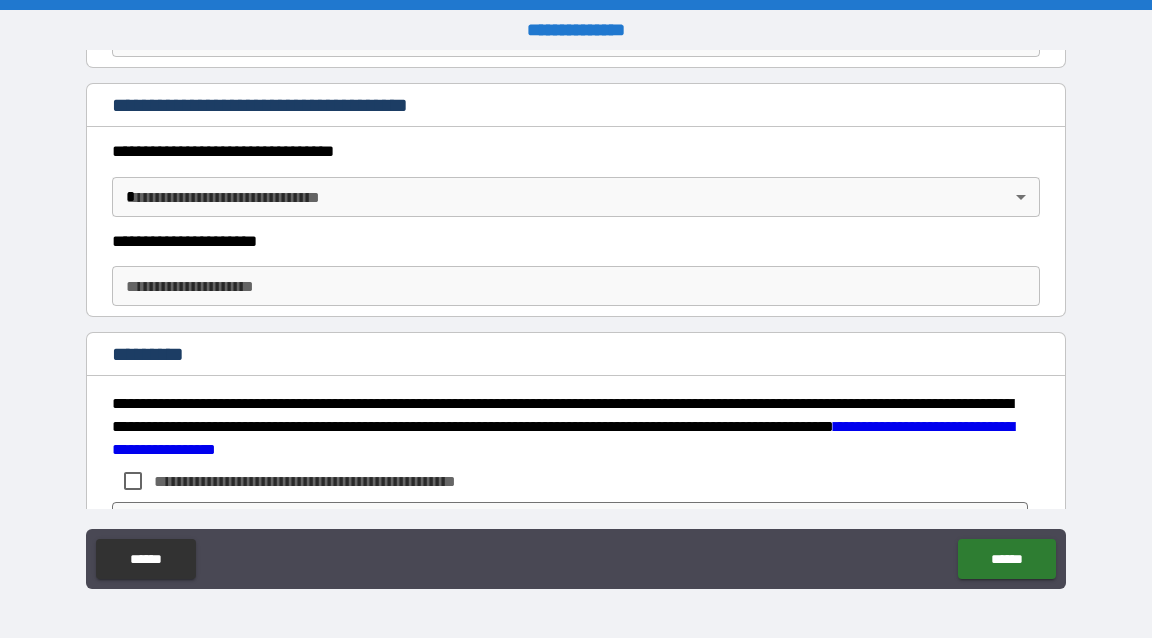 scroll, scrollTop: 3299, scrollLeft: 0, axis: vertical 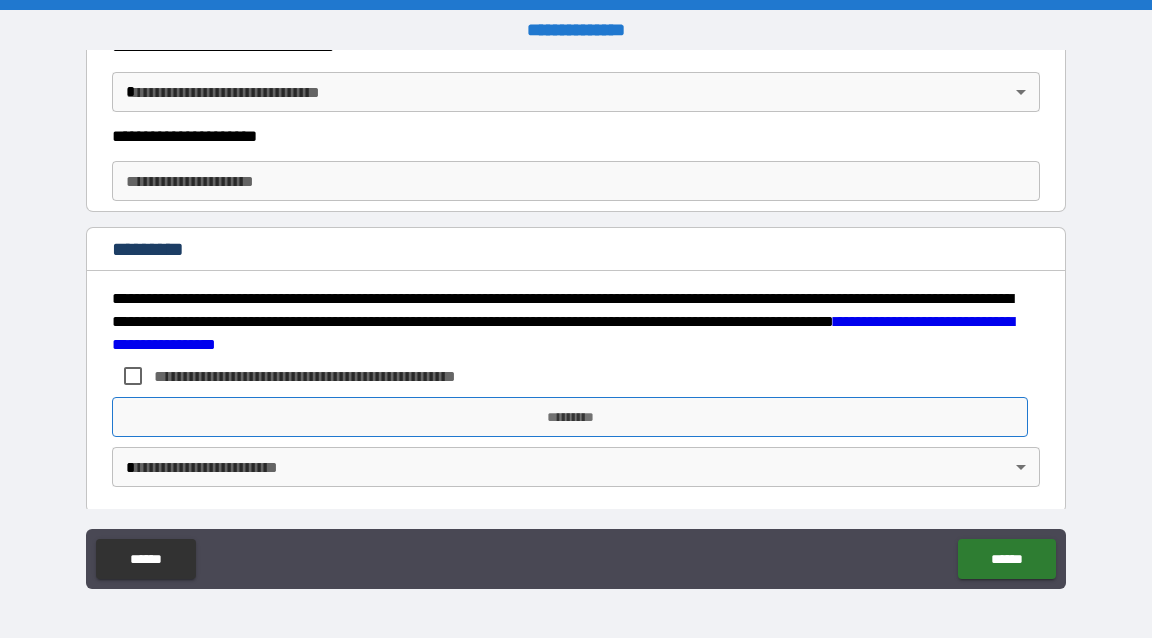 type on "**********" 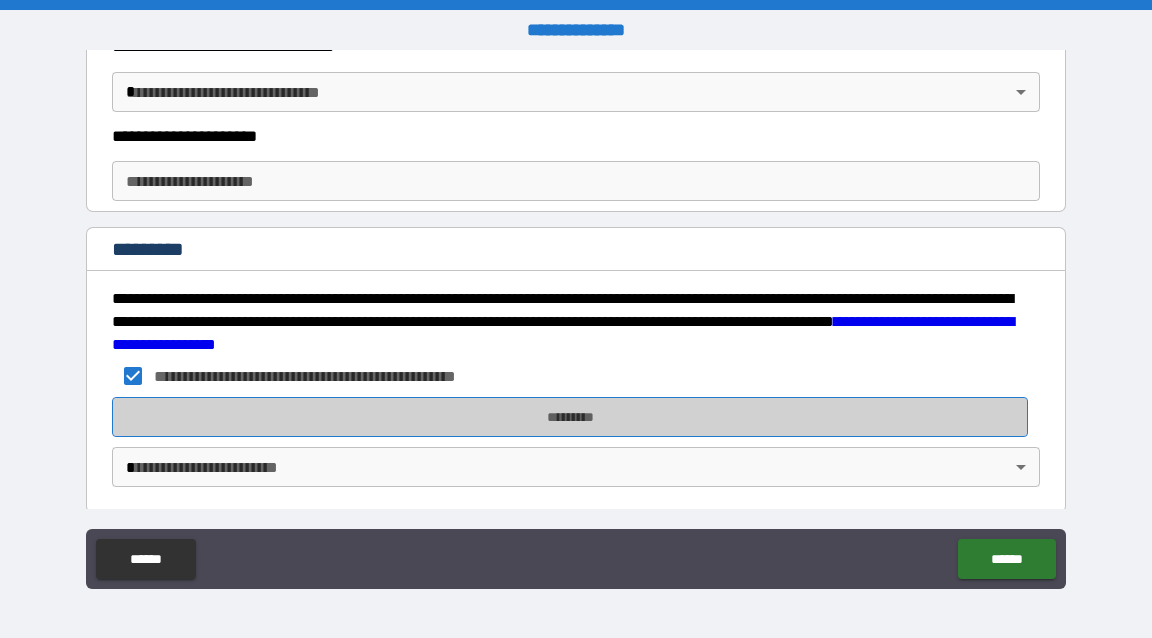 click on "*********" at bounding box center (570, 417) 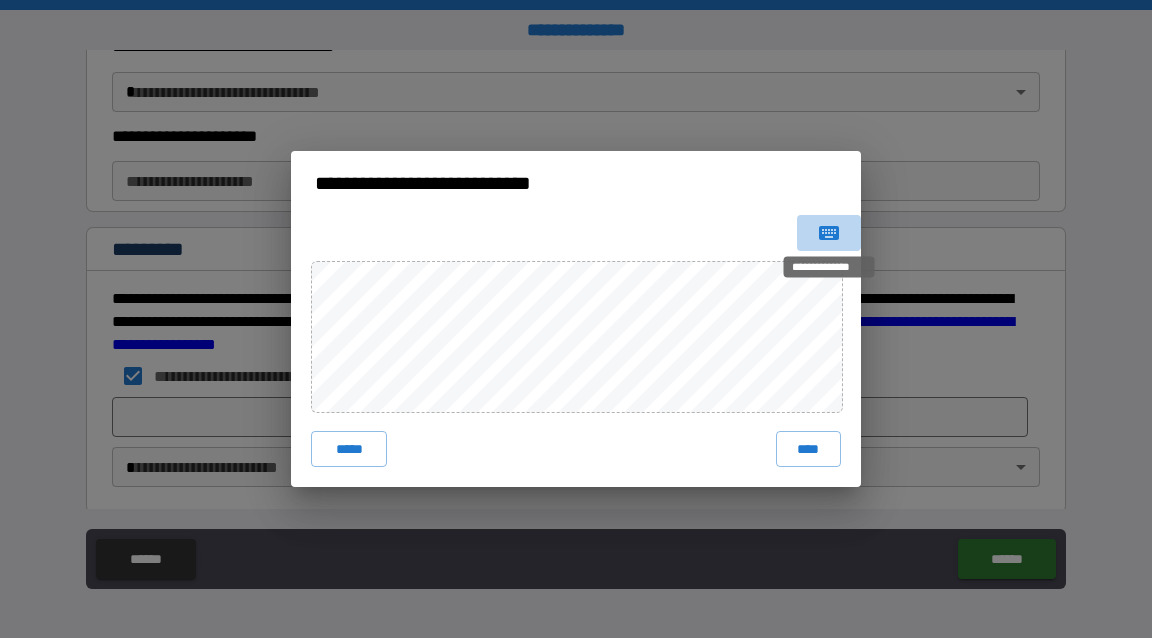 click 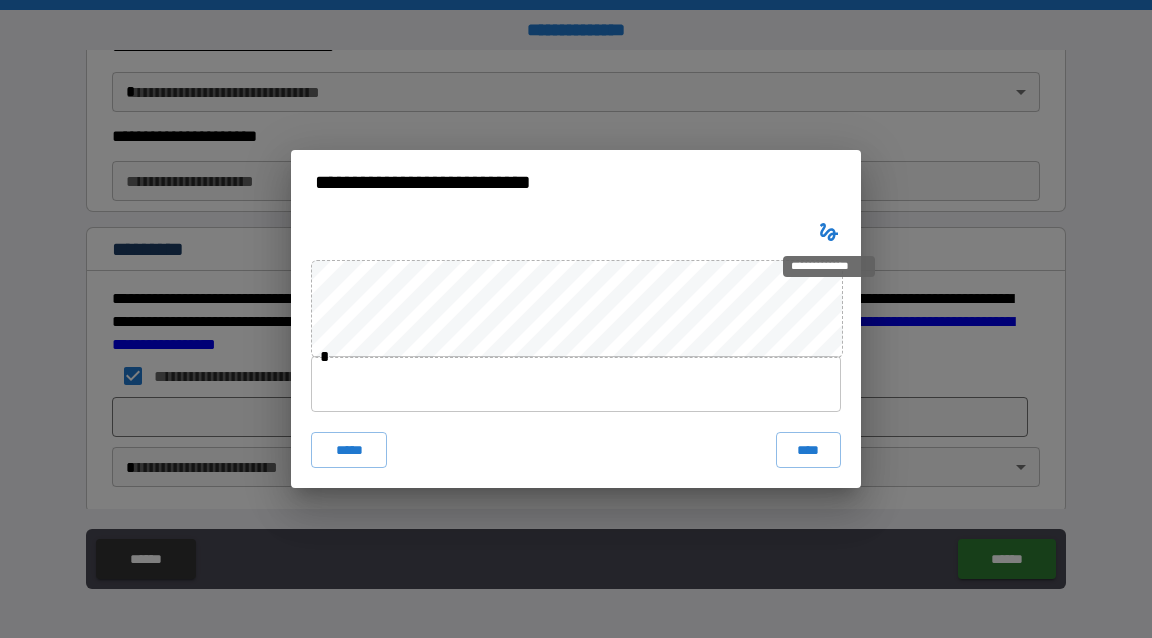 type 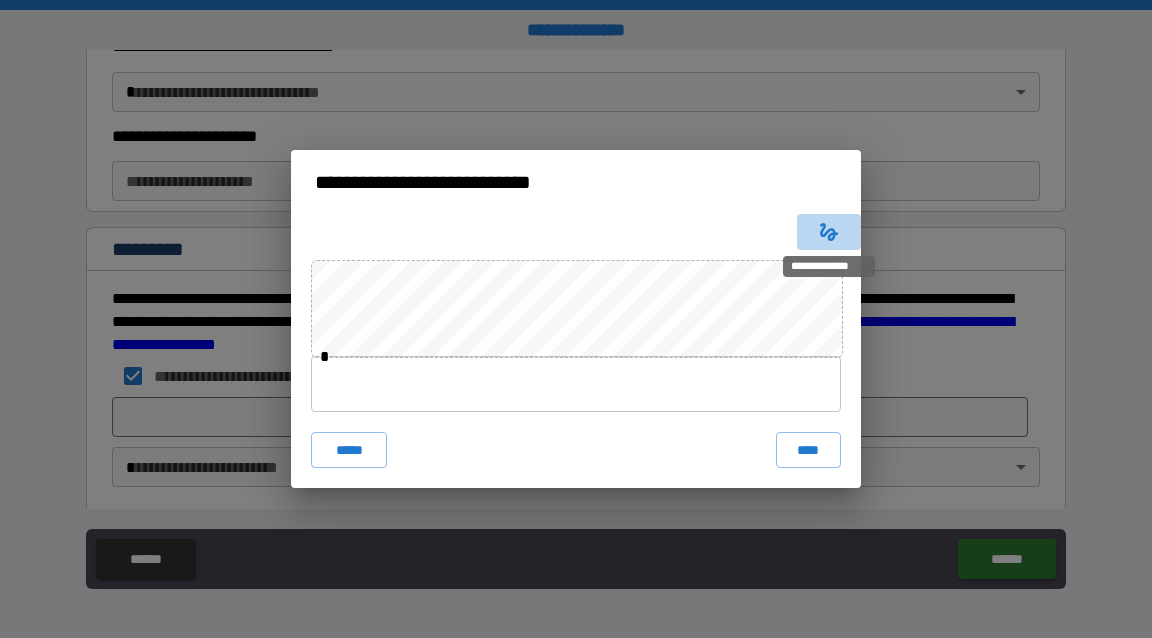 click 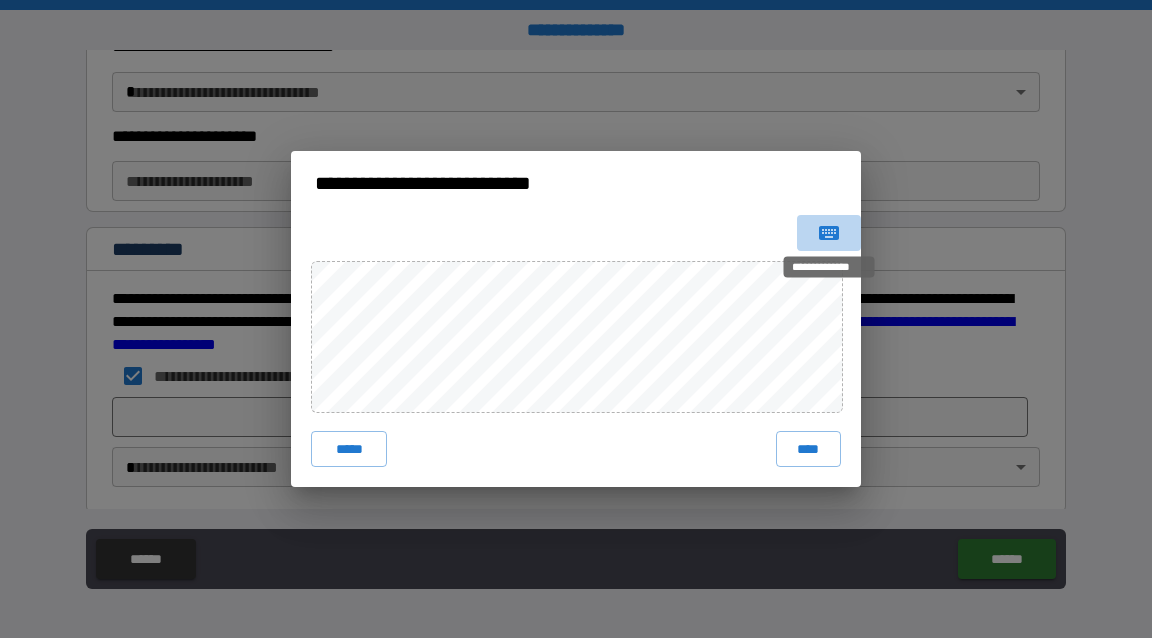 click 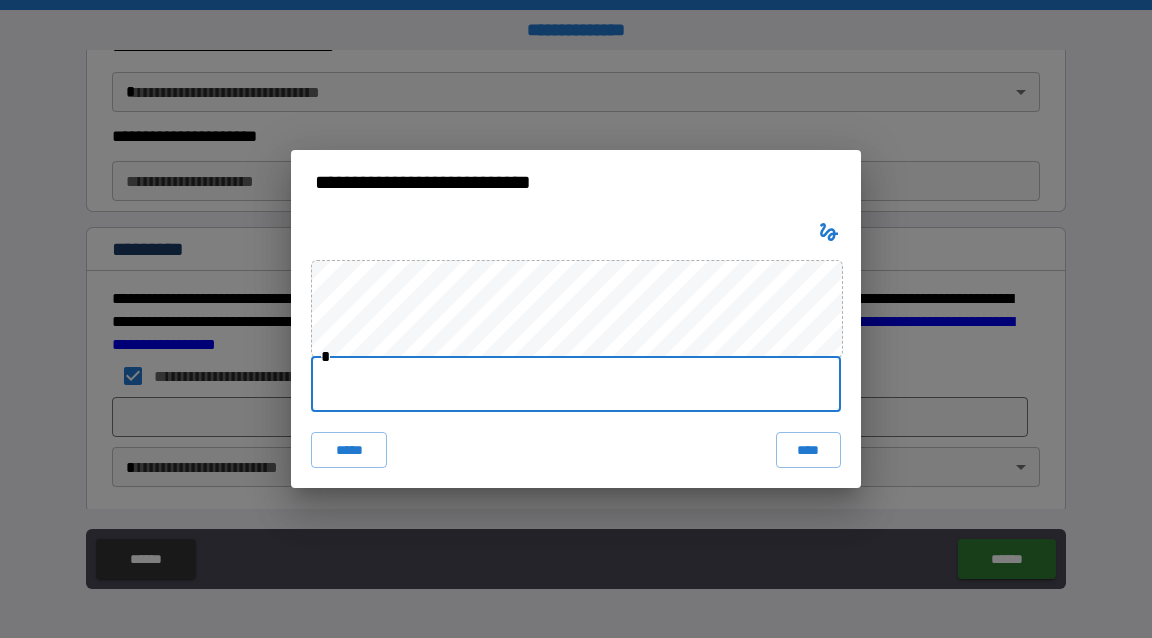 click at bounding box center [576, 384] 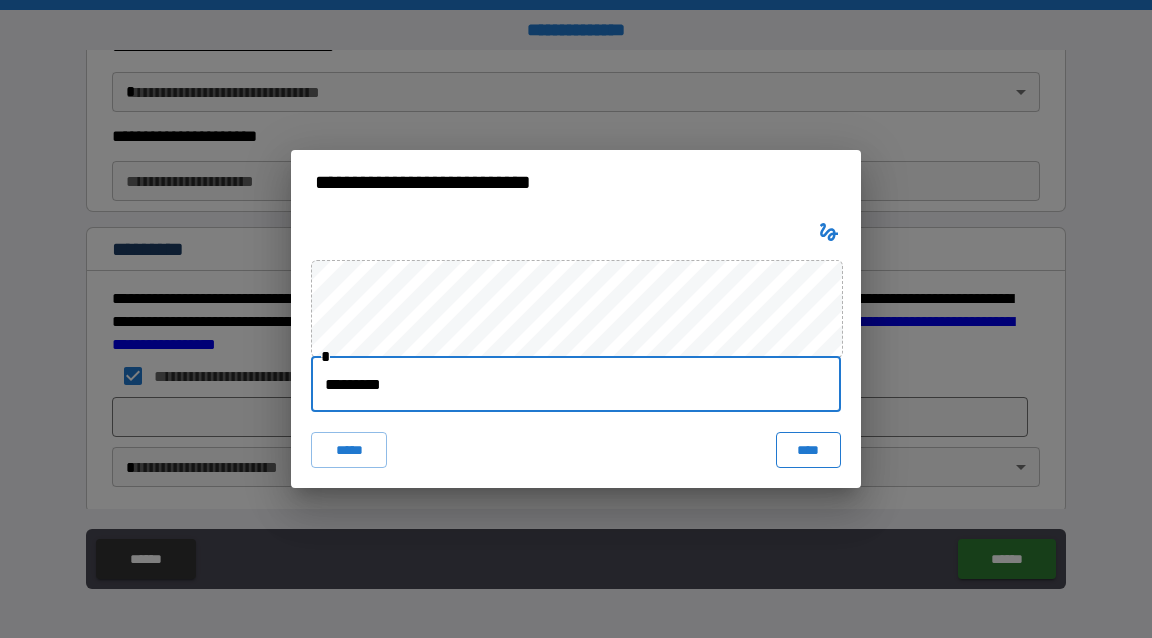 type on "*********" 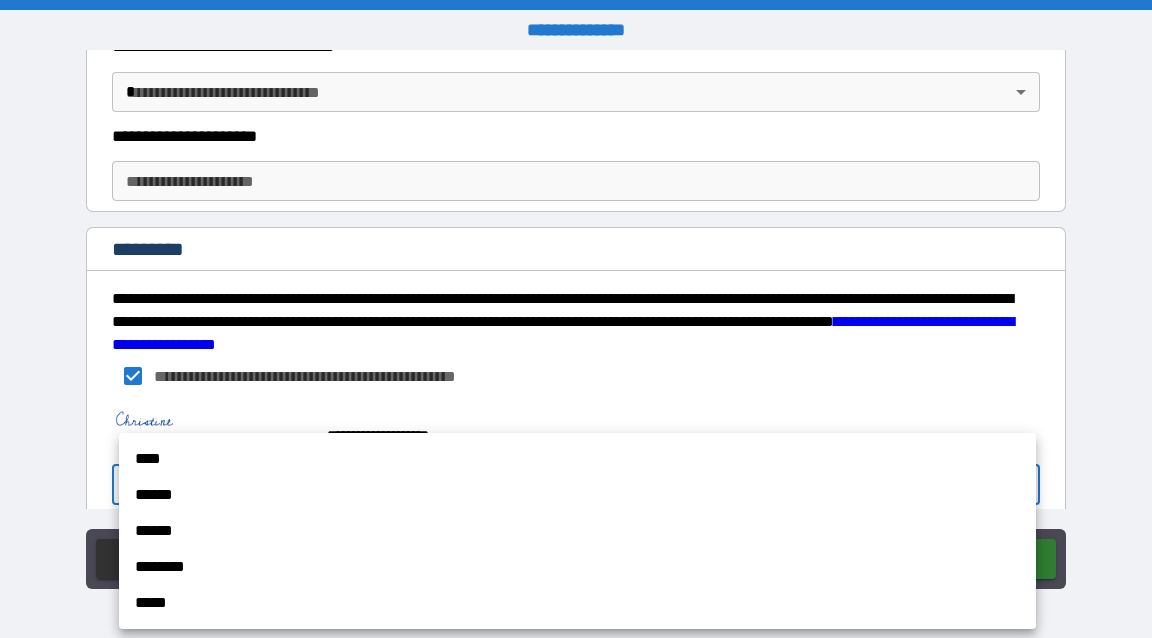 click on "**********" at bounding box center [576, 319] 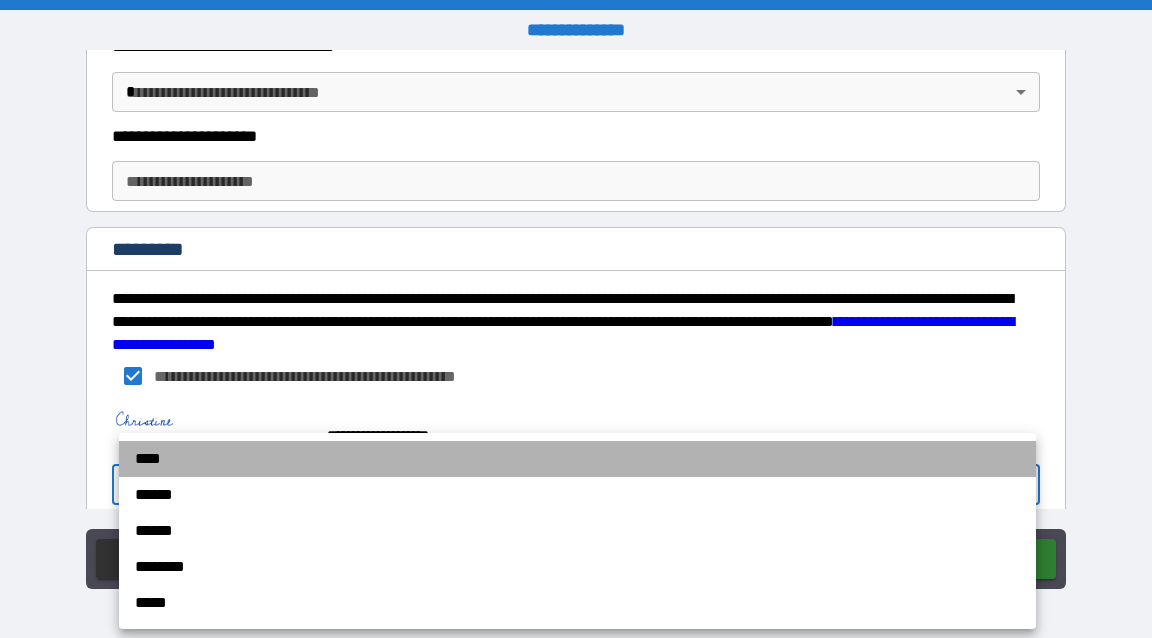 click on "****" at bounding box center [577, 459] 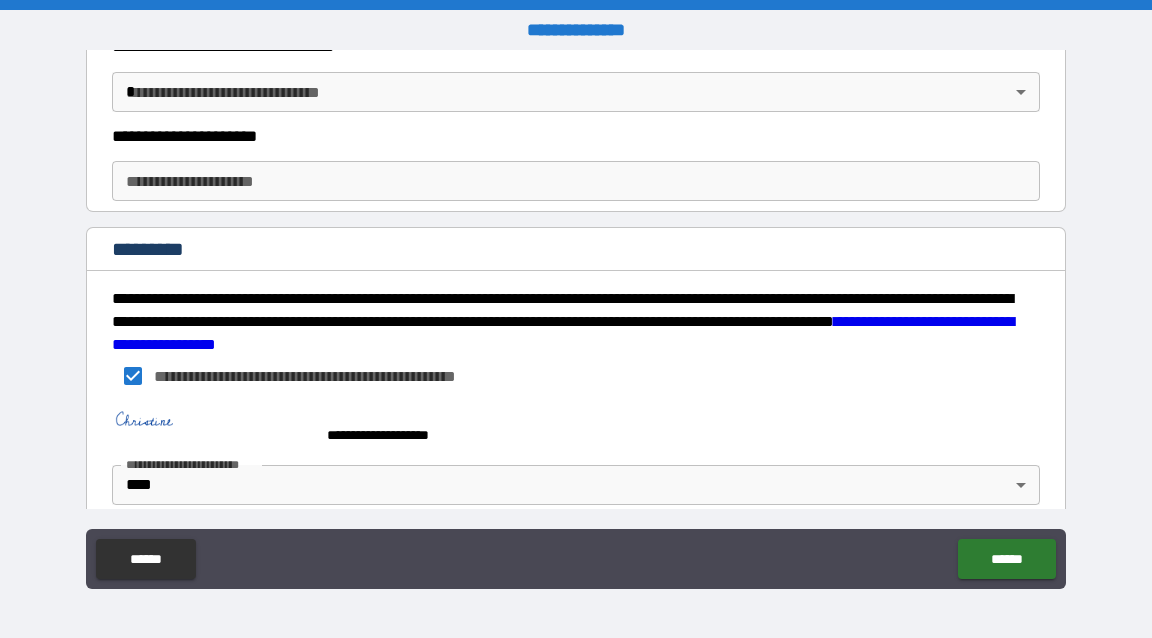 scroll, scrollTop: 3316, scrollLeft: 0, axis: vertical 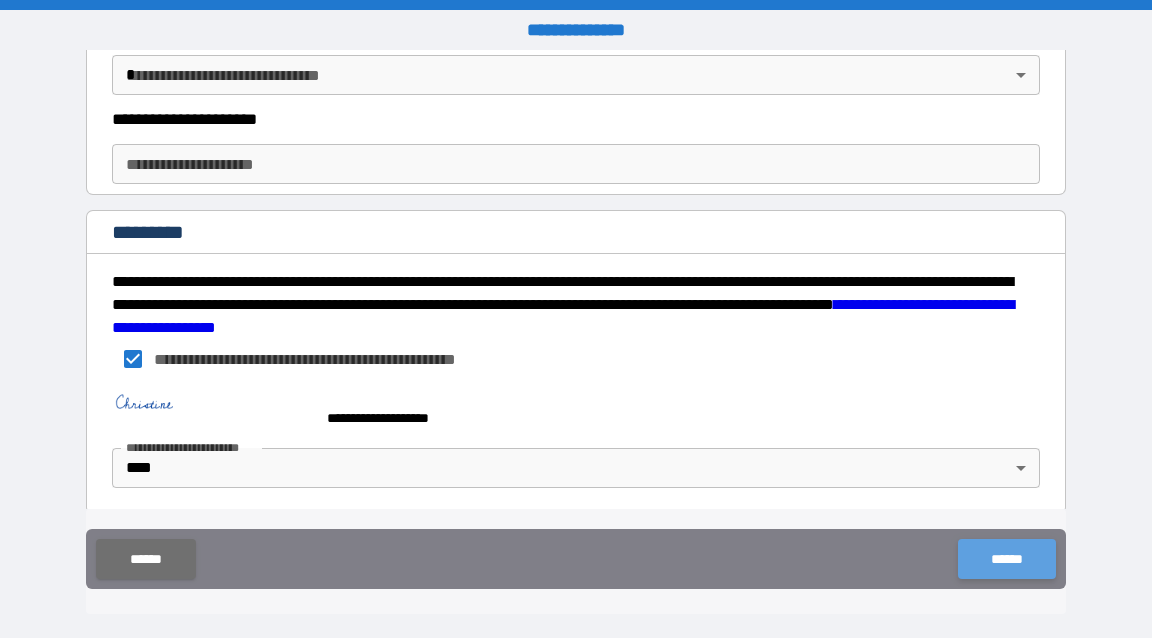 click on "******" at bounding box center (1006, 559) 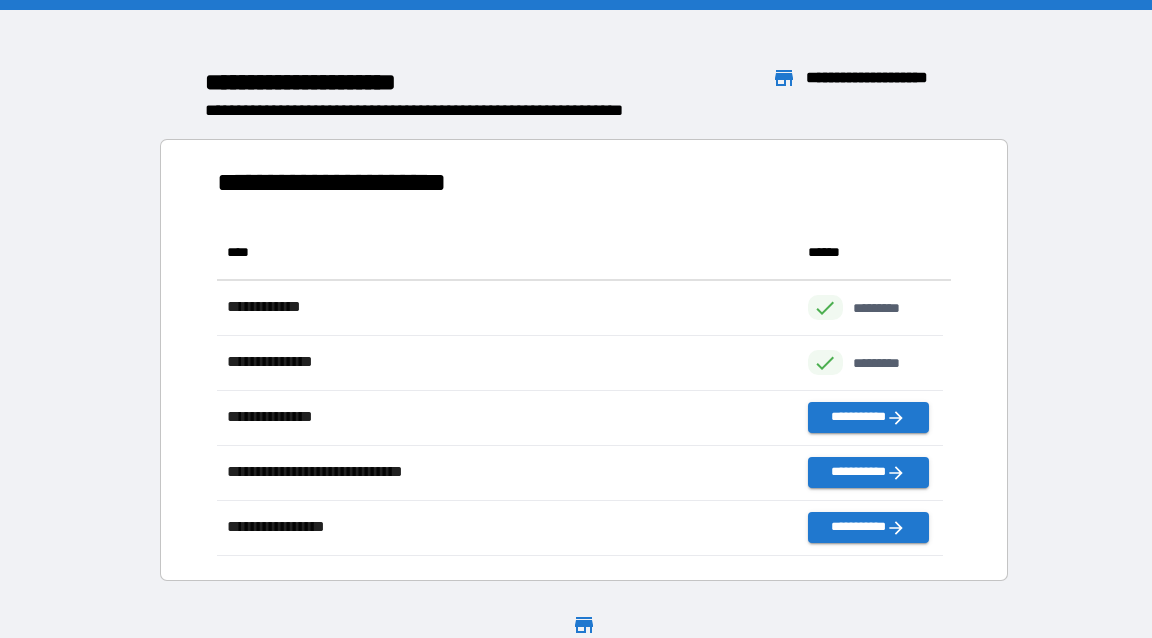 scroll, scrollTop: 13, scrollLeft: 14, axis: both 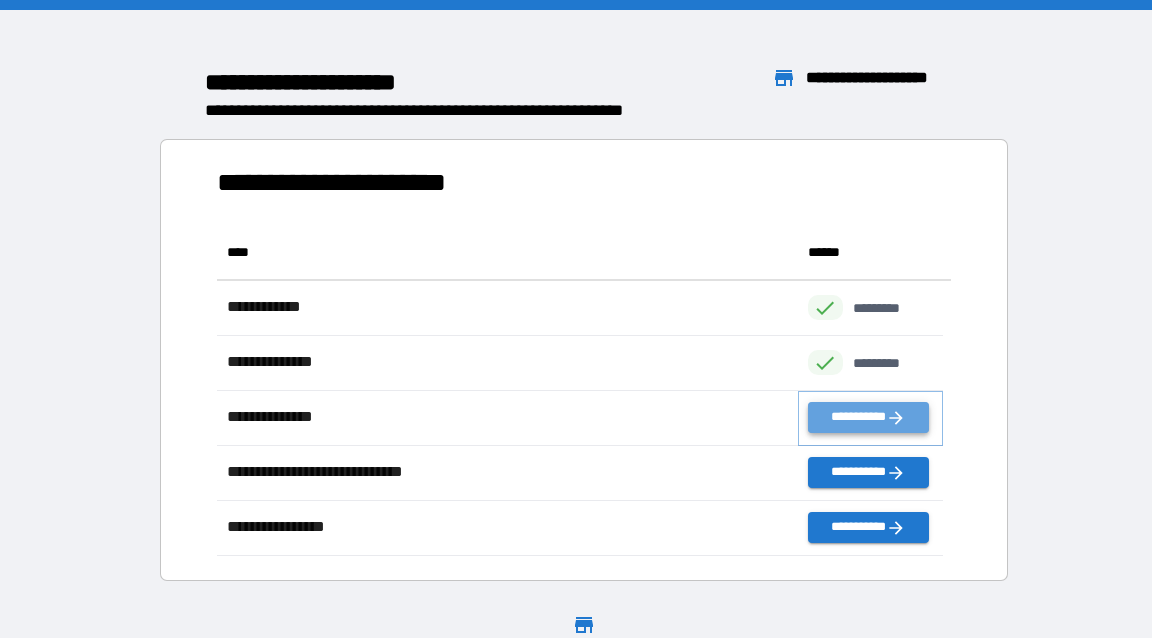 click on "**********" at bounding box center [868, 417] 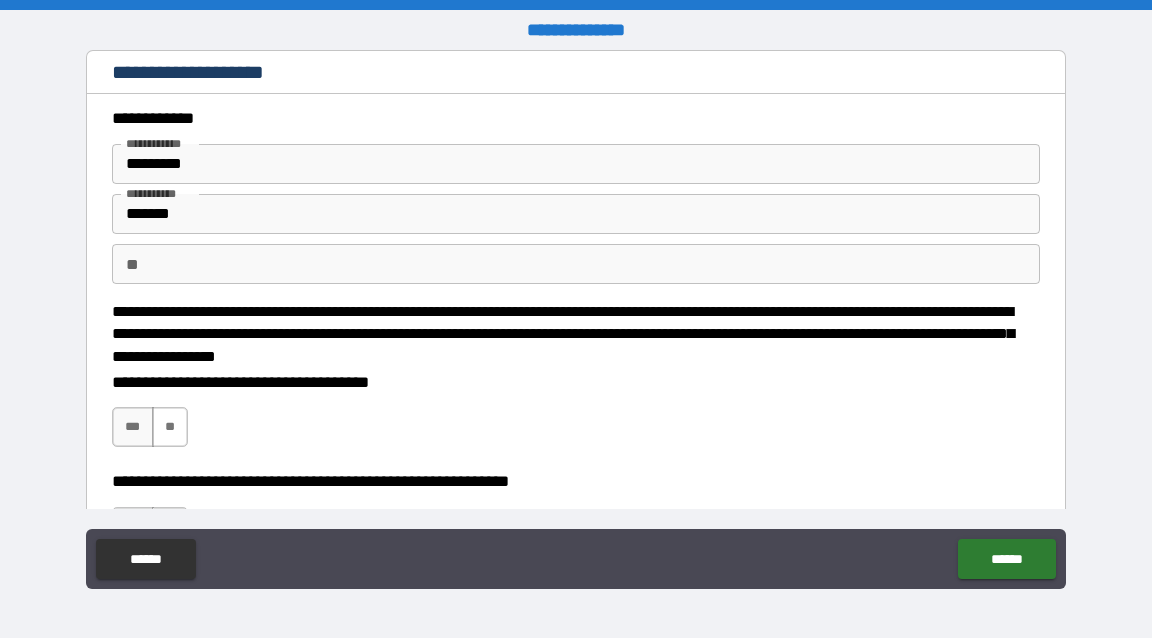 click on "**" at bounding box center (170, 427) 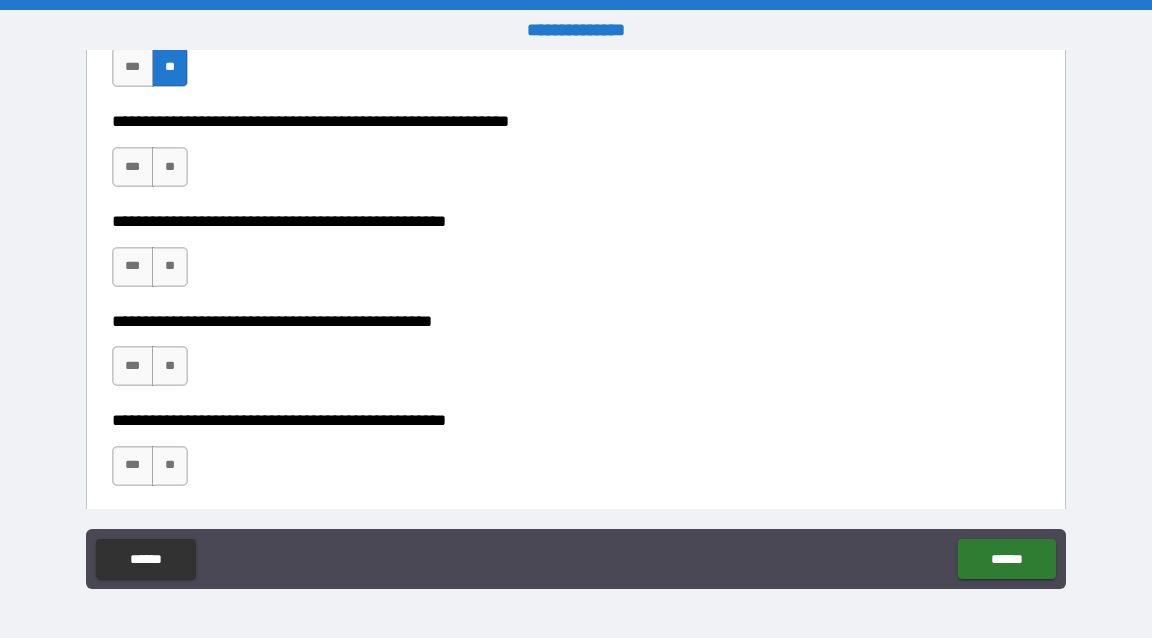 scroll, scrollTop: 378, scrollLeft: 0, axis: vertical 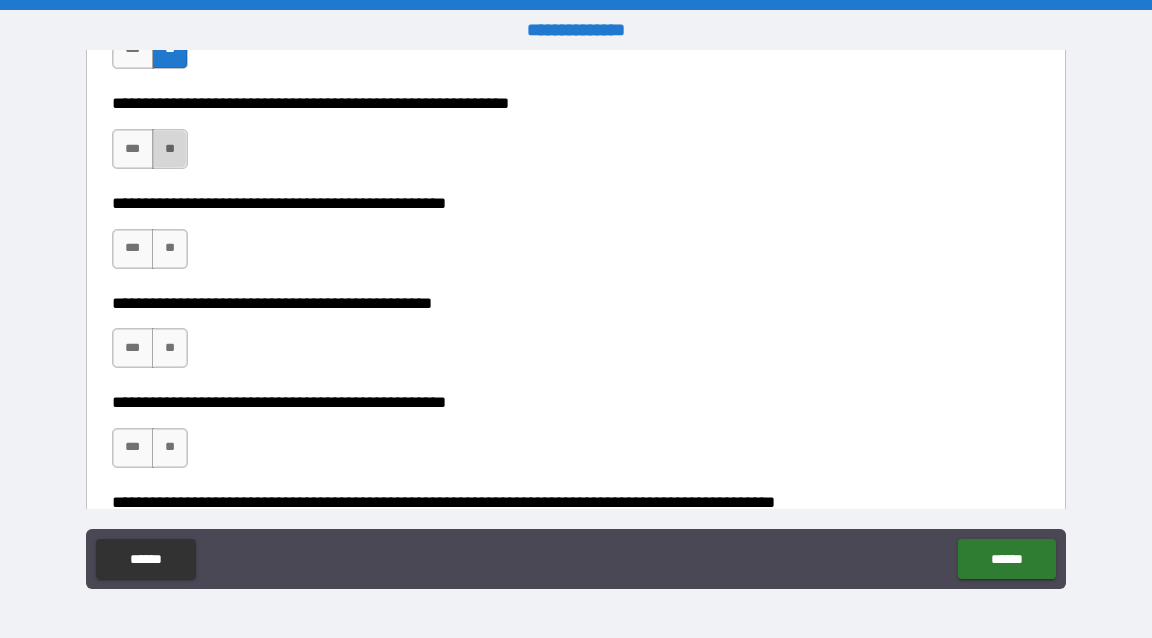 click on "**" at bounding box center [170, 149] 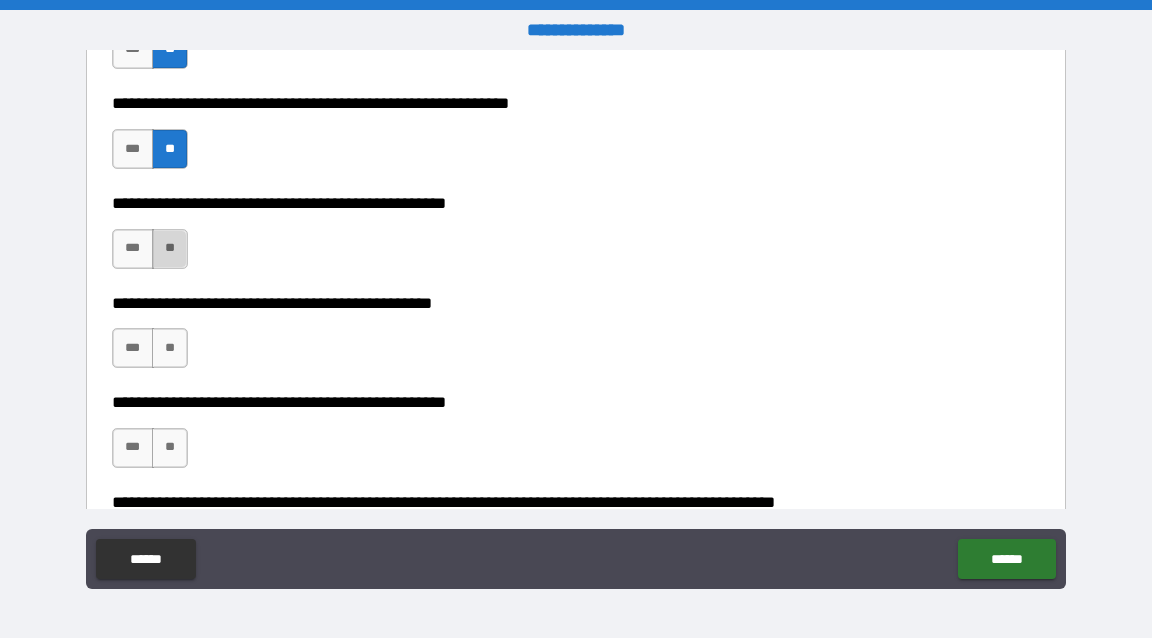 click on "**" at bounding box center [170, 249] 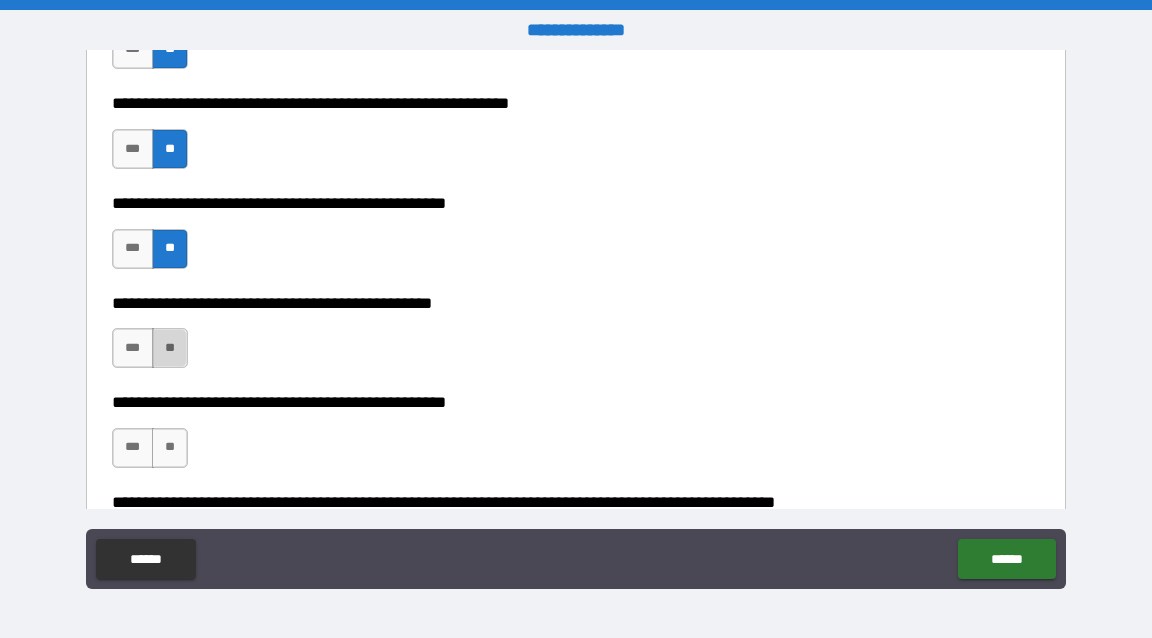 click on "**" at bounding box center (170, 348) 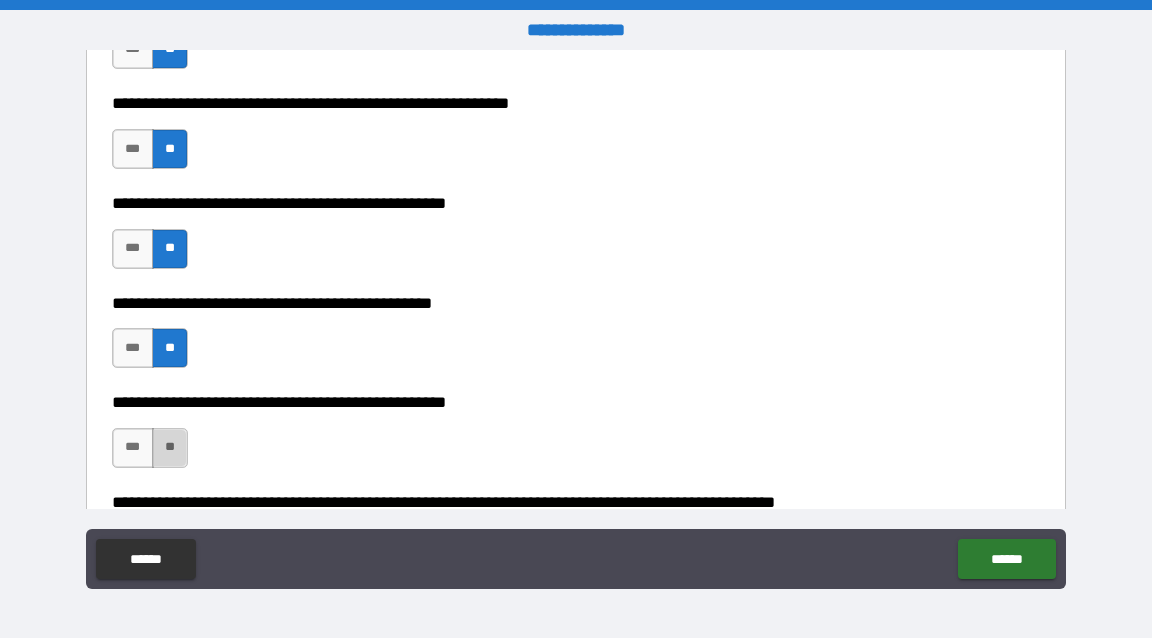 click on "**" at bounding box center [170, 448] 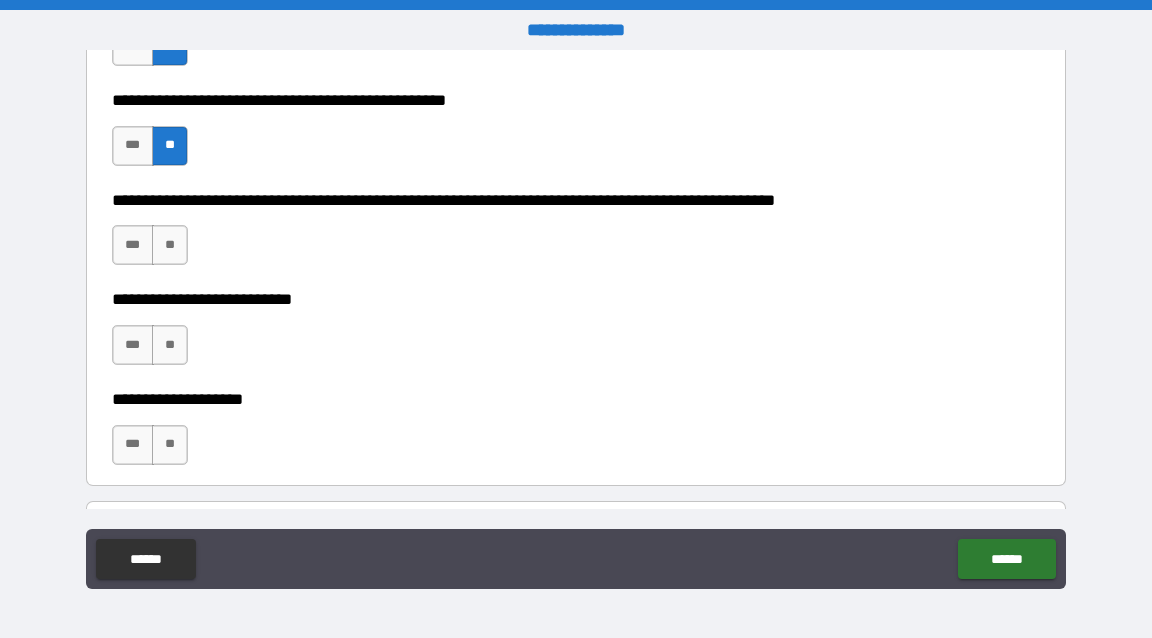 scroll, scrollTop: 718, scrollLeft: 0, axis: vertical 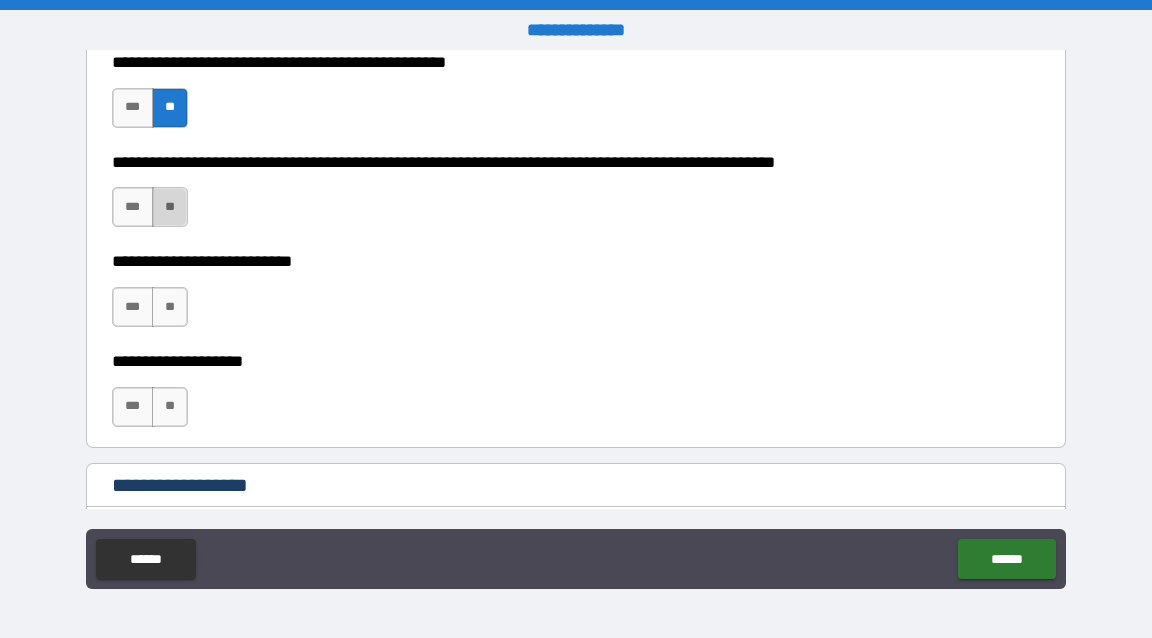 click on "**" at bounding box center [170, 207] 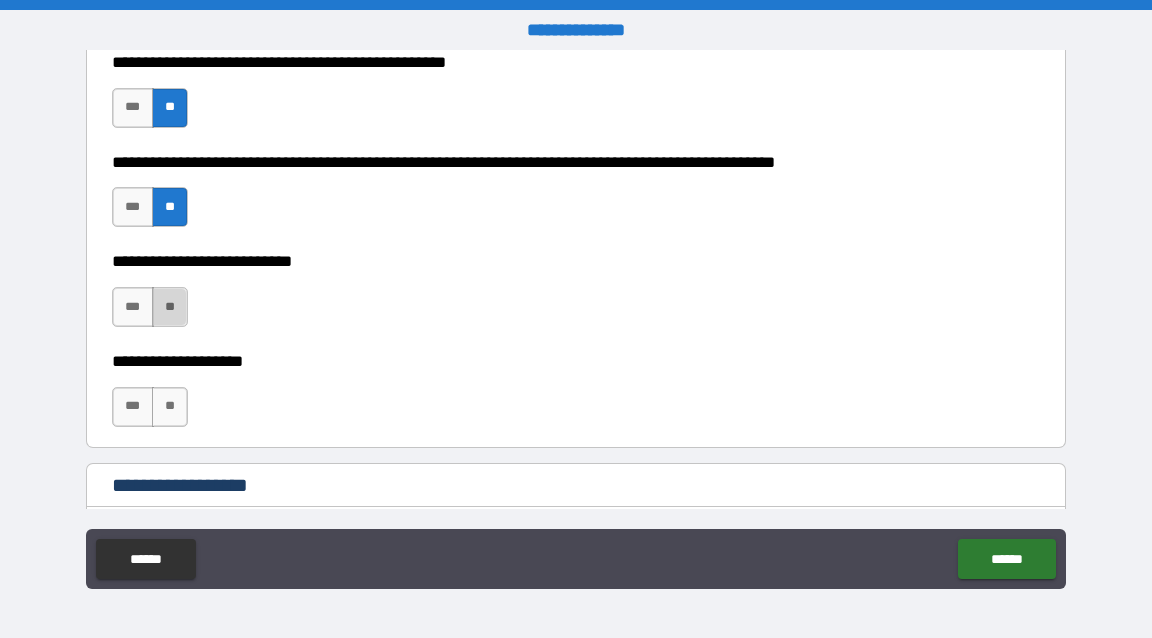 click on "**" at bounding box center [170, 307] 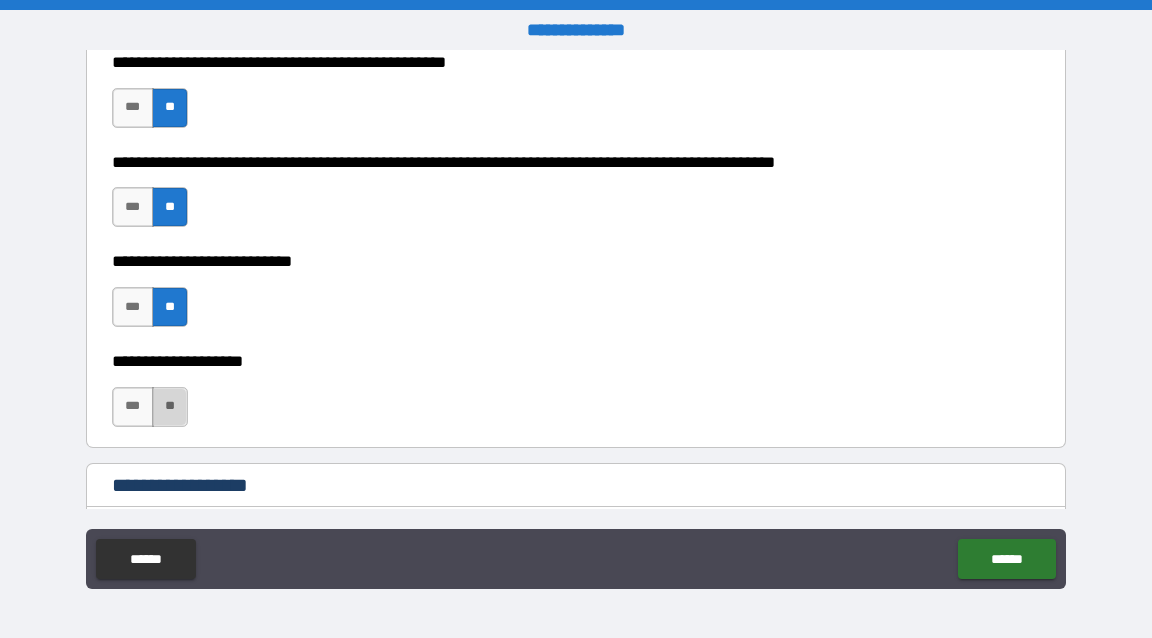 click on "**" at bounding box center (170, 407) 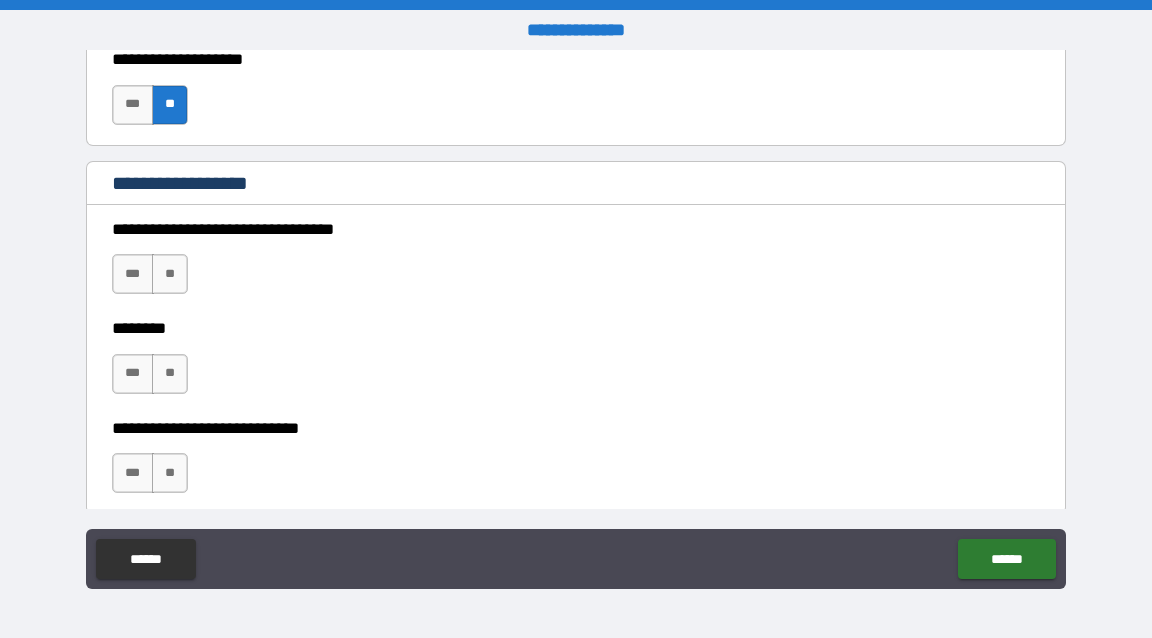 scroll, scrollTop: 1059, scrollLeft: 0, axis: vertical 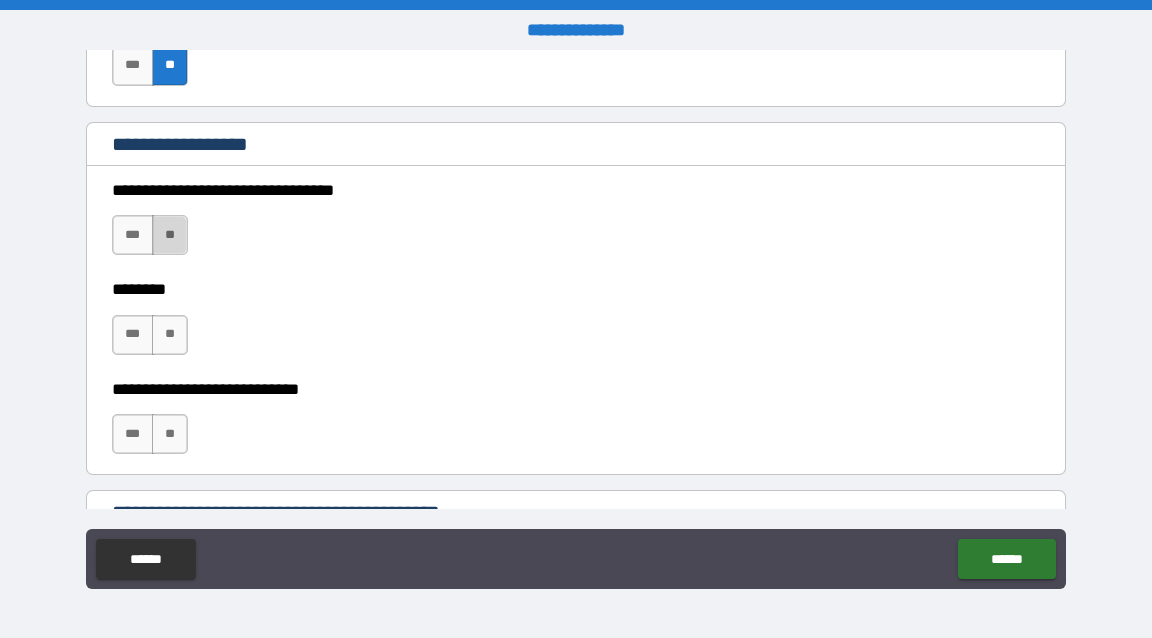 click on "**" at bounding box center [170, 235] 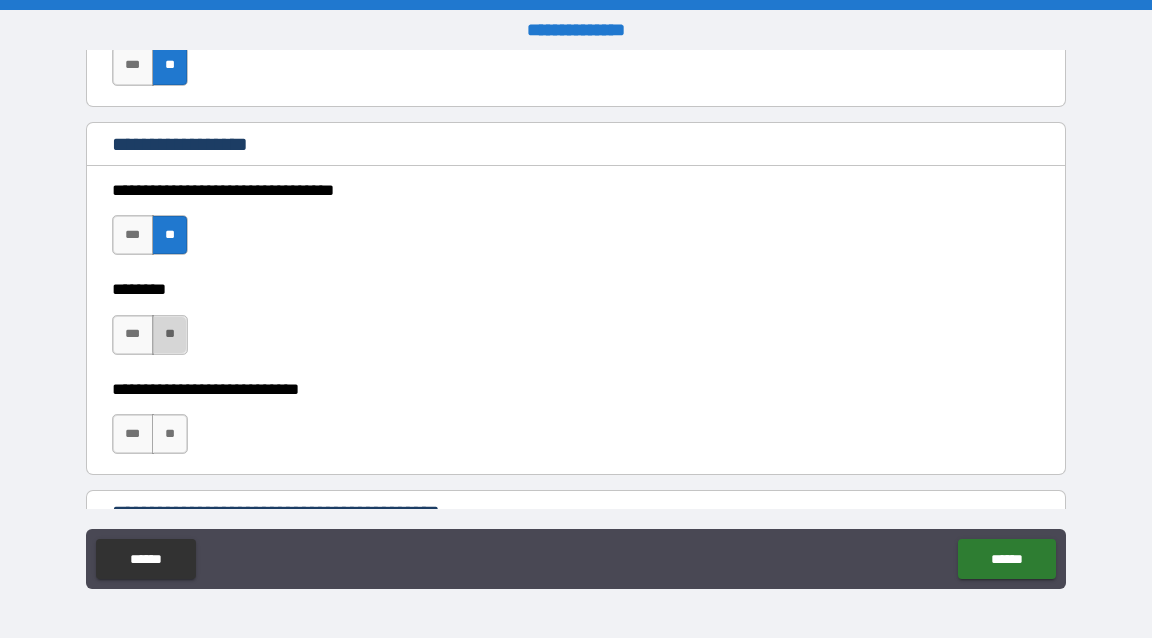click on "**" at bounding box center [170, 335] 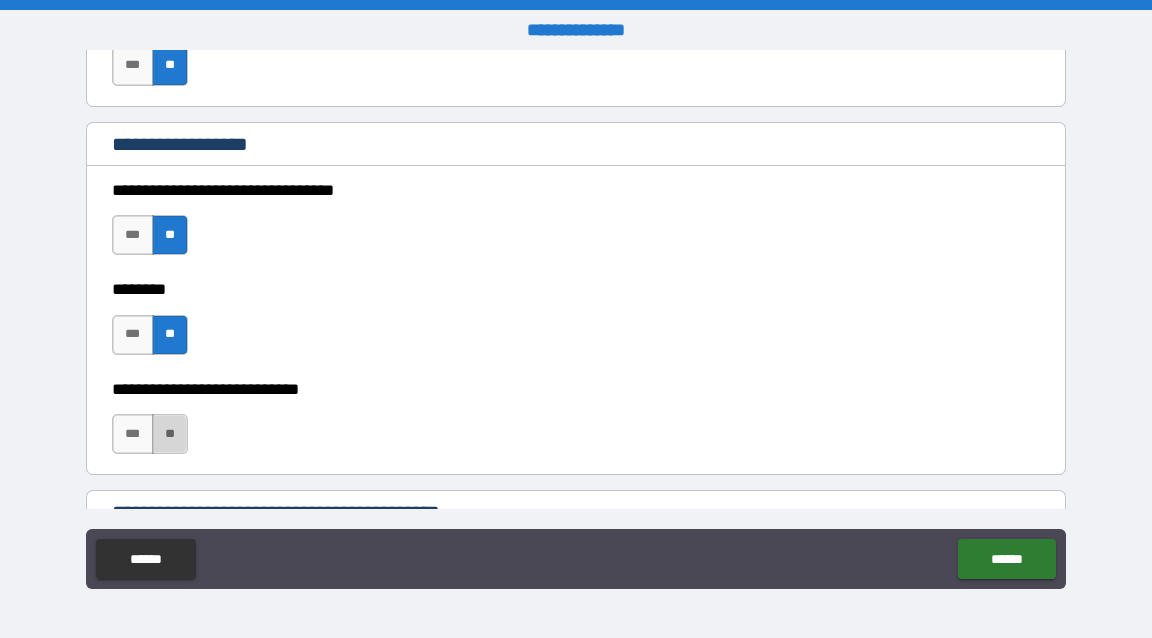 click on "**" at bounding box center (170, 434) 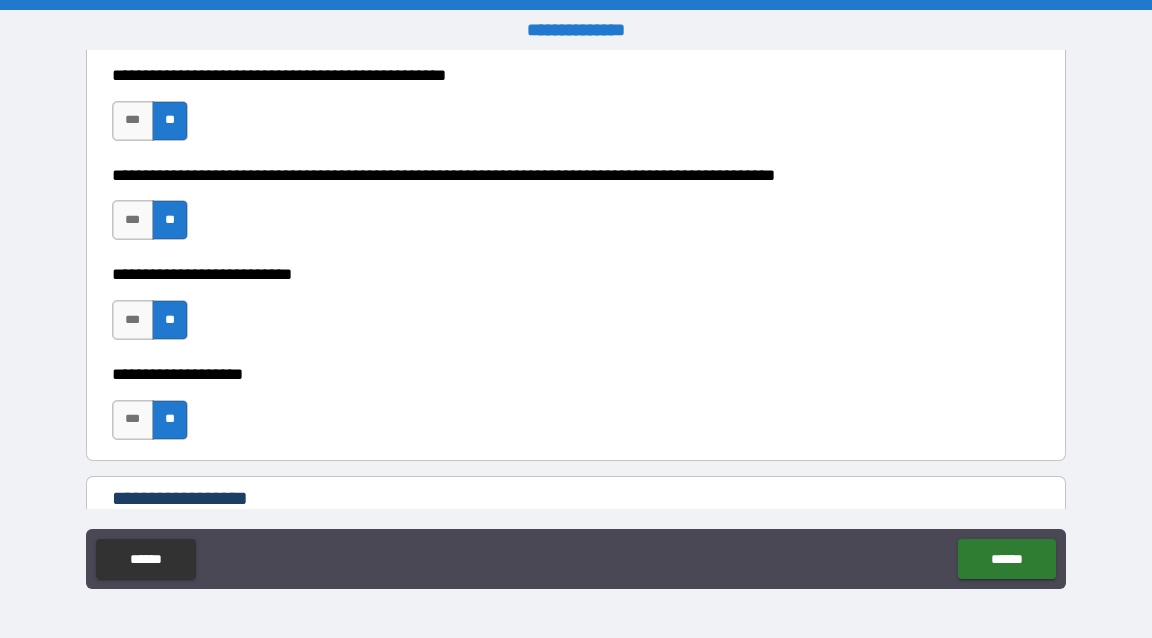 scroll, scrollTop: 632, scrollLeft: 0, axis: vertical 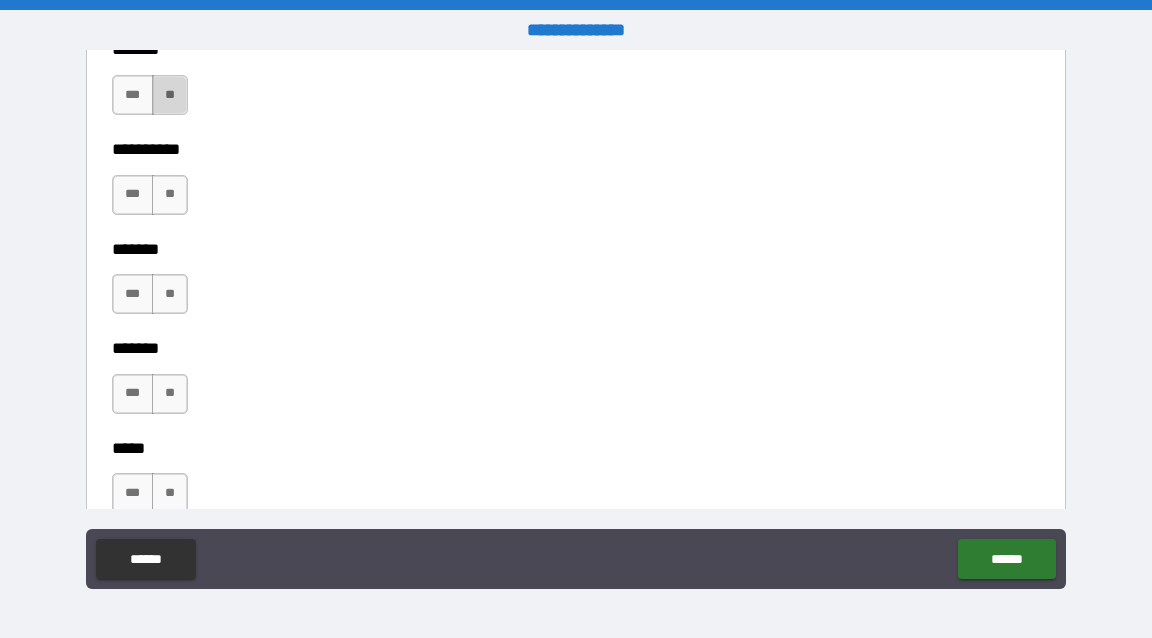 click on "**" at bounding box center (170, 95) 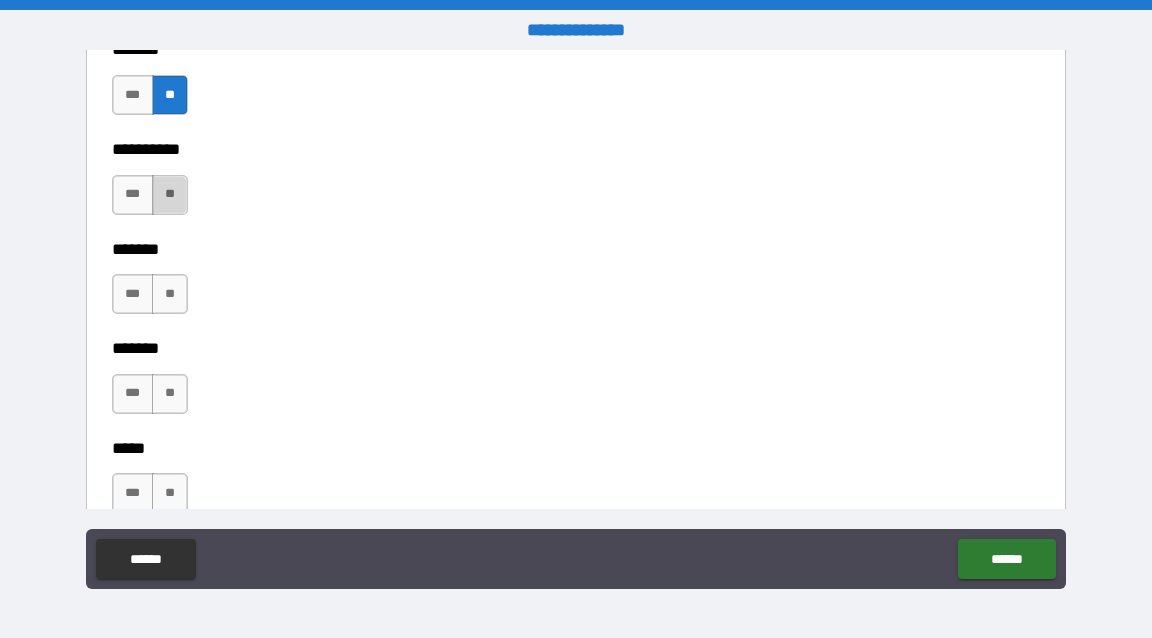 click on "**" at bounding box center (170, 195) 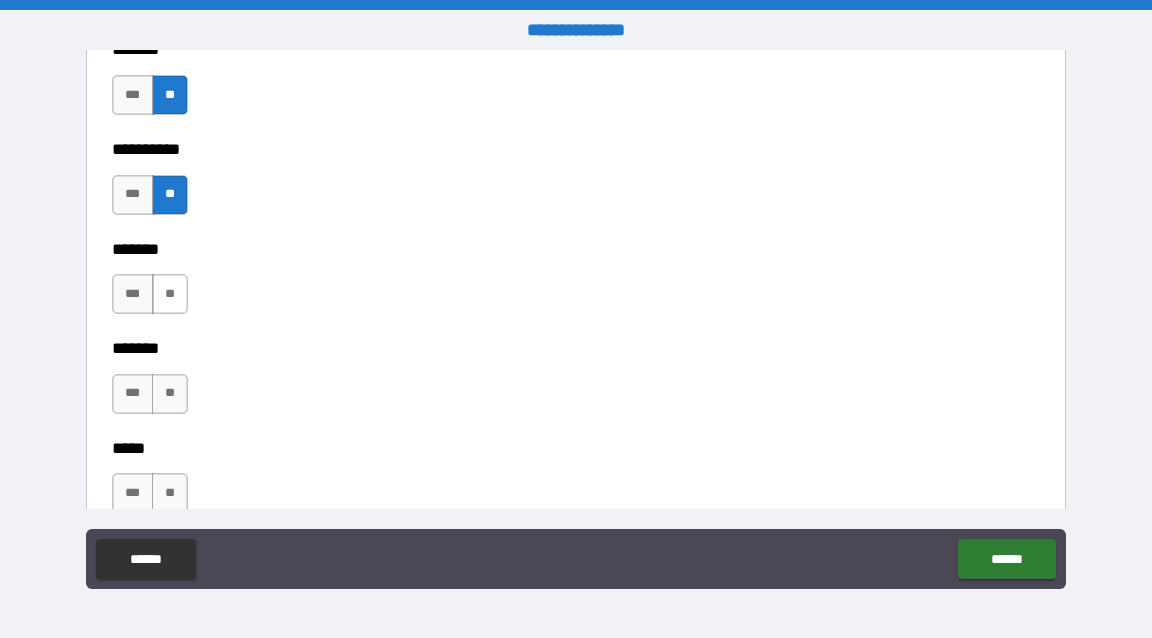 click on "**" at bounding box center (170, 294) 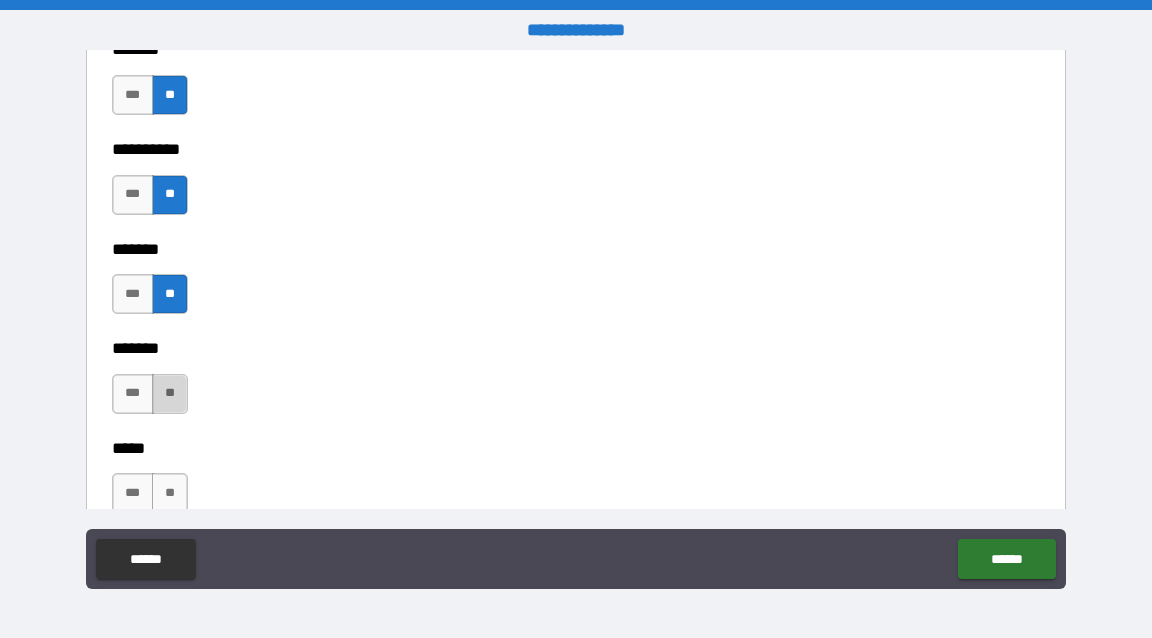 click on "**" at bounding box center [170, 394] 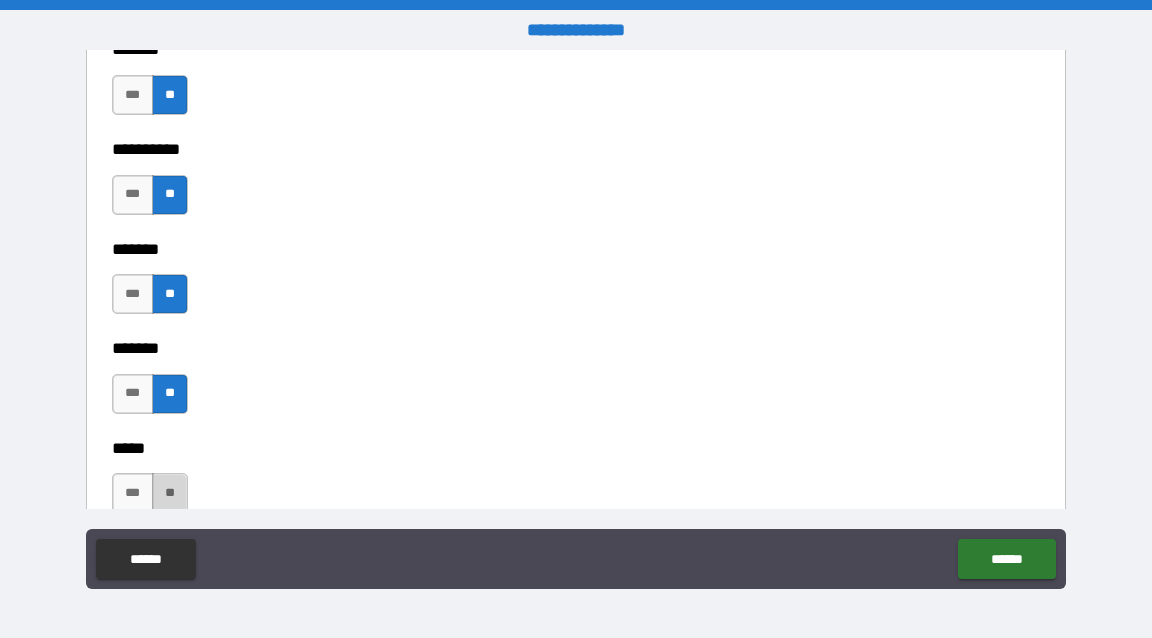 click on "**" at bounding box center (170, 493) 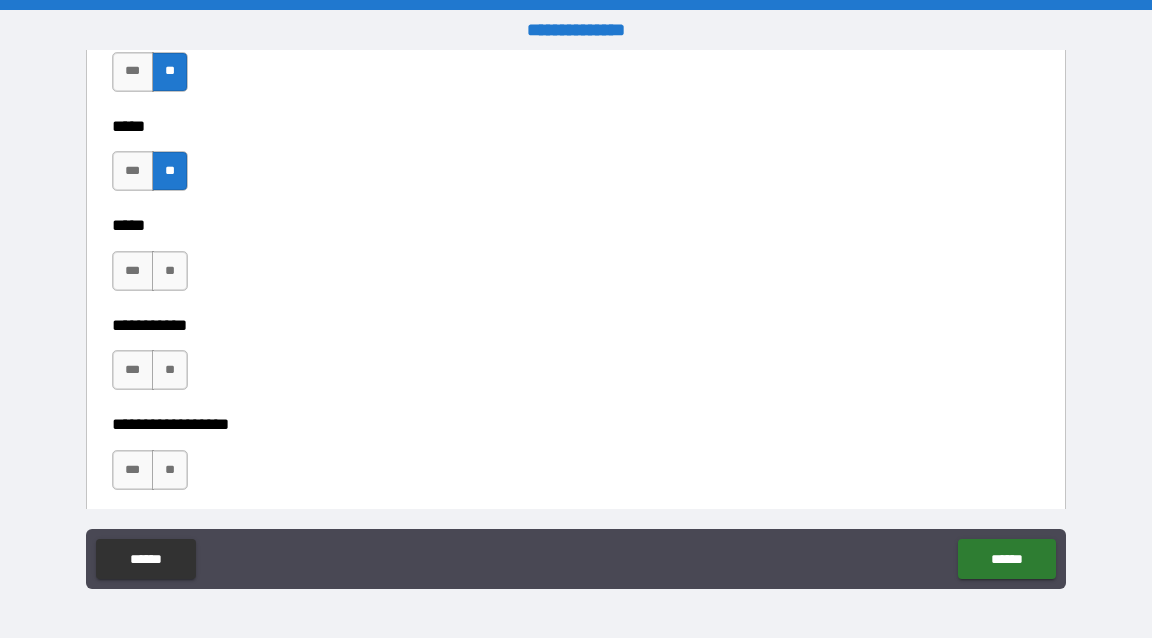 scroll, scrollTop: 1871, scrollLeft: 0, axis: vertical 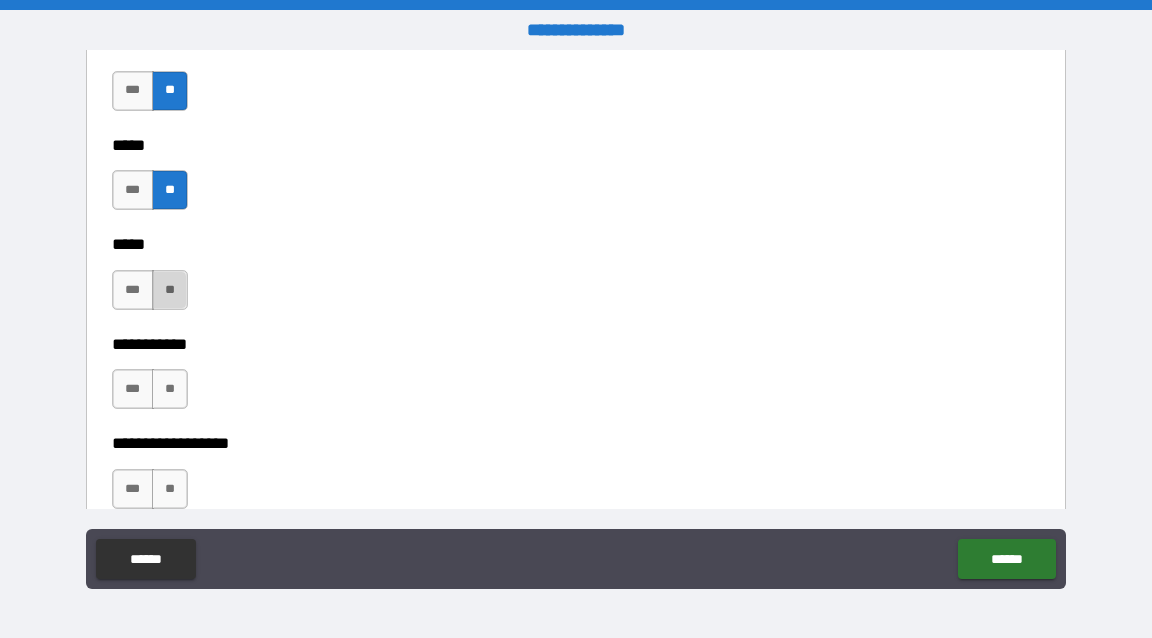 click on "**" at bounding box center (170, 290) 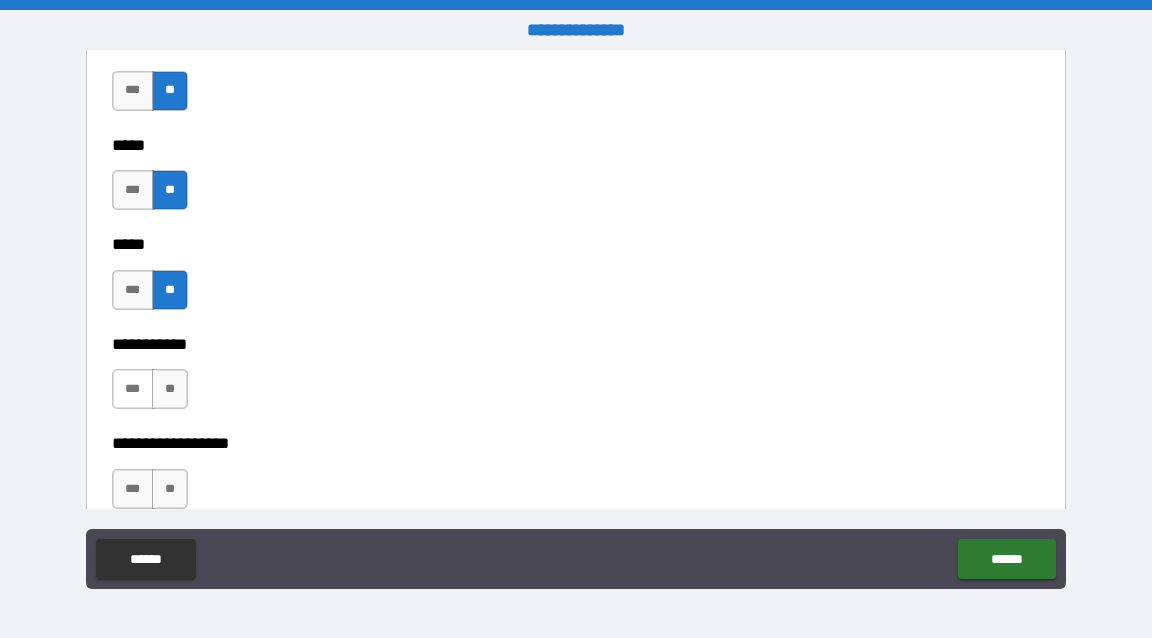 click on "***" at bounding box center [133, 389] 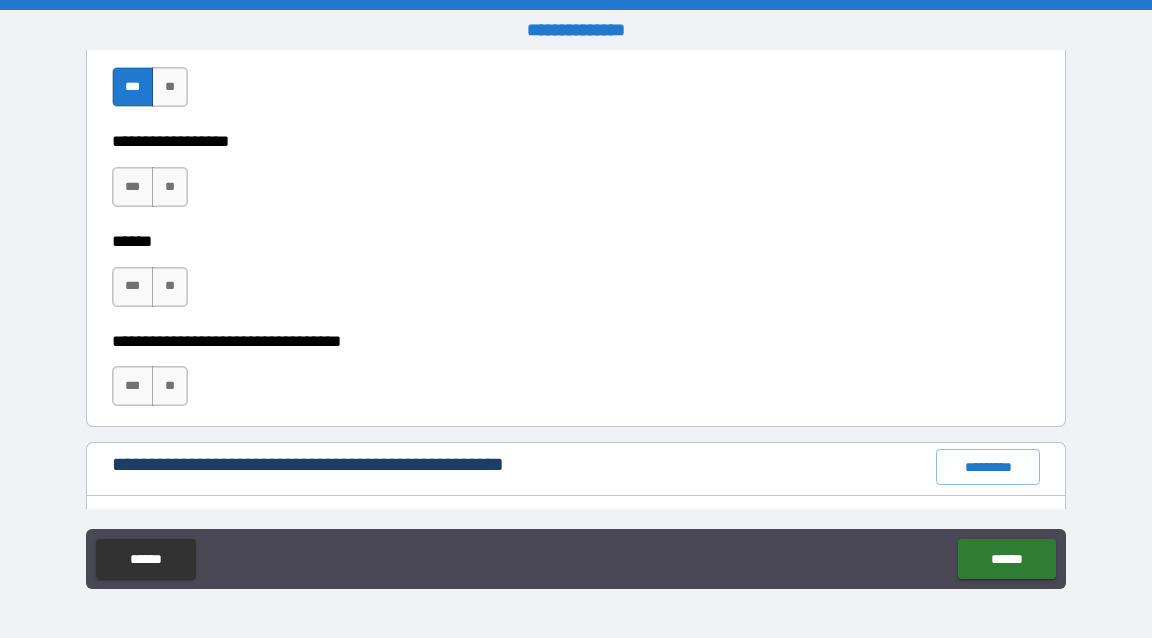 scroll, scrollTop: 2154, scrollLeft: 0, axis: vertical 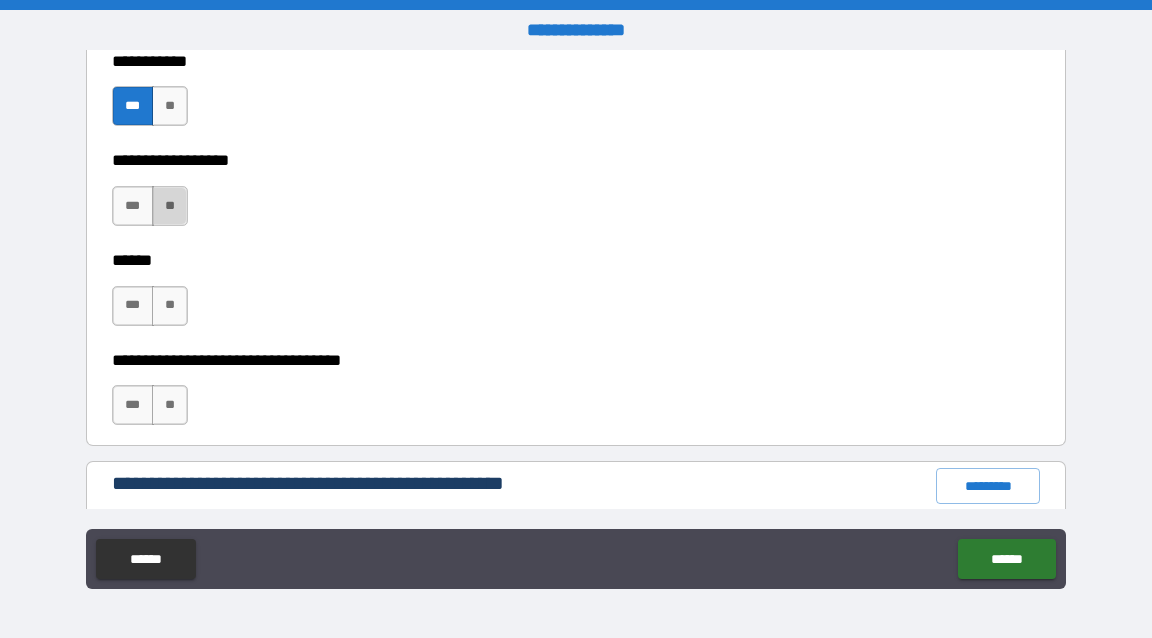 click on "**" at bounding box center [170, 206] 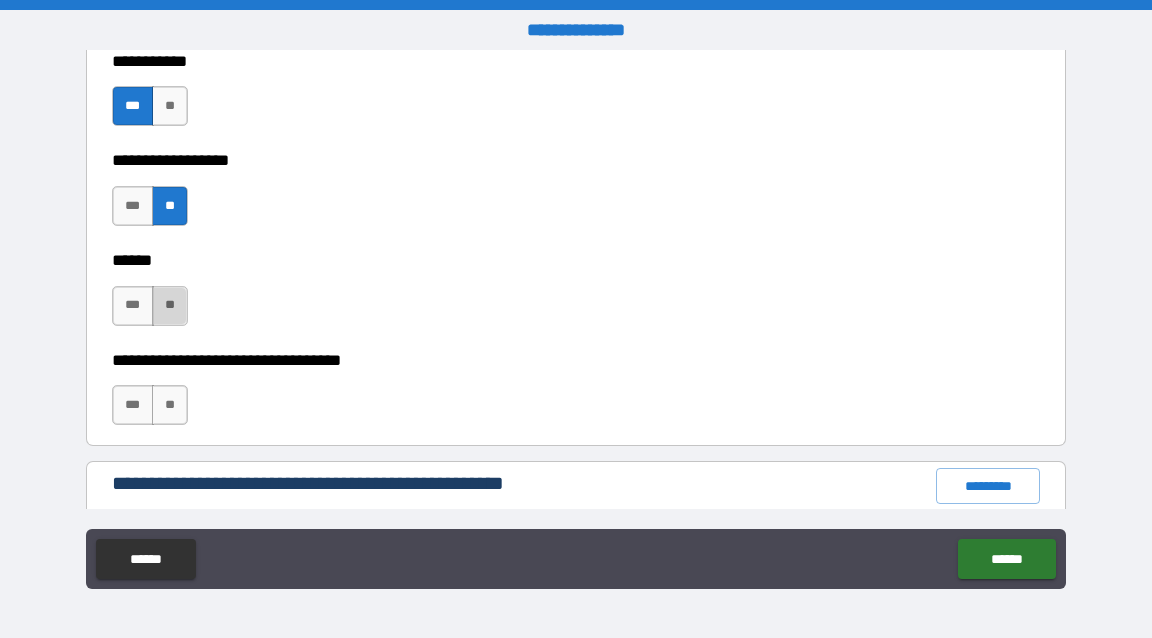 click on "**" at bounding box center (170, 306) 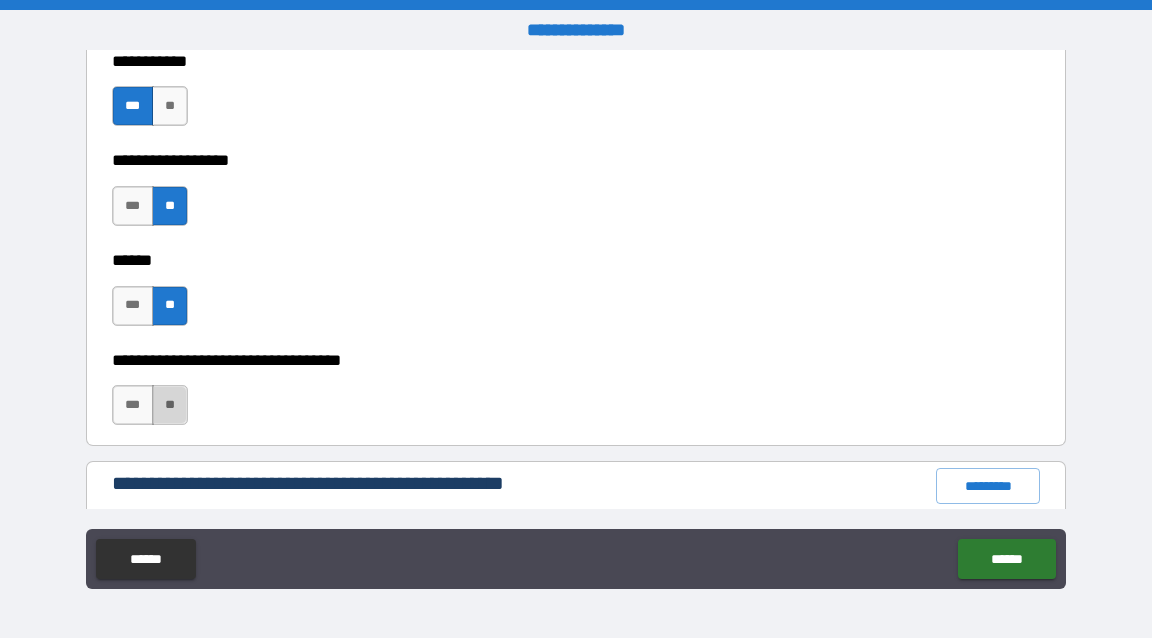 click on "**" at bounding box center (170, 405) 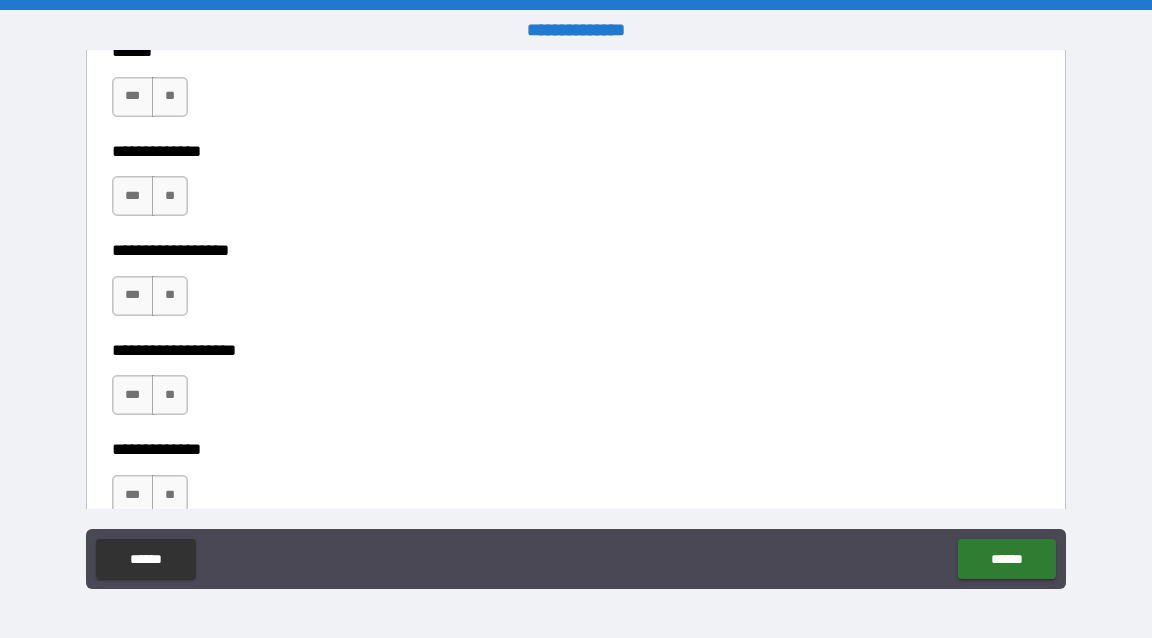 scroll, scrollTop: 3496, scrollLeft: 0, axis: vertical 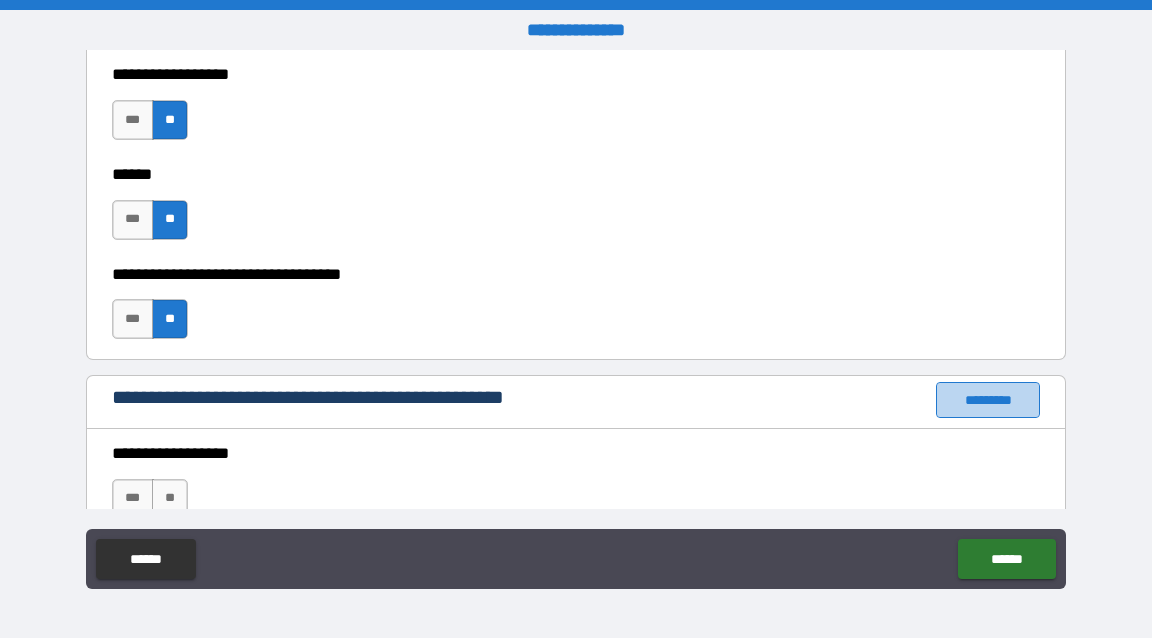 click on "*********" at bounding box center (988, 400) 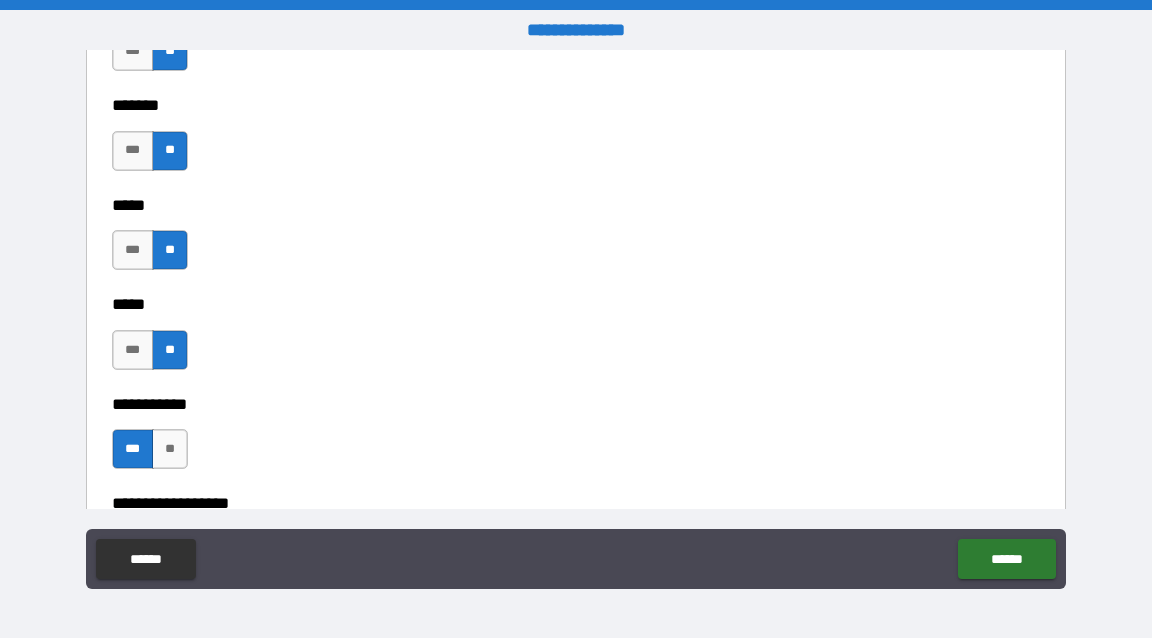 scroll, scrollTop: 1810, scrollLeft: 0, axis: vertical 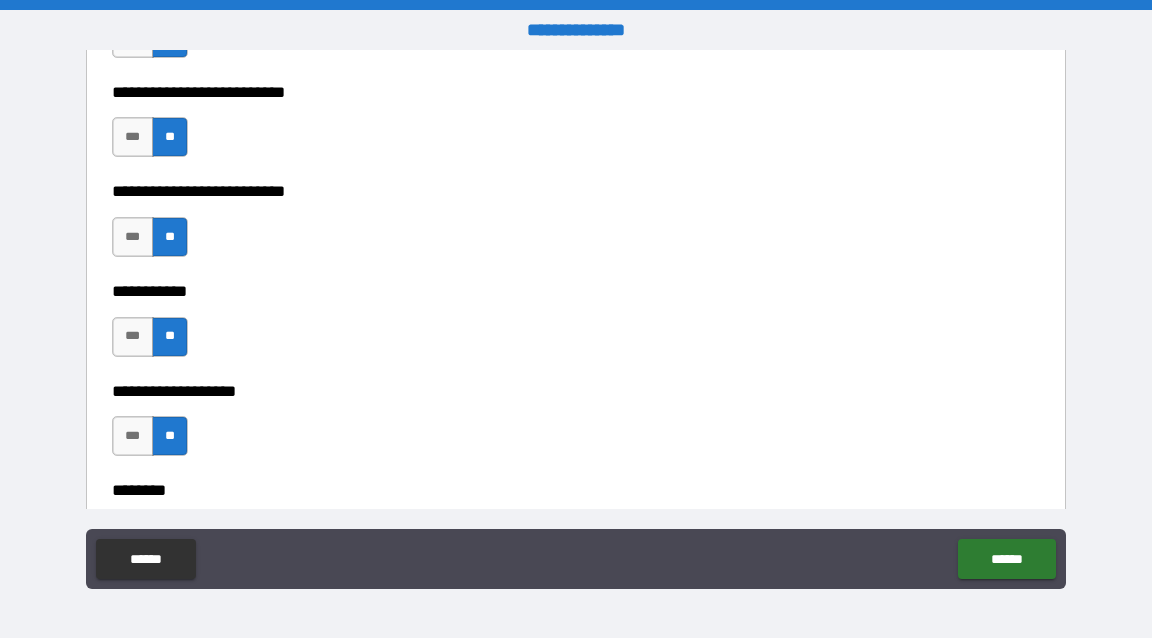 type 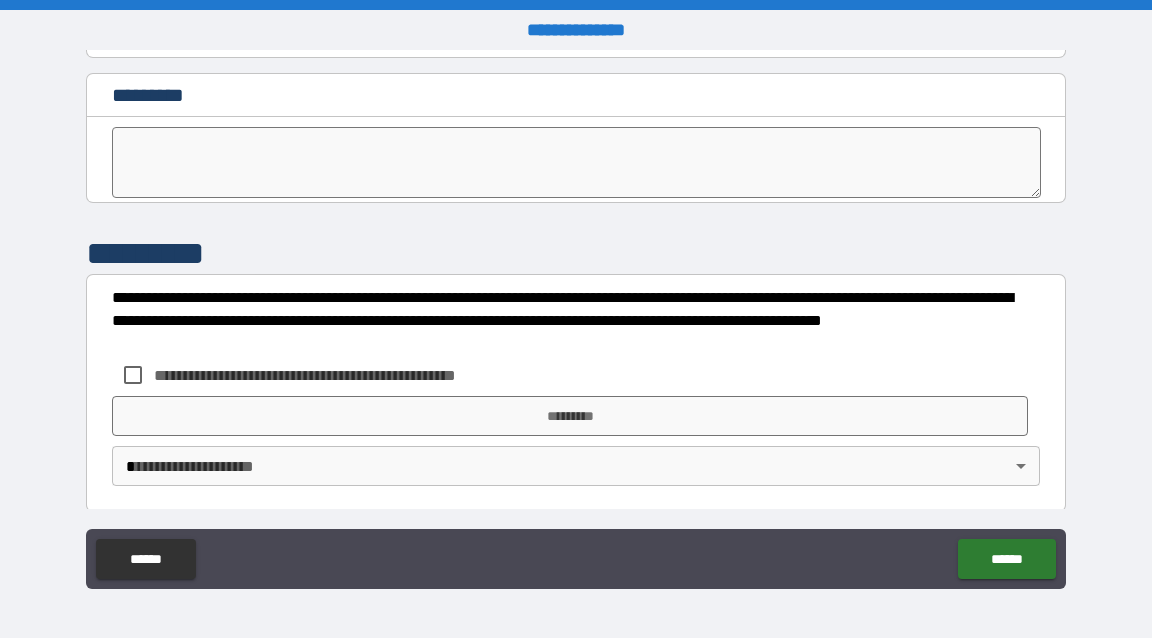 scroll, scrollTop: 10392, scrollLeft: 0, axis: vertical 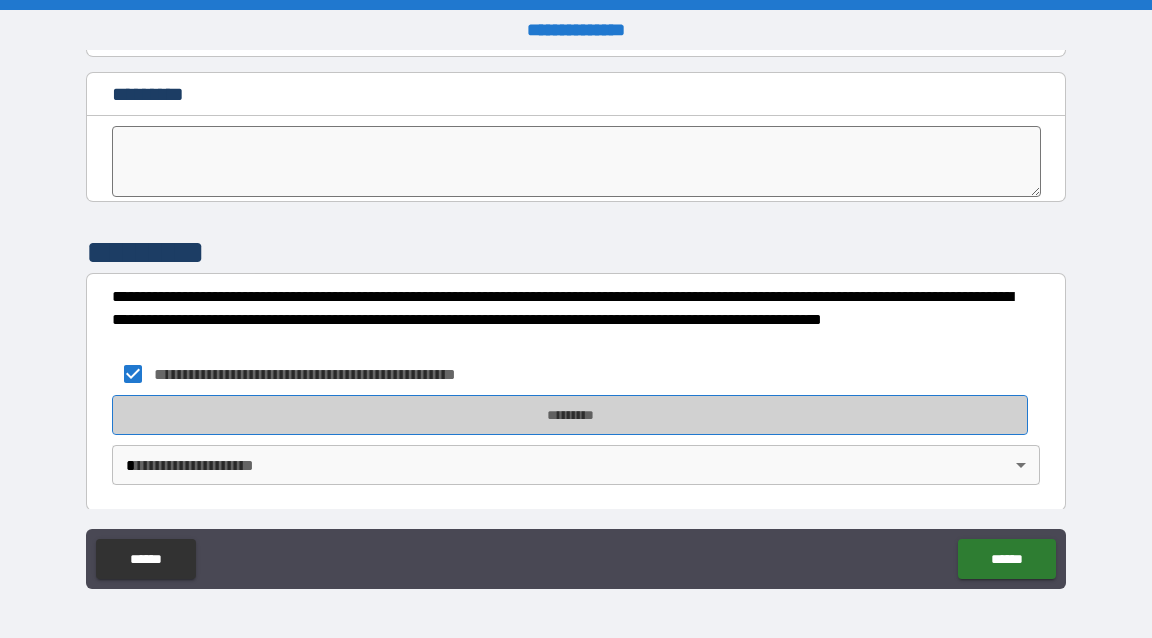 click on "*********" at bounding box center (570, 415) 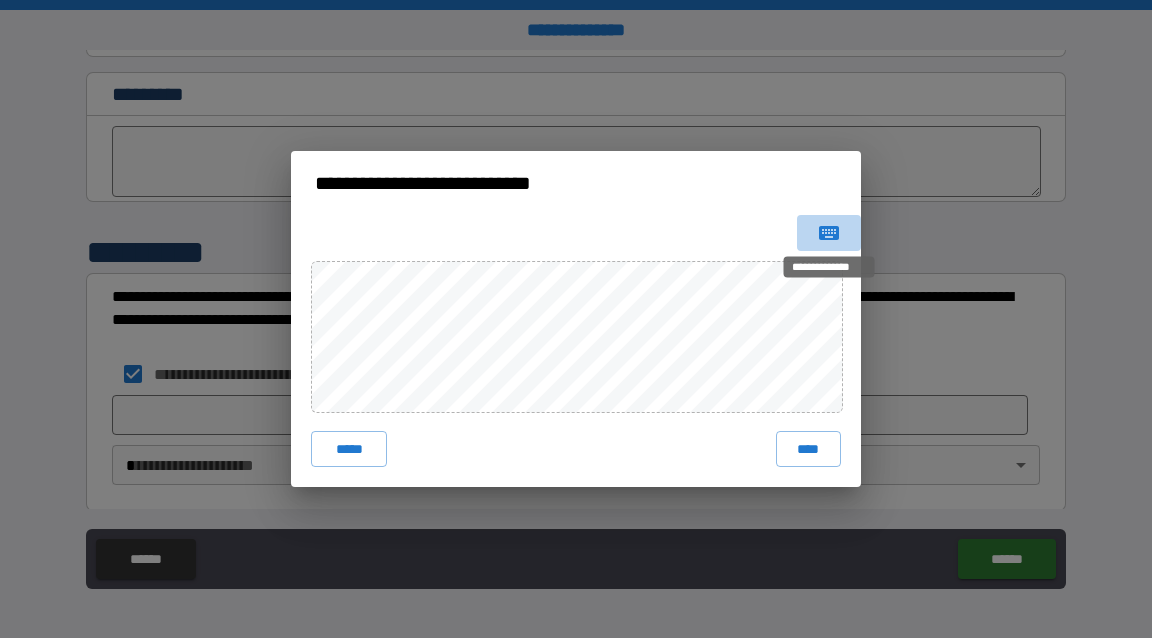 click 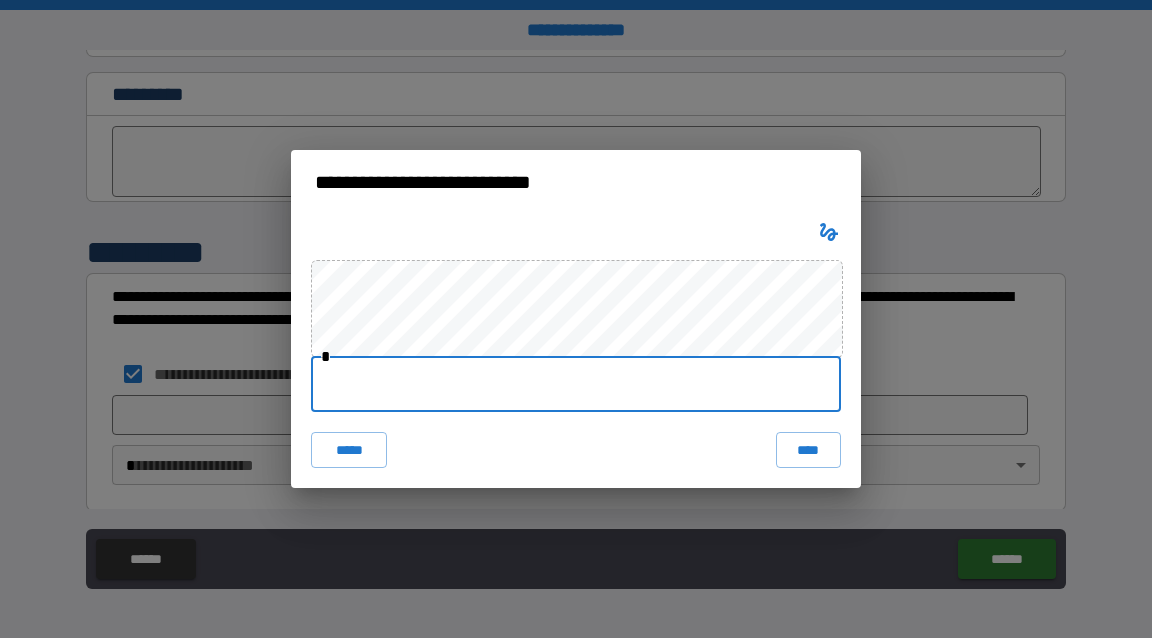 click at bounding box center (576, 384) 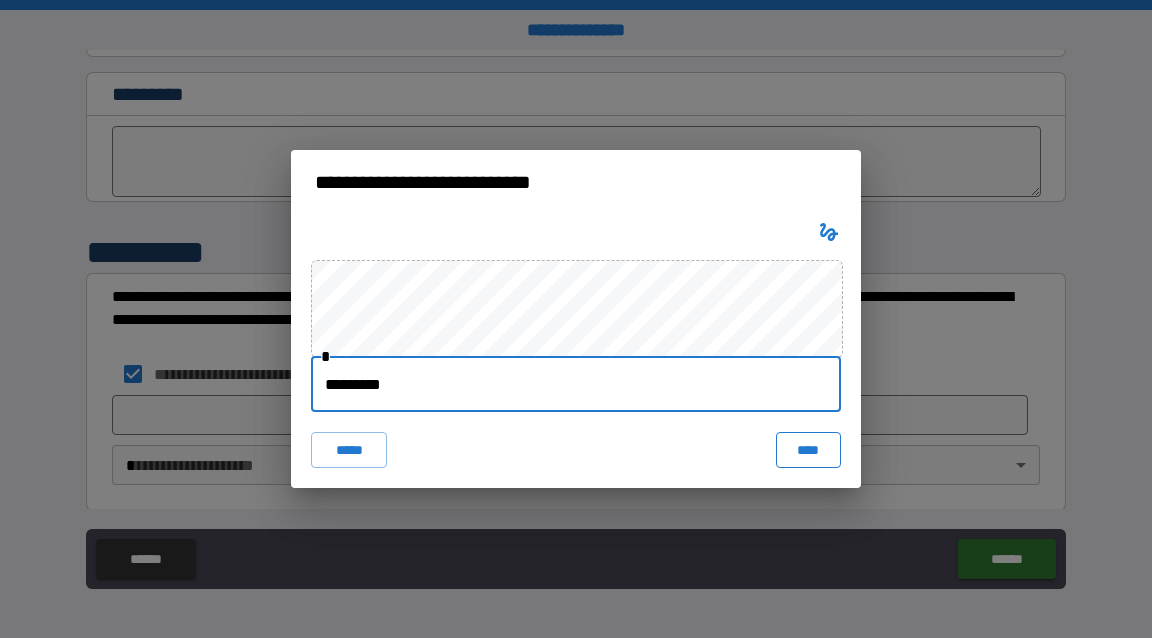 type on "*********" 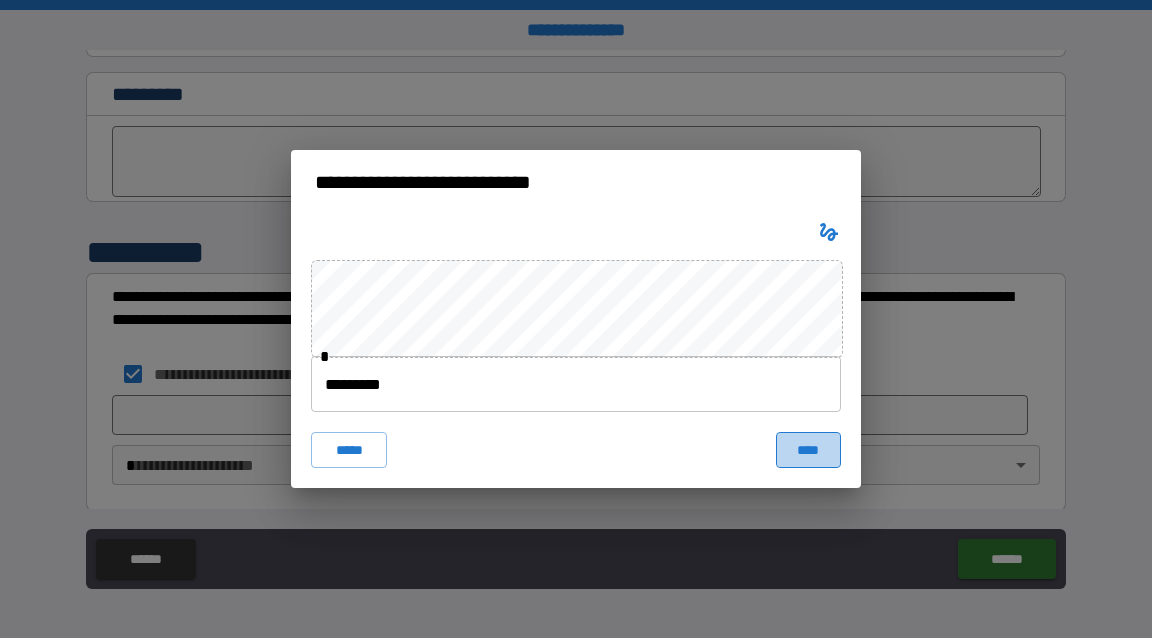 click on "****" at bounding box center [808, 450] 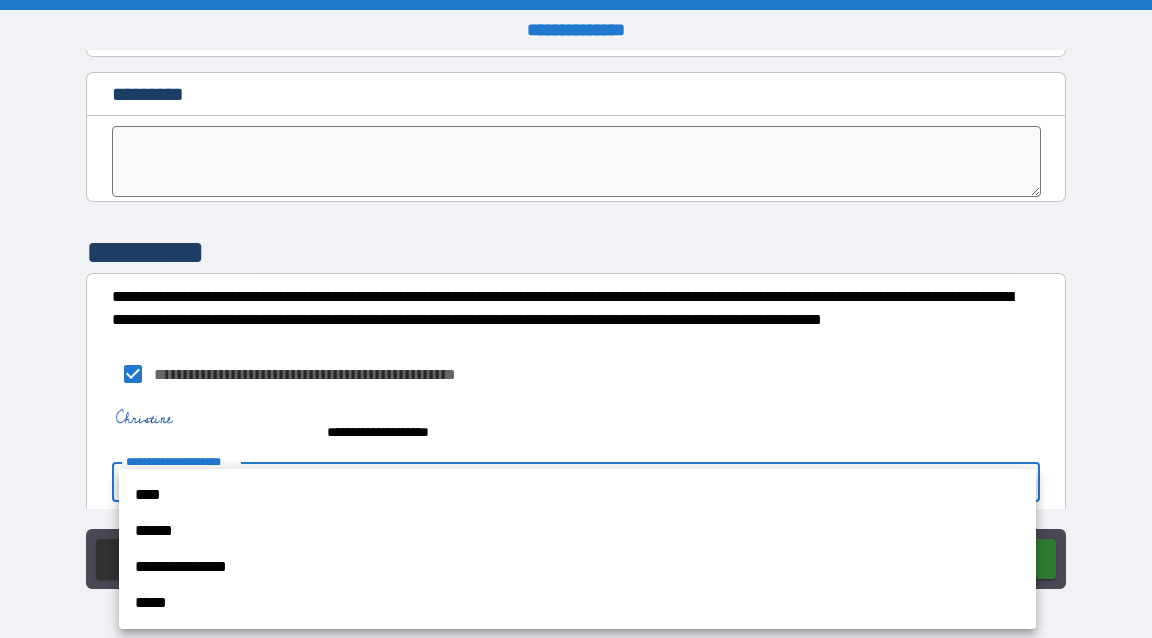 click on "**********" at bounding box center [576, 319] 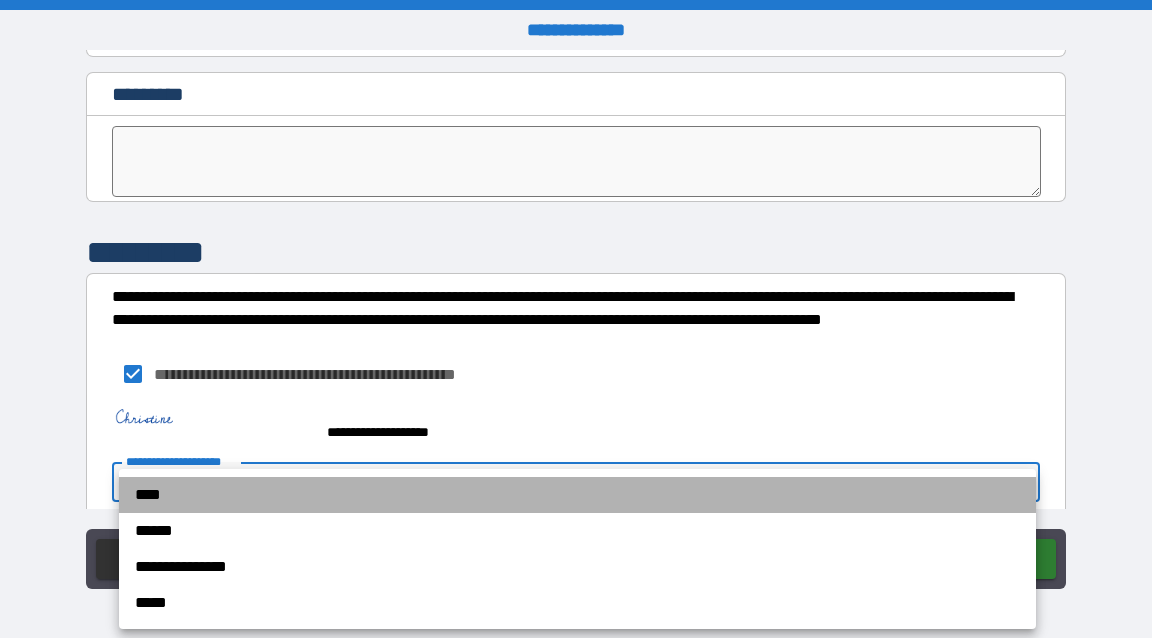 click on "****" at bounding box center [577, 495] 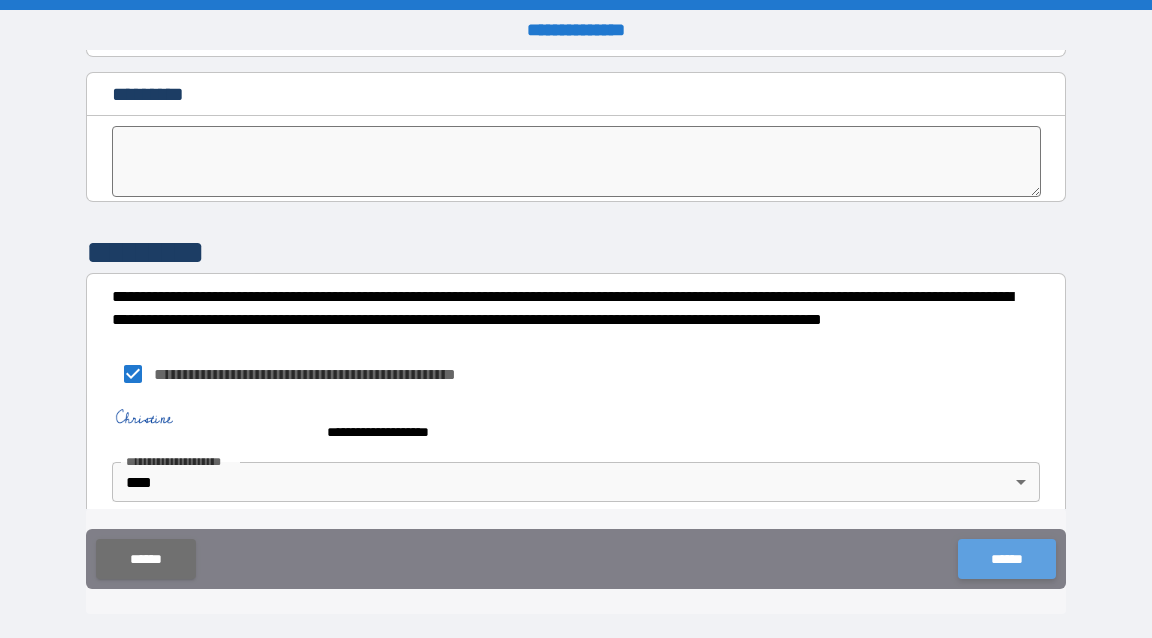 click on "******" at bounding box center (1006, 559) 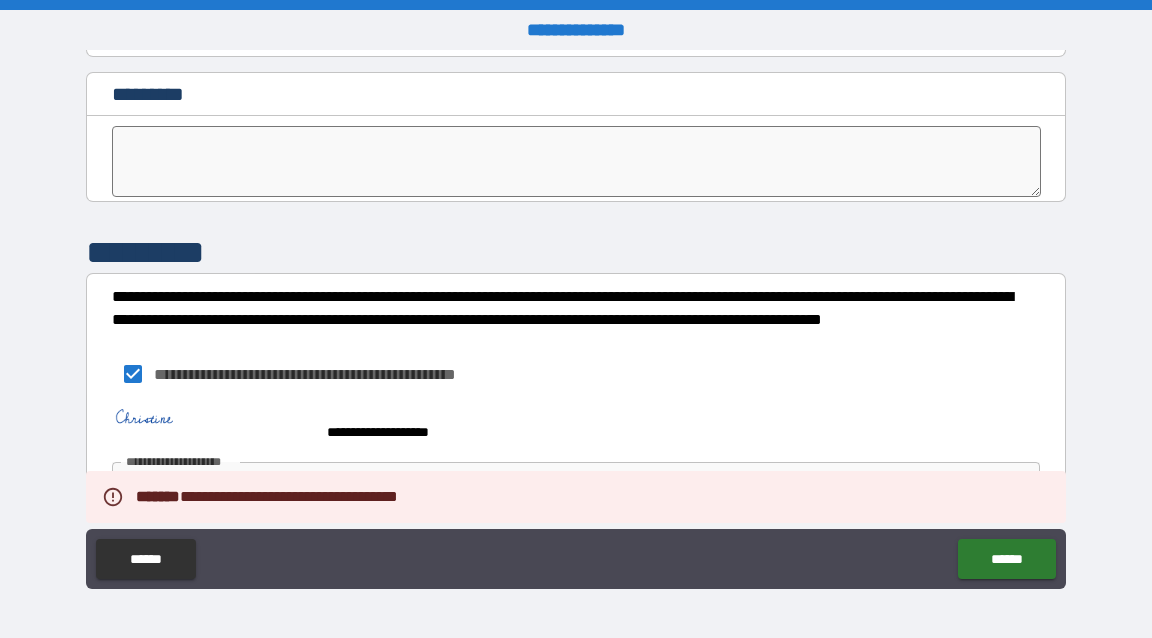 click on "**********" at bounding box center (576, 374) 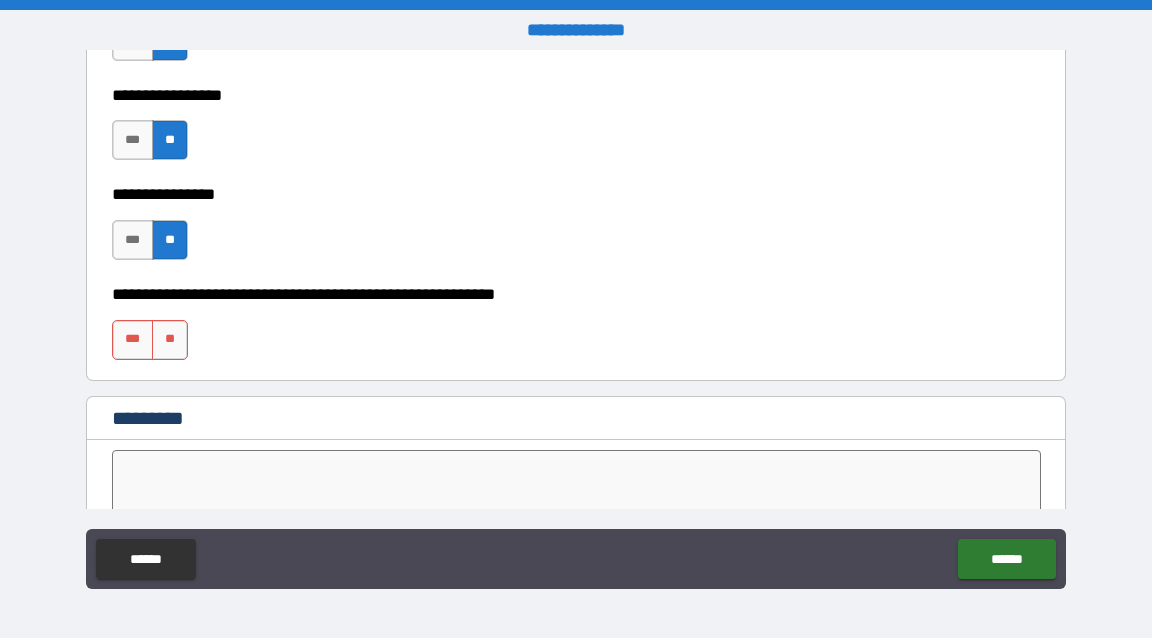 scroll, scrollTop: 10030, scrollLeft: 0, axis: vertical 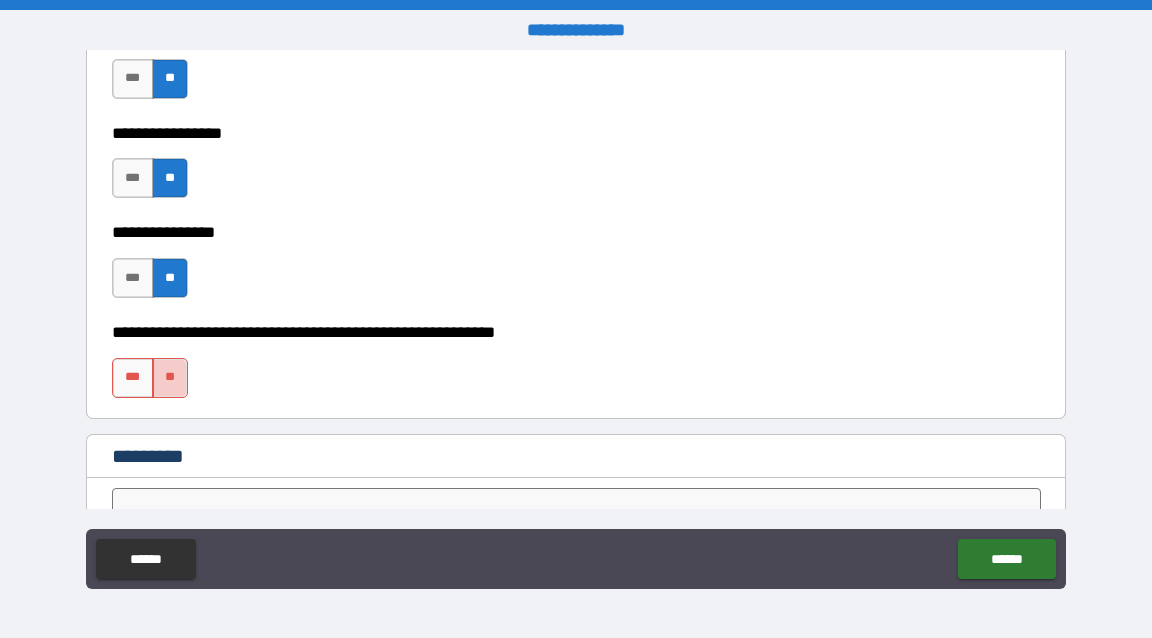 click on "**" at bounding box center [170, 378] 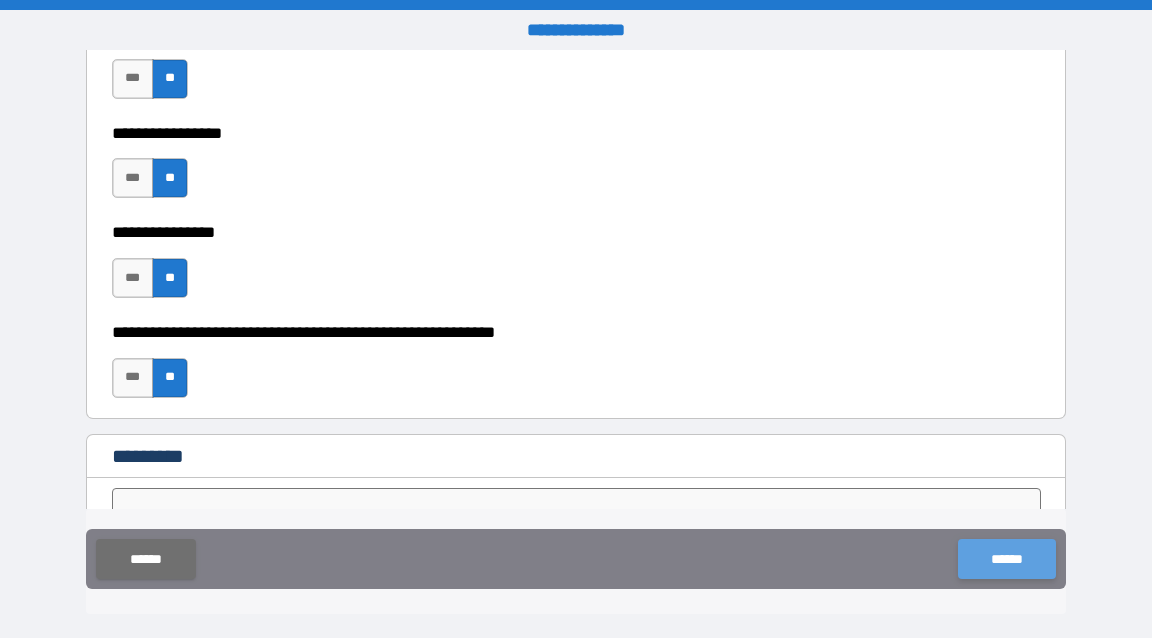 click on "******" at bounding box center [1006, 559] 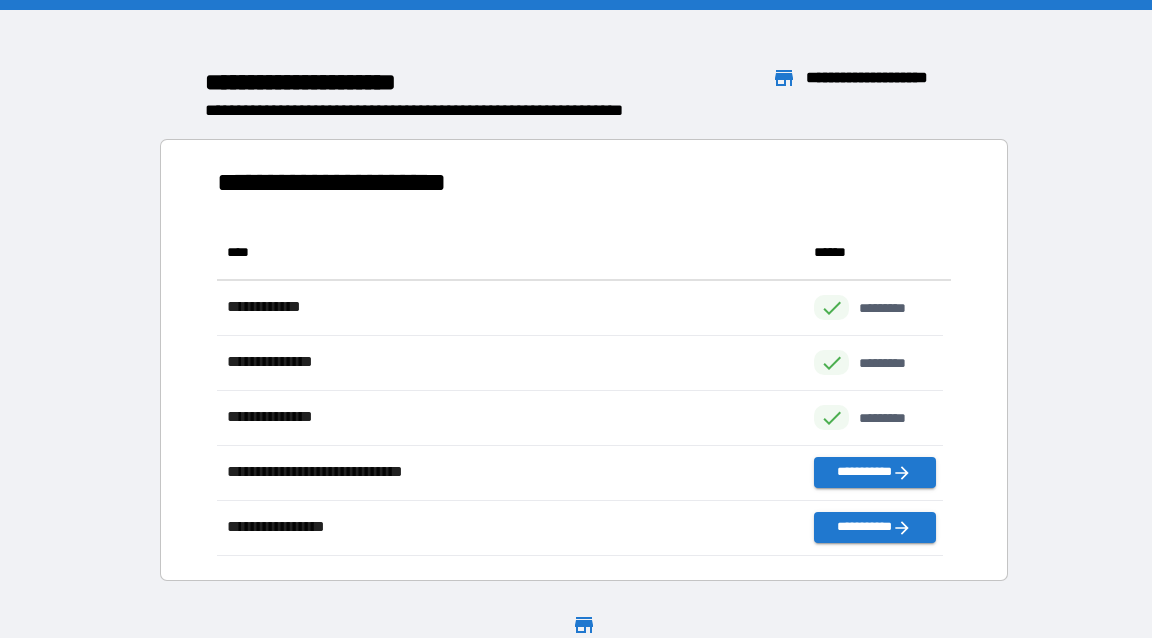 scroll, scrollTop: 320, scrollLeft: 714, axis: both 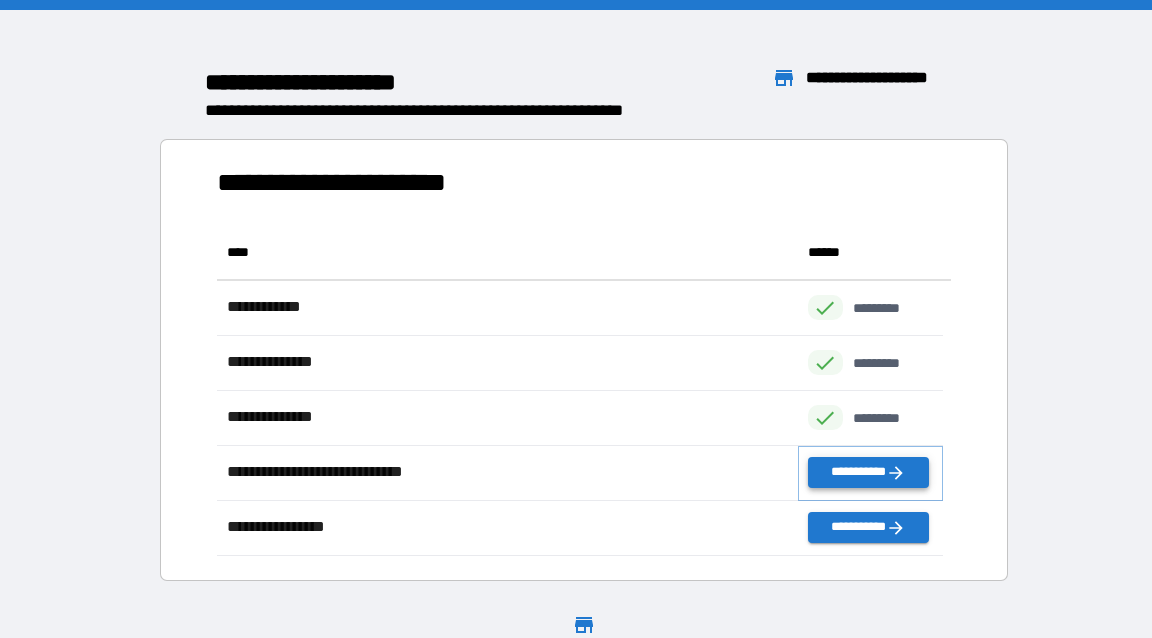 click on "**********" at bounding box center [868, 472] 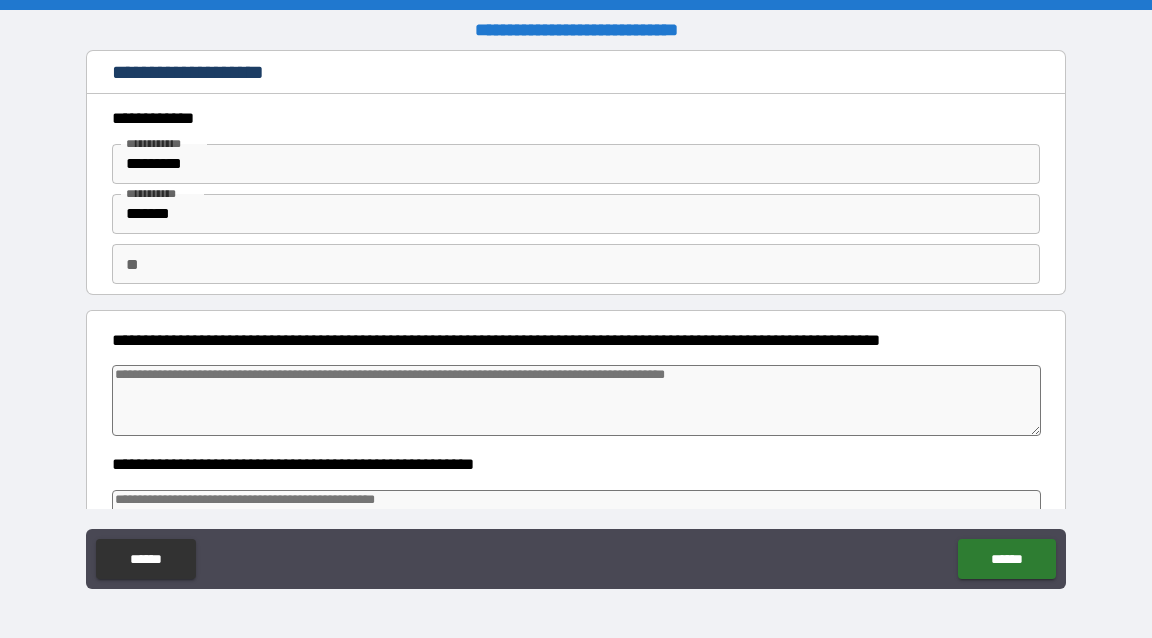 type on "*" 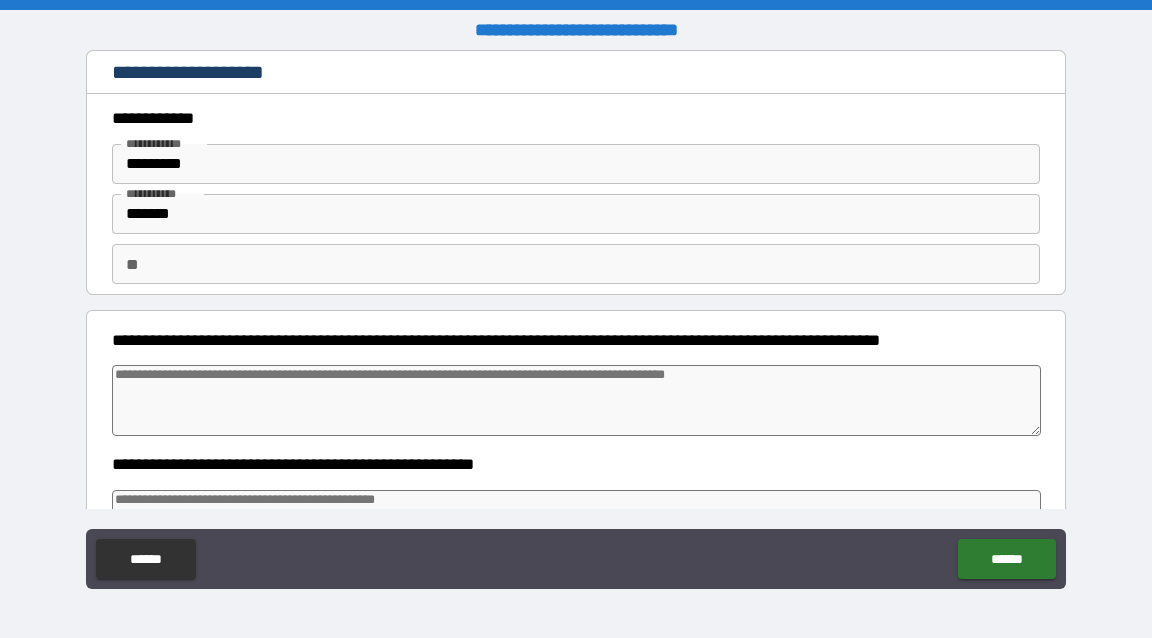 type on "*" 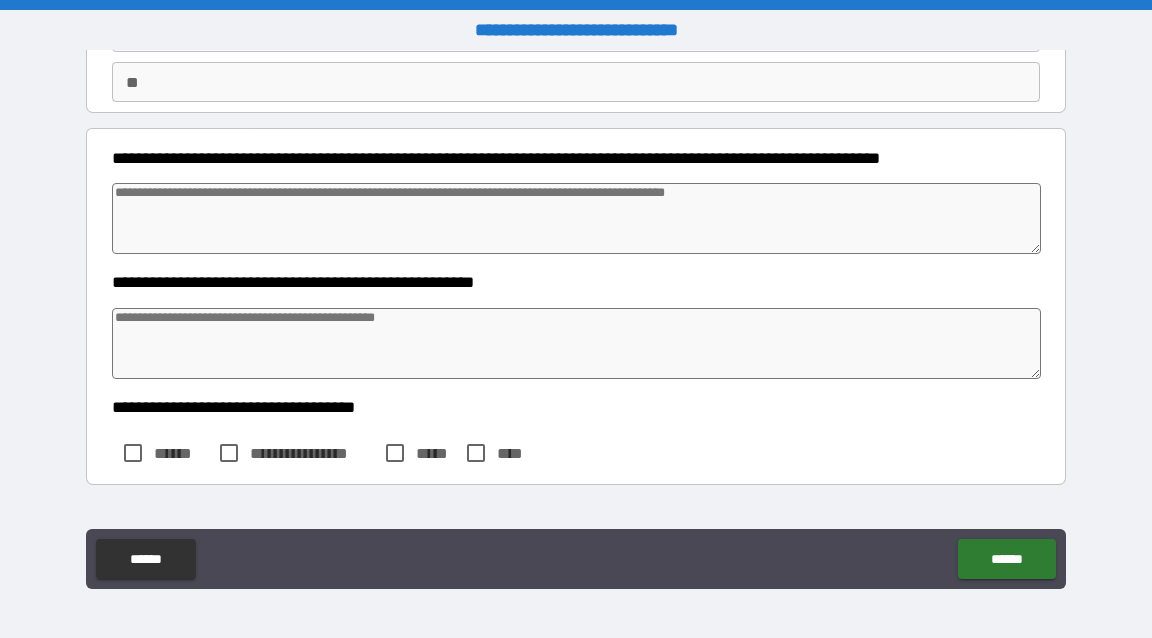 scroll, scrollTop: 177, scrollLeft: 0, axis: vertical 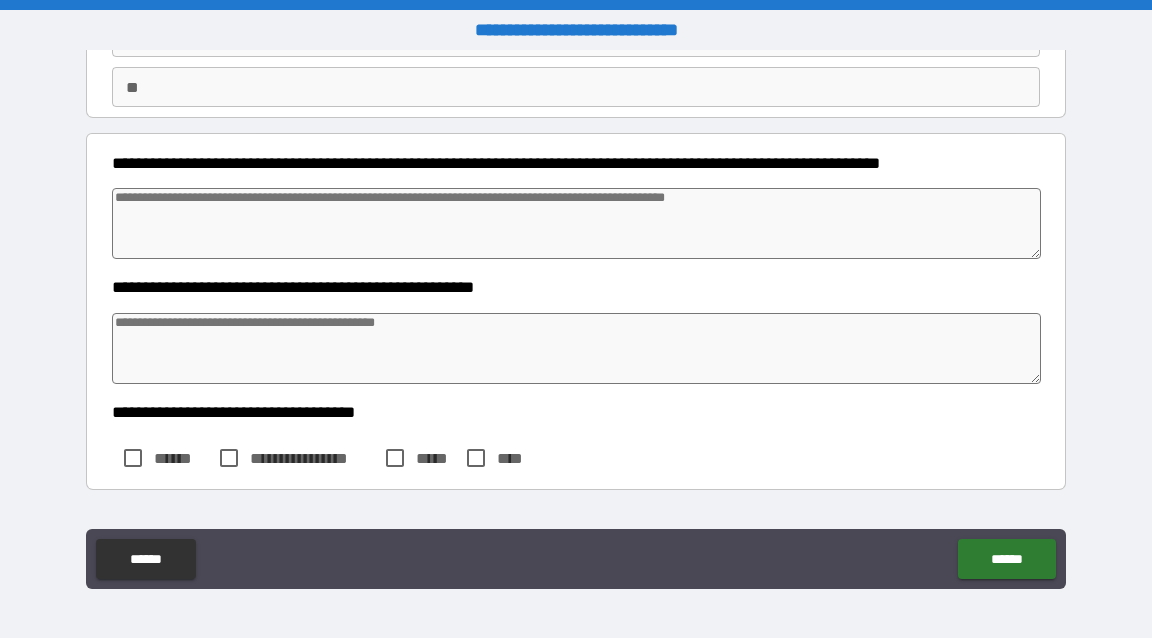 click at bounding box center [576, 223] 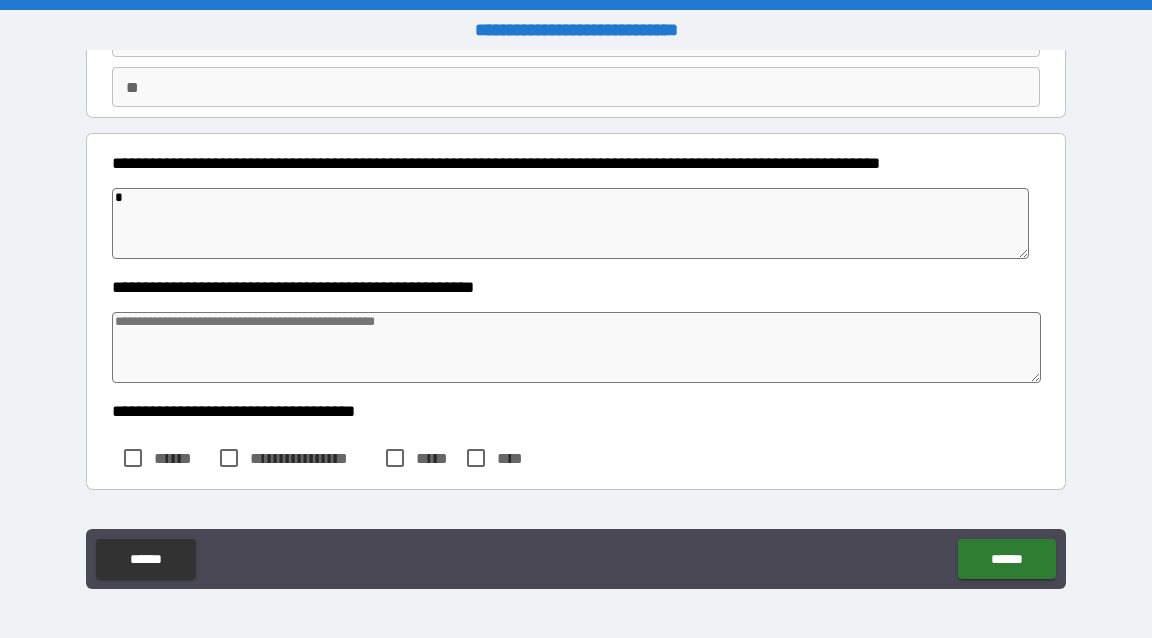 type on "*" 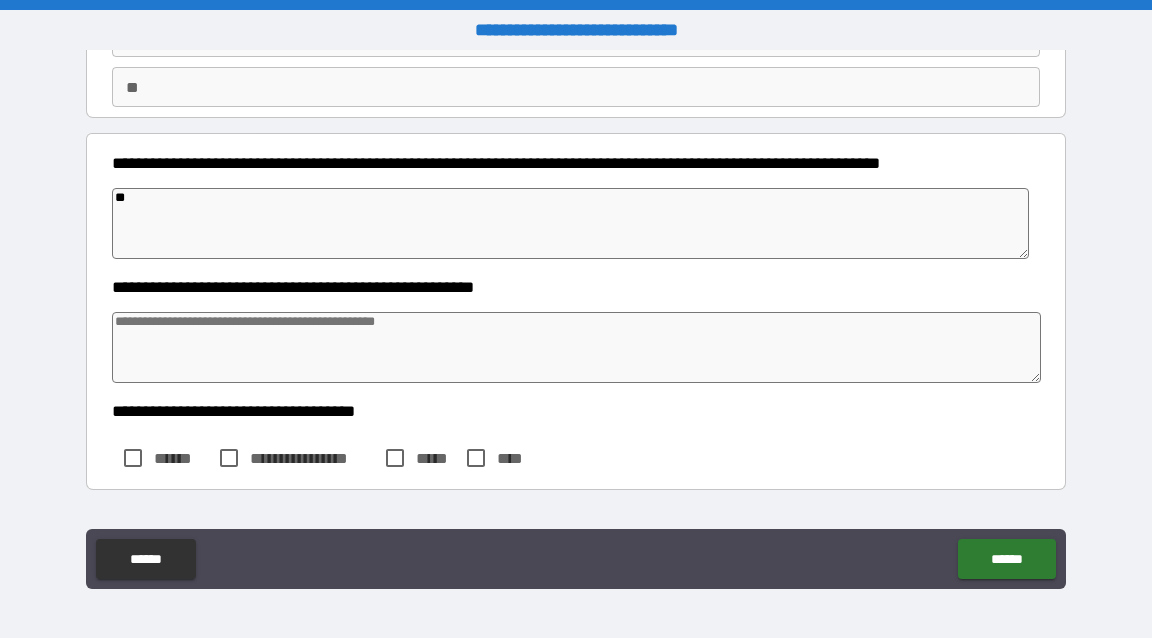 type on "*" 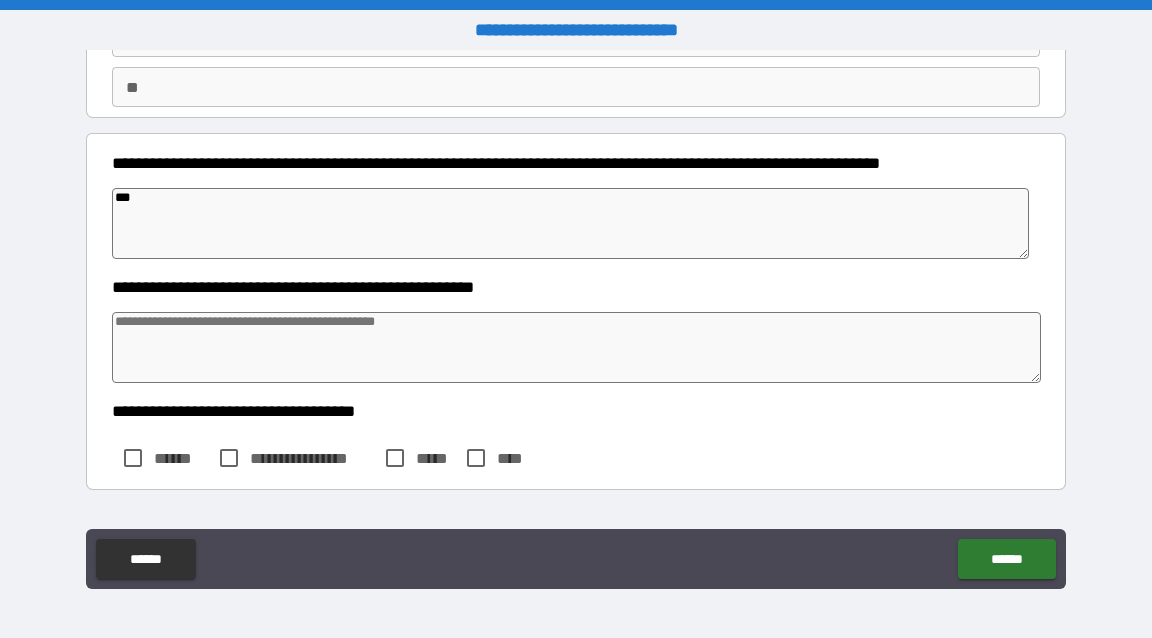 type on "*" 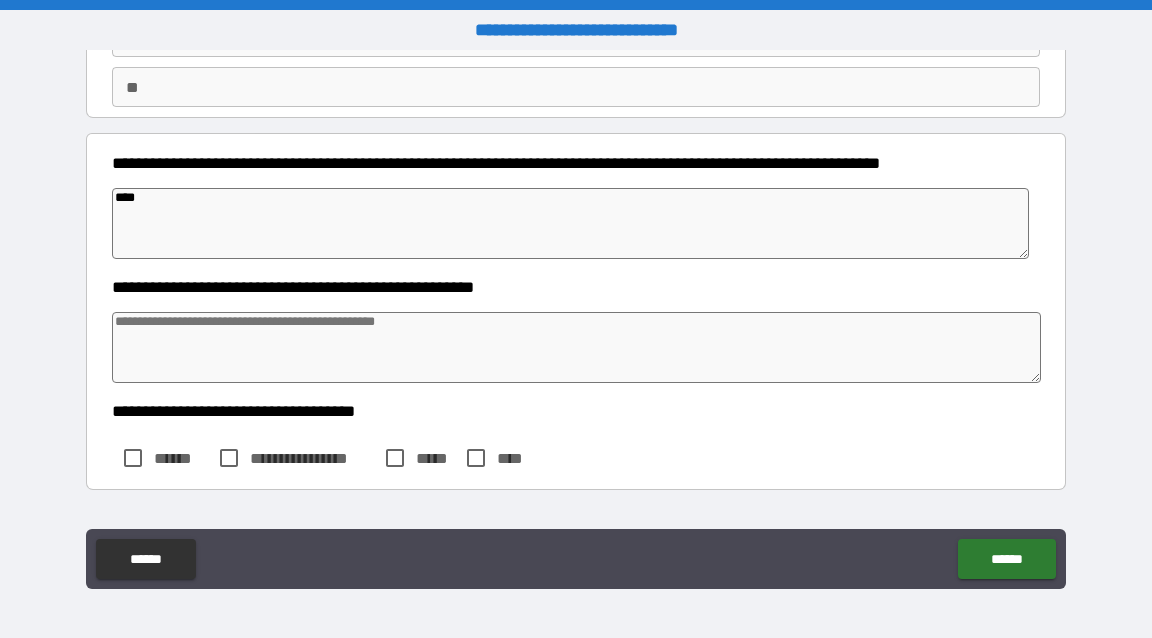 type on "*" 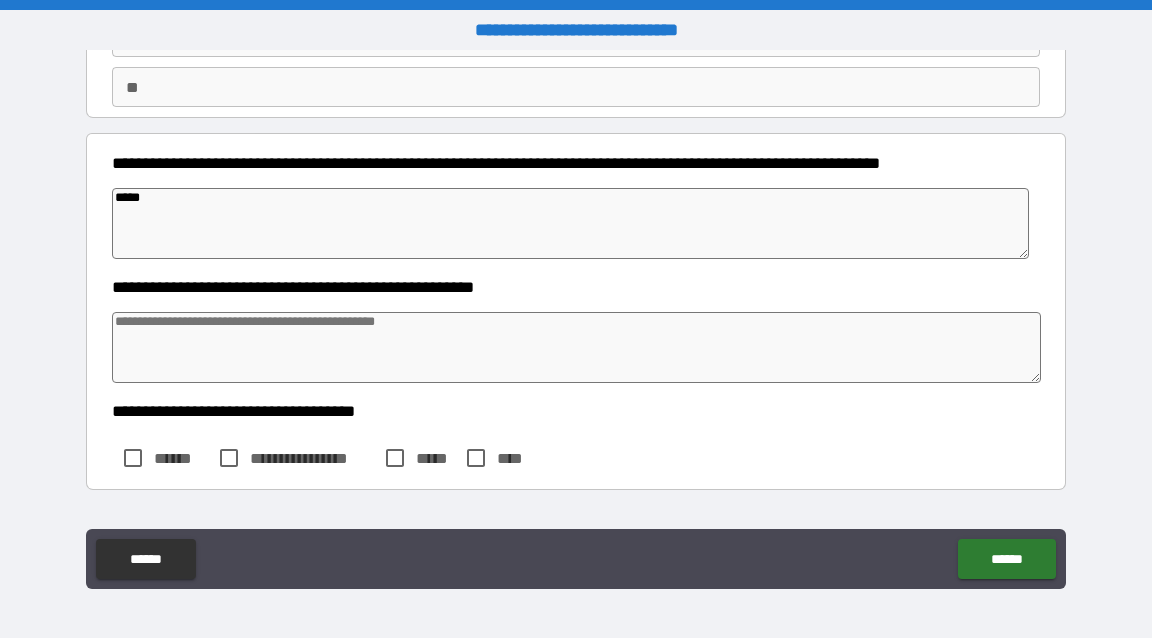 type on "*" 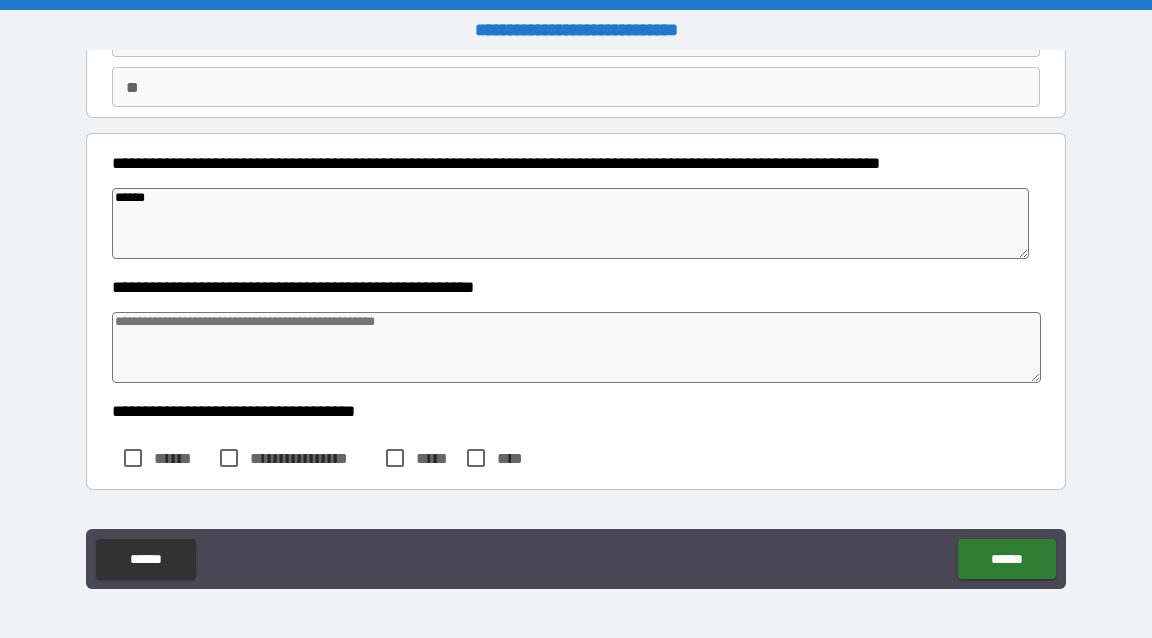type on "*" 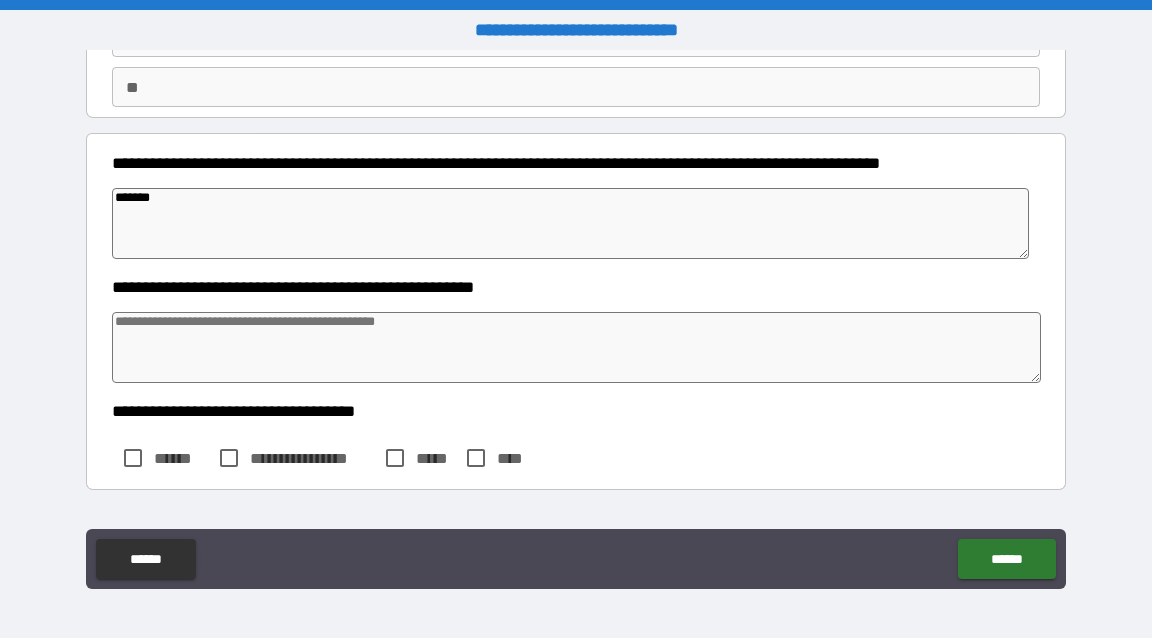type on "*" 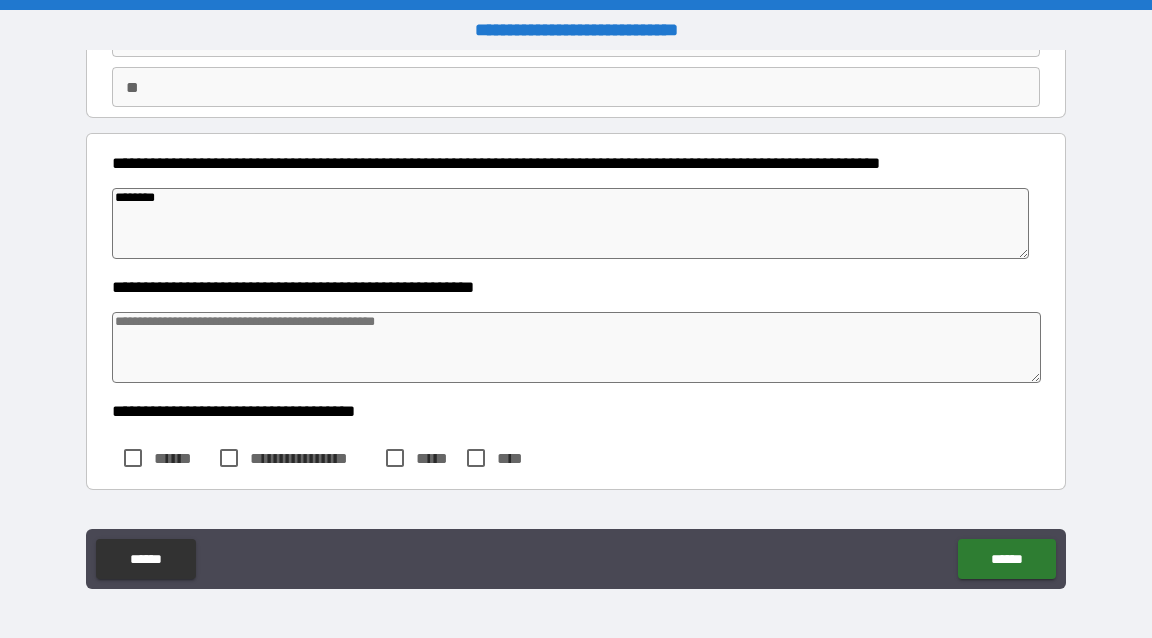 type on "*" 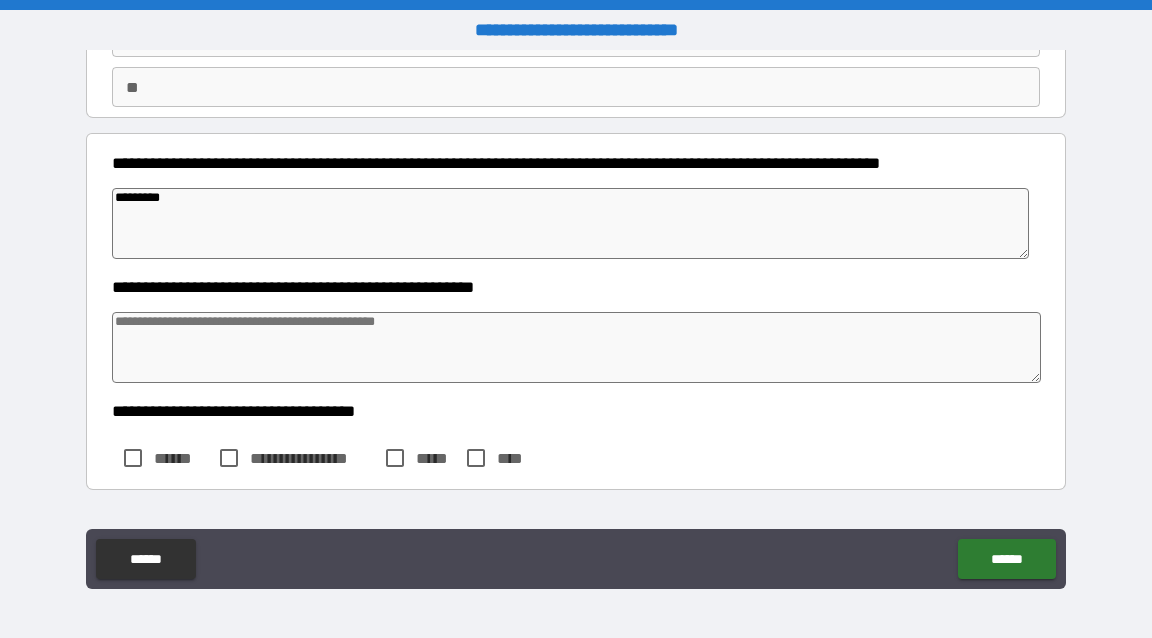 type on "*" 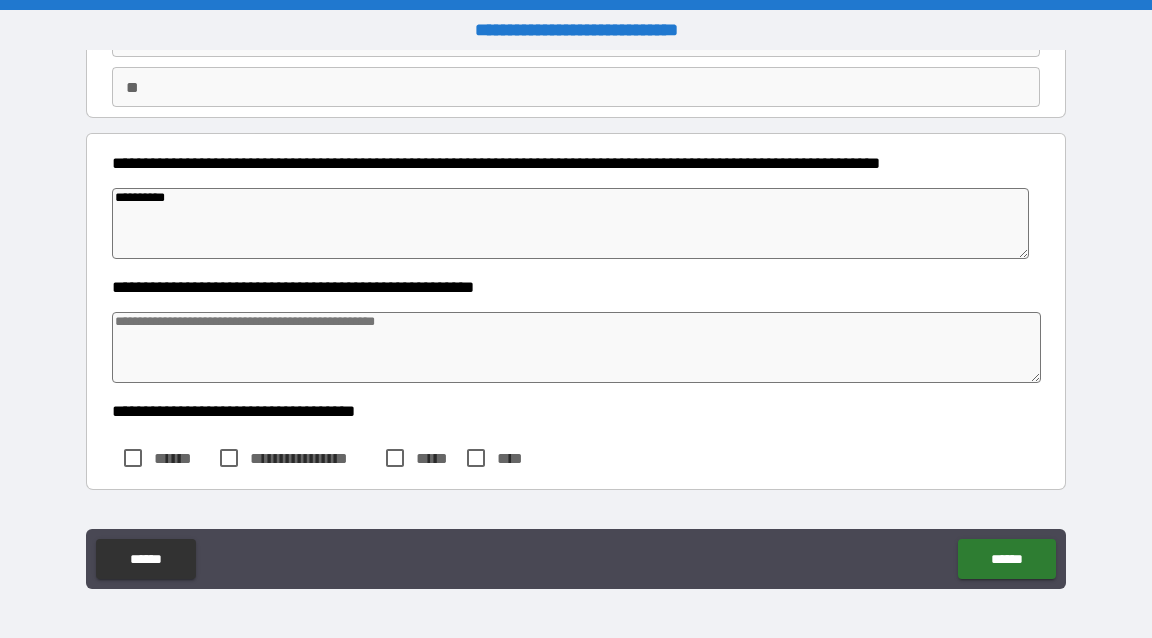 type on "*" 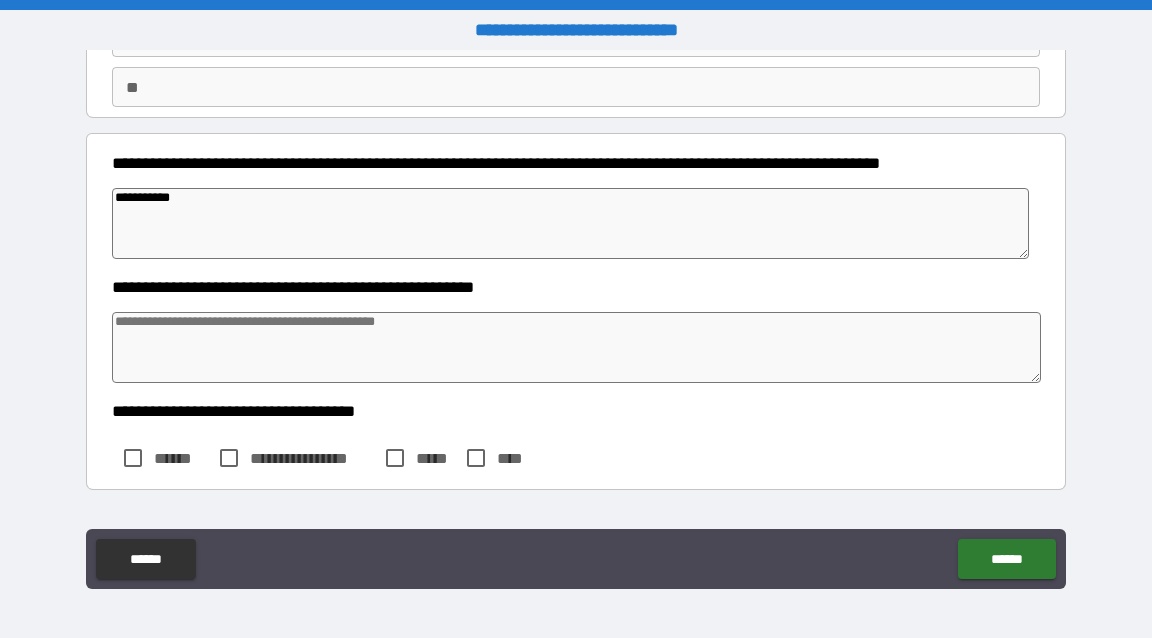 type on "**********" 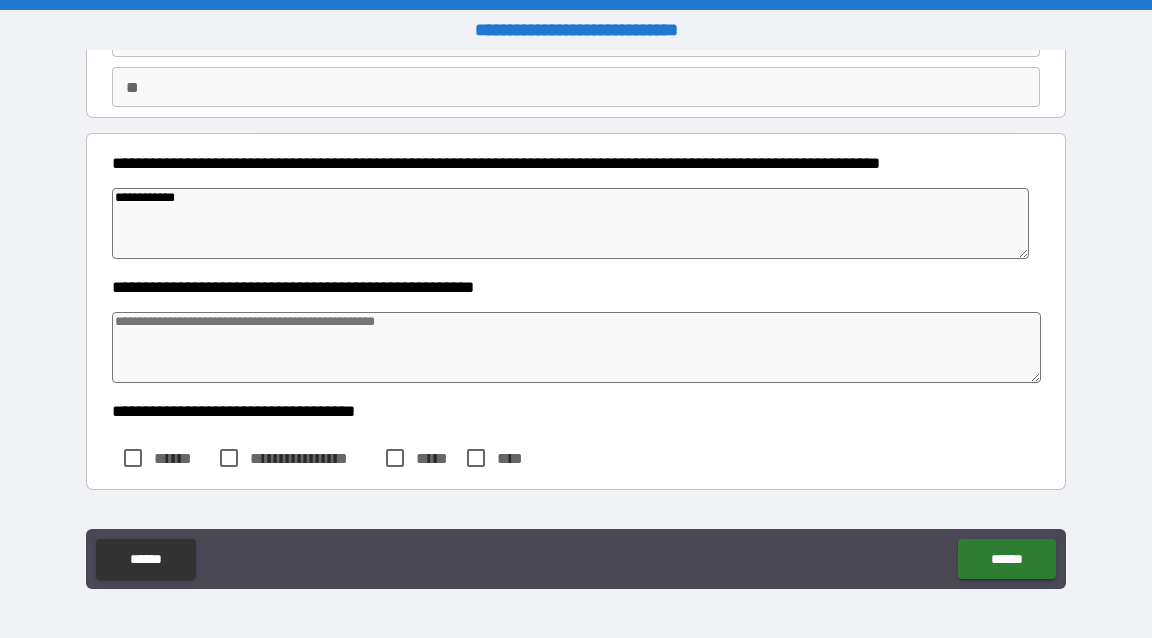 type on "*" 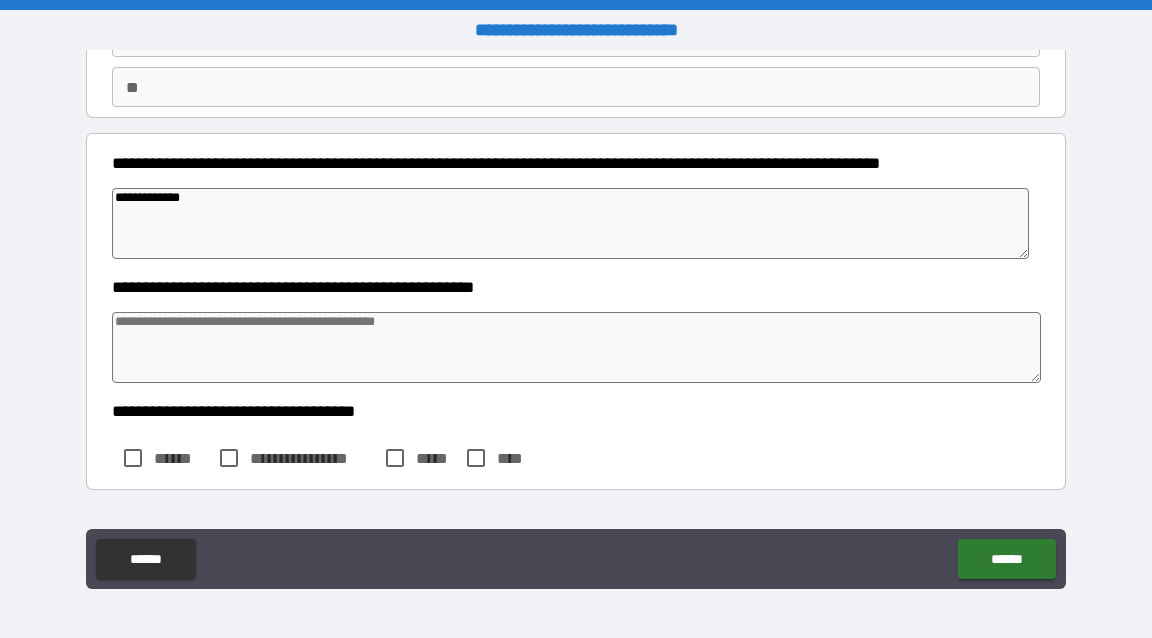 type on "**********" 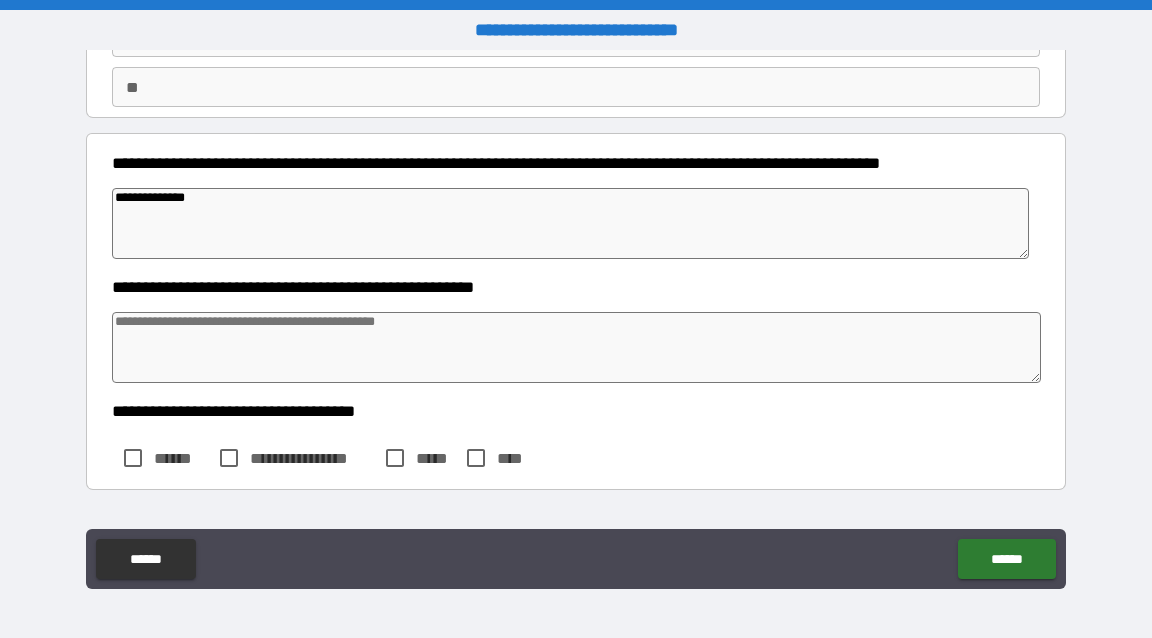 type on "*" 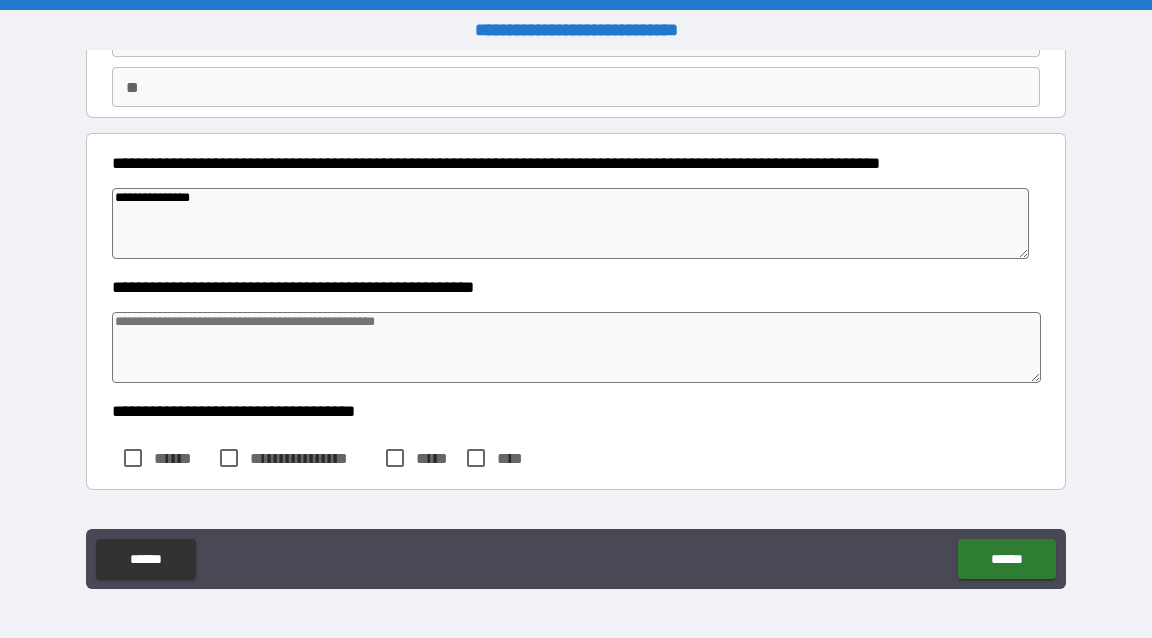 type on "*" 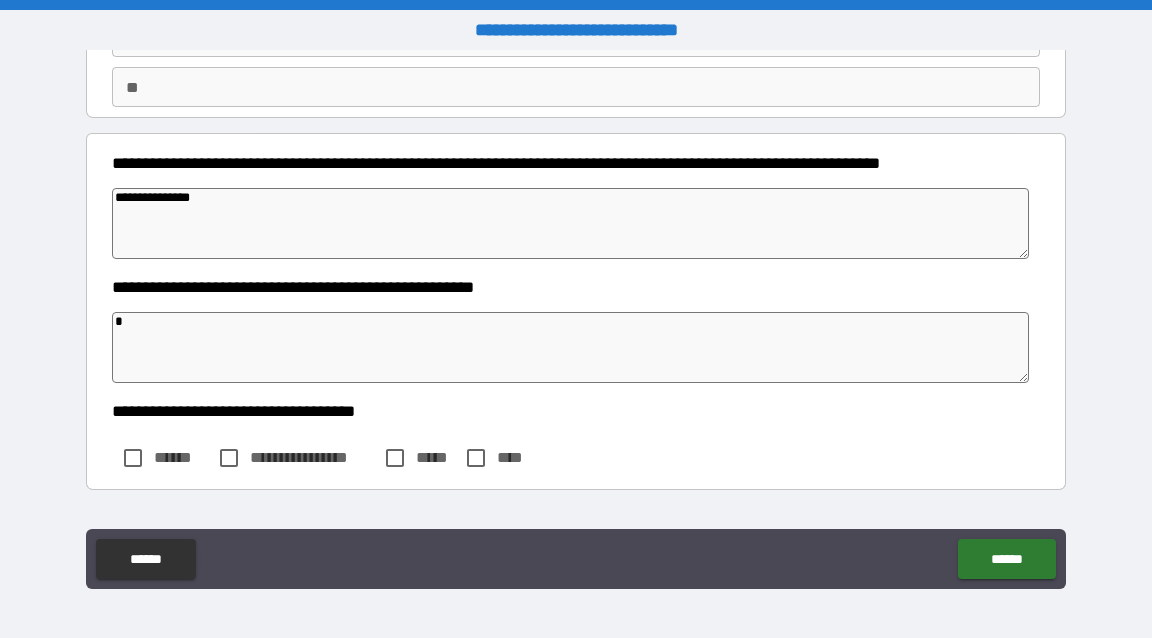 type on "*" 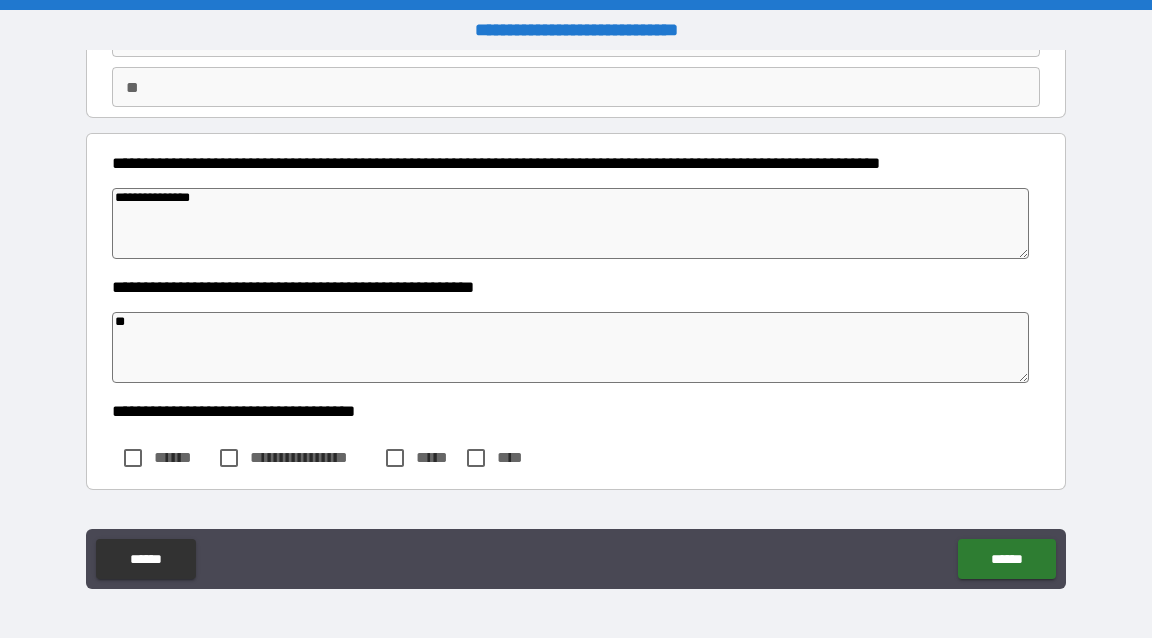 type on "*" 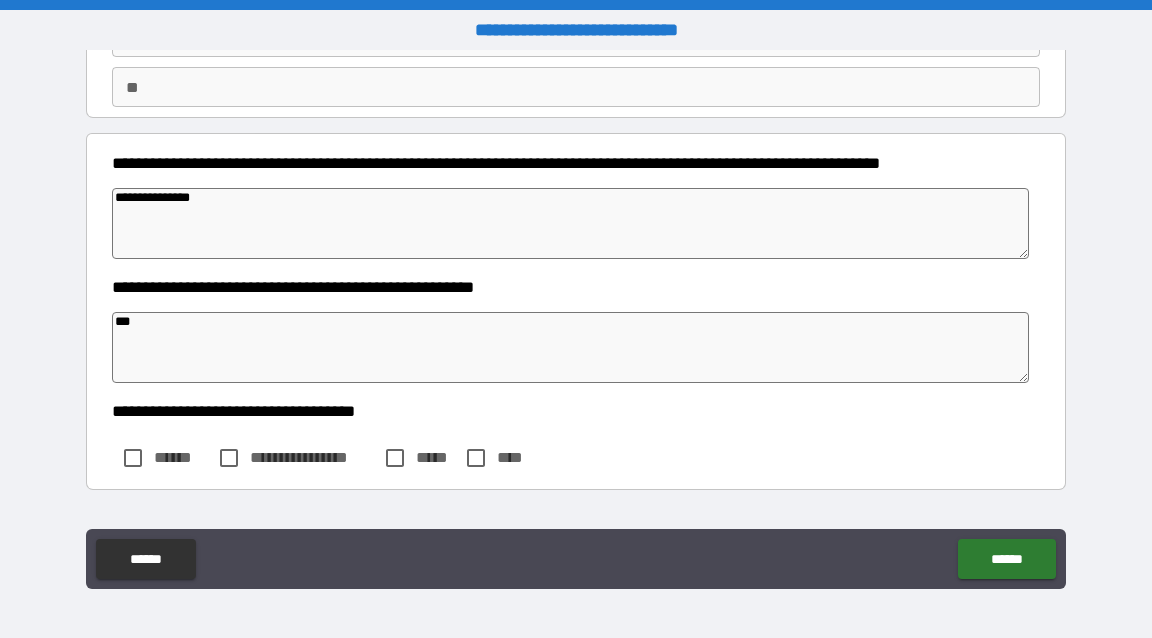 type on "*" 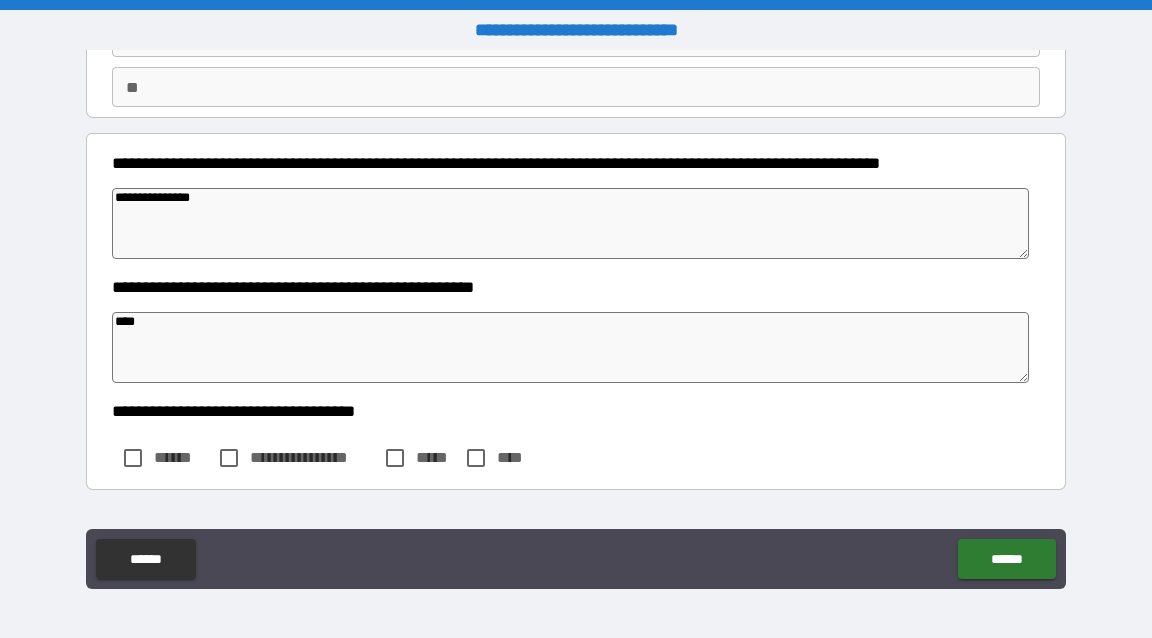 type on "*" 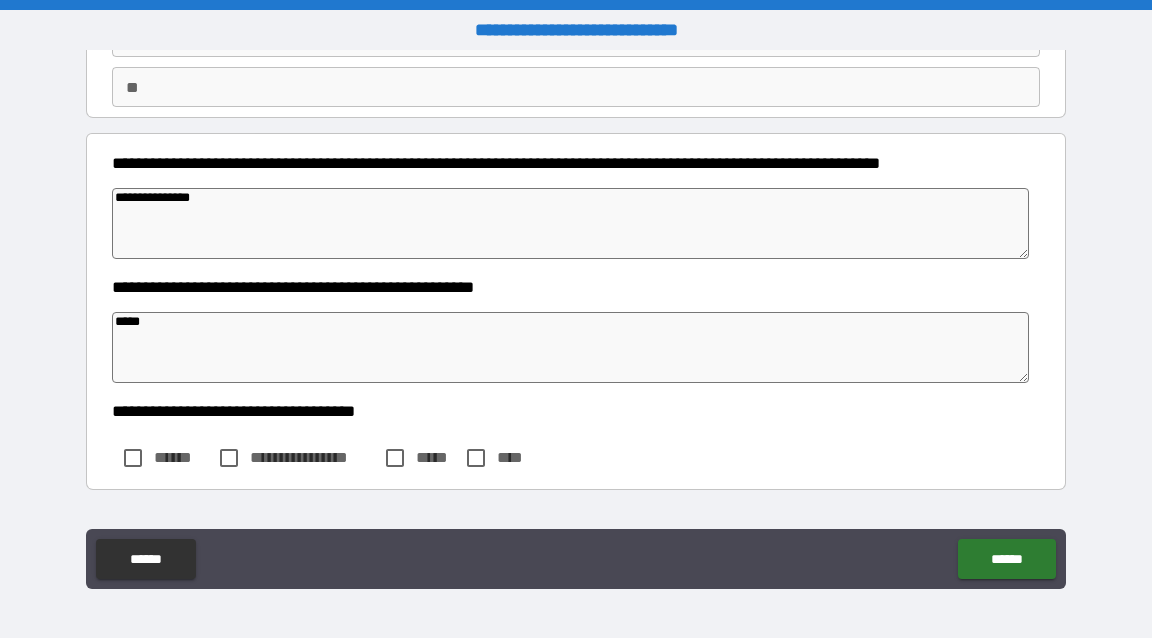 type on "*" 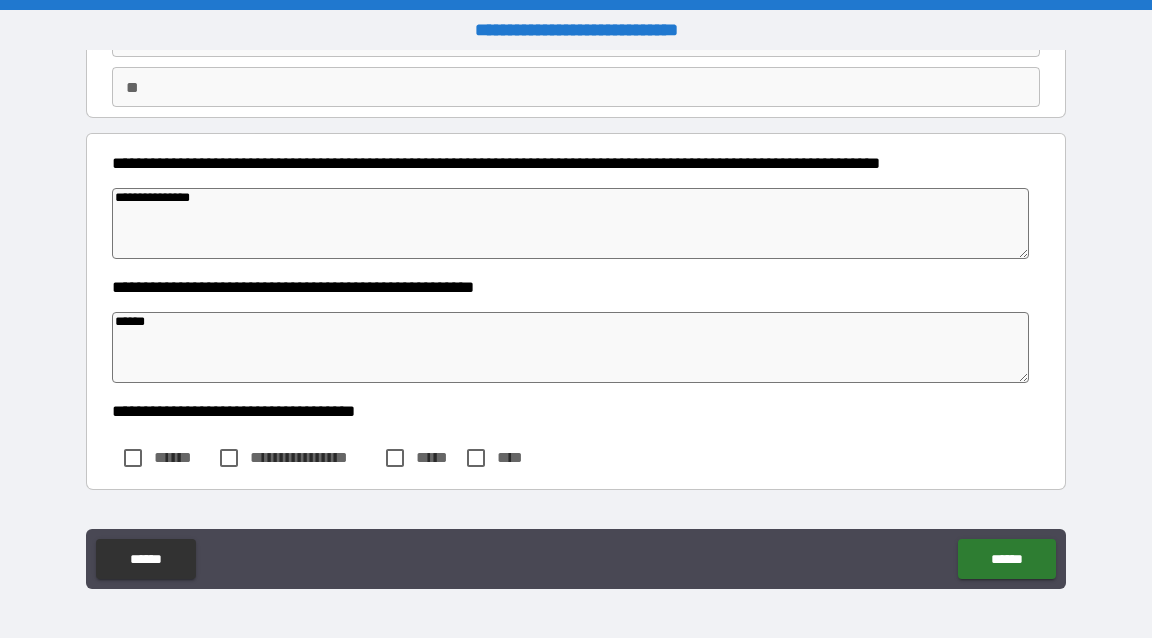 type on "*" 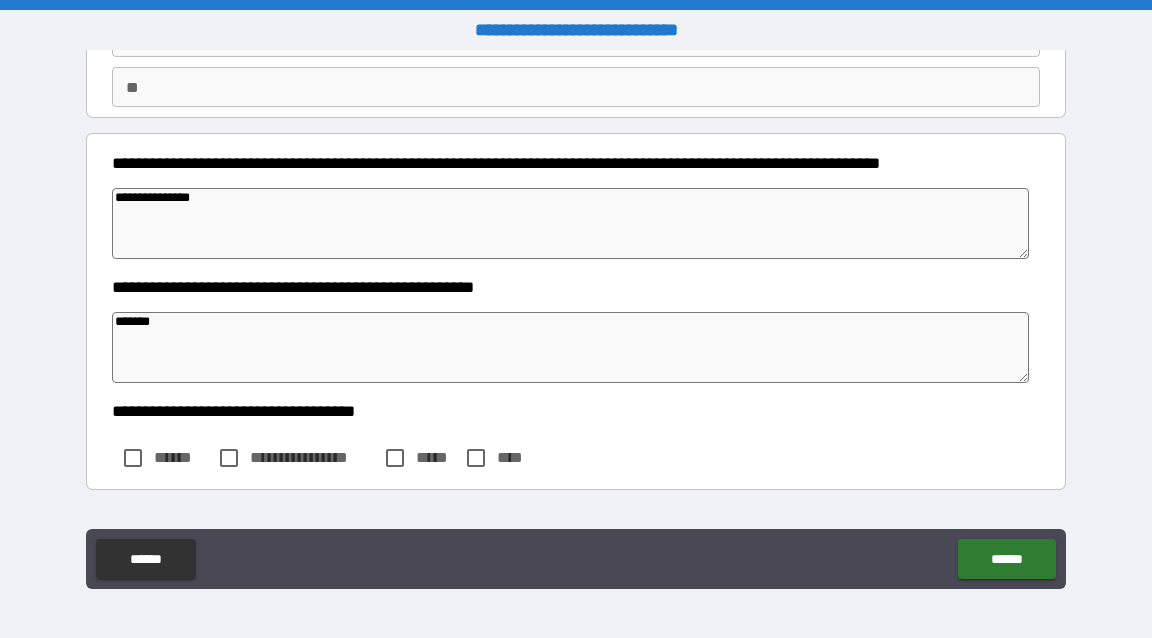 type on "*" 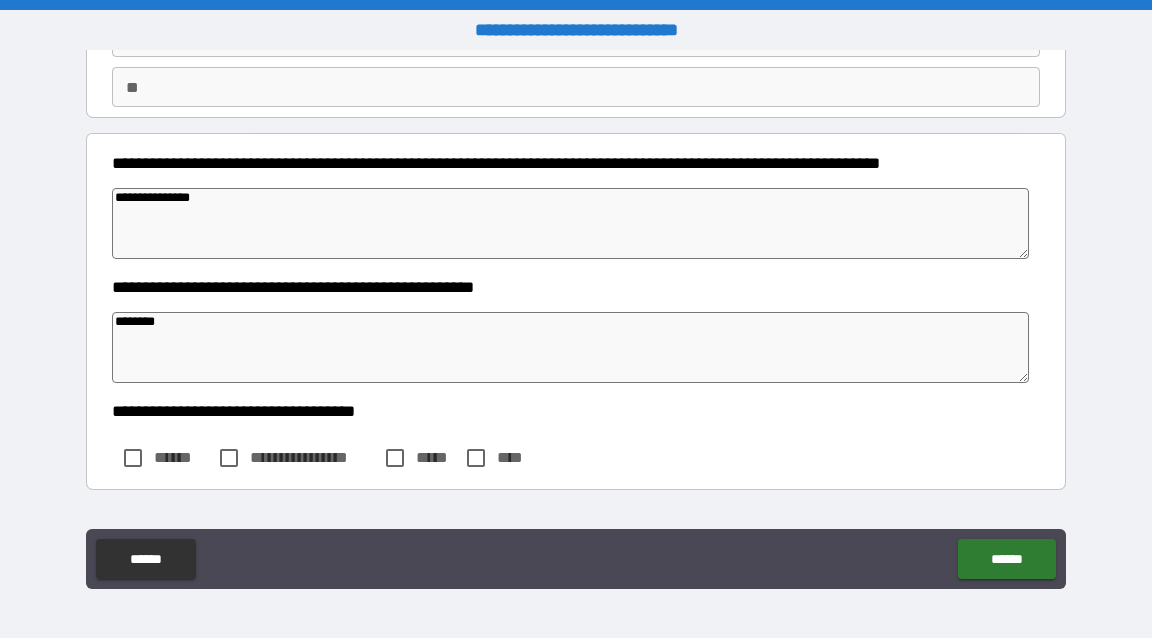 type on "*" 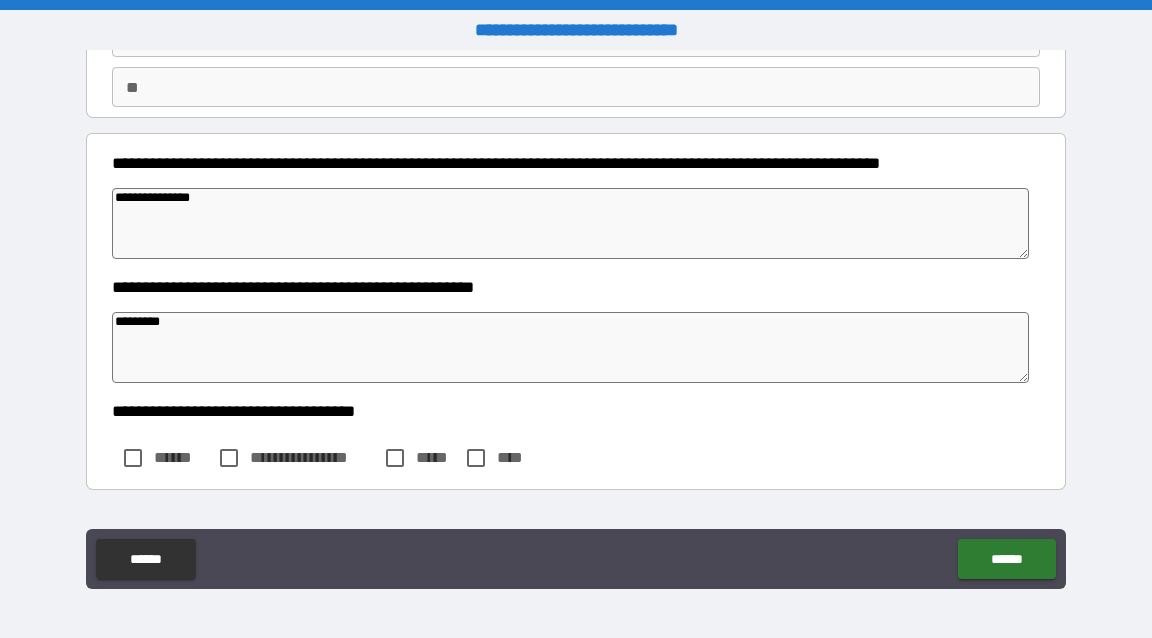 type on "*" 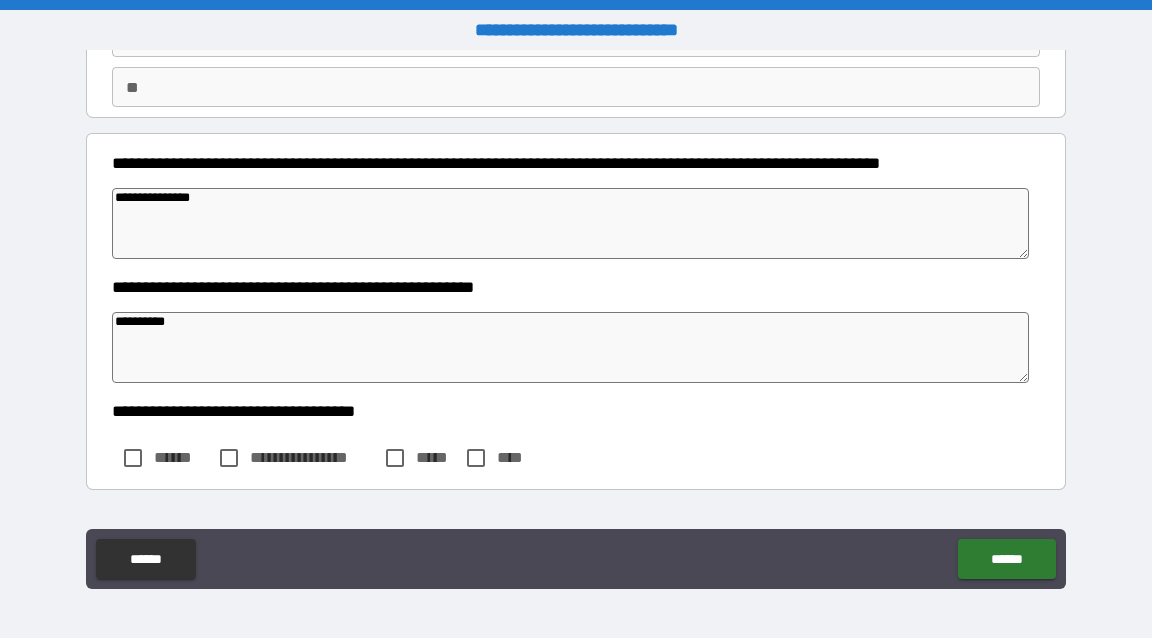 type on "*" 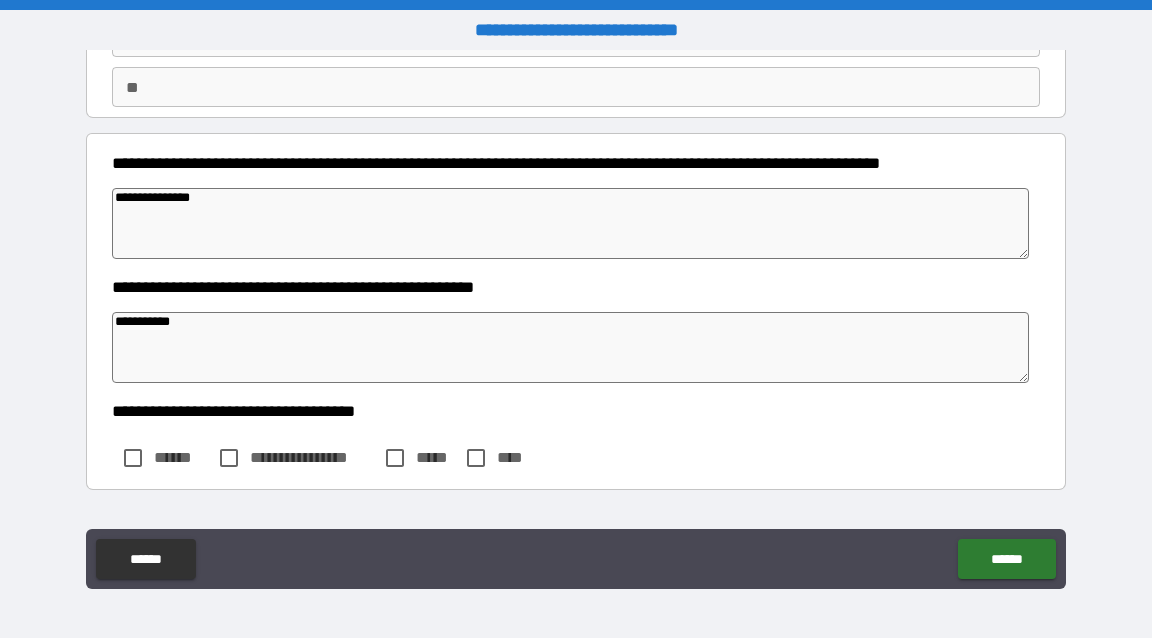 type on "*" 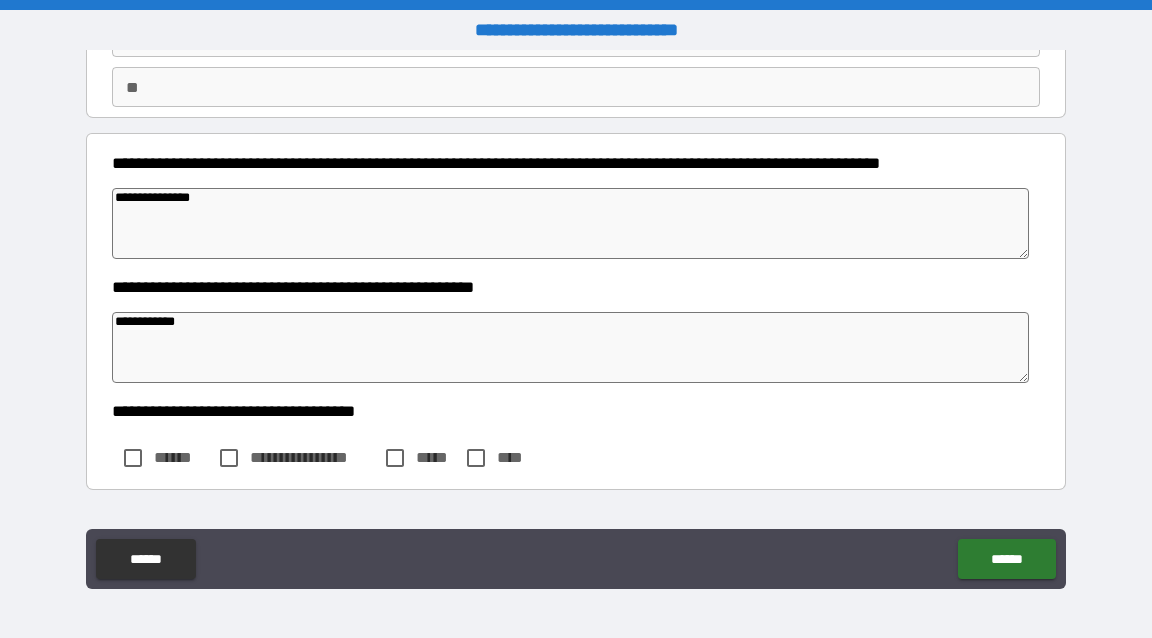 type on "*" 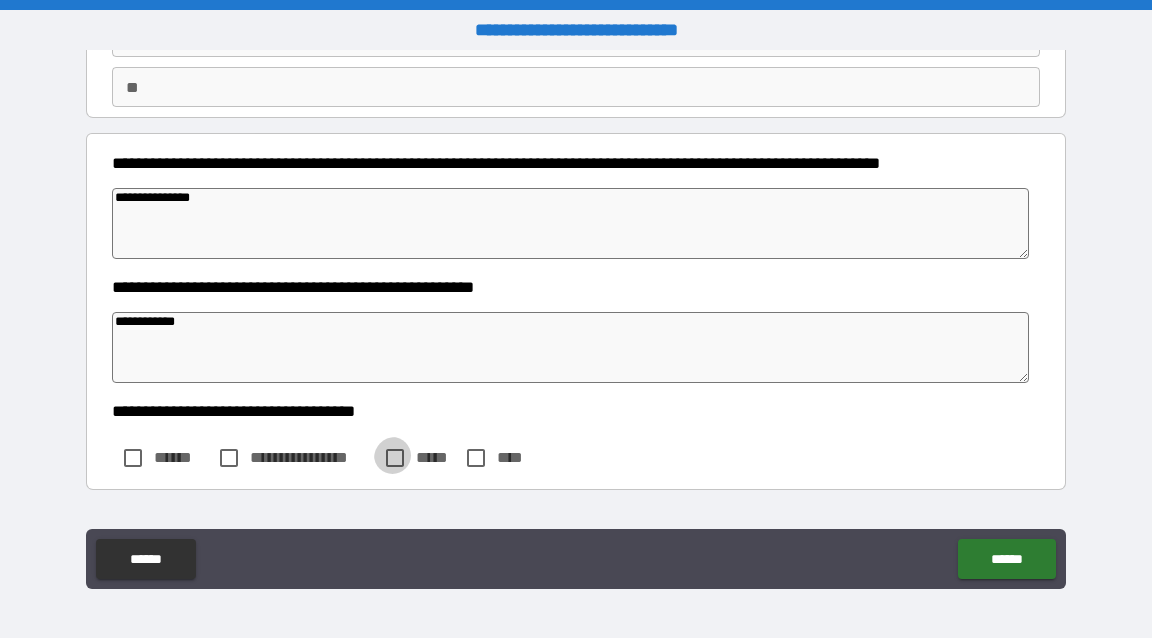 type on "*" 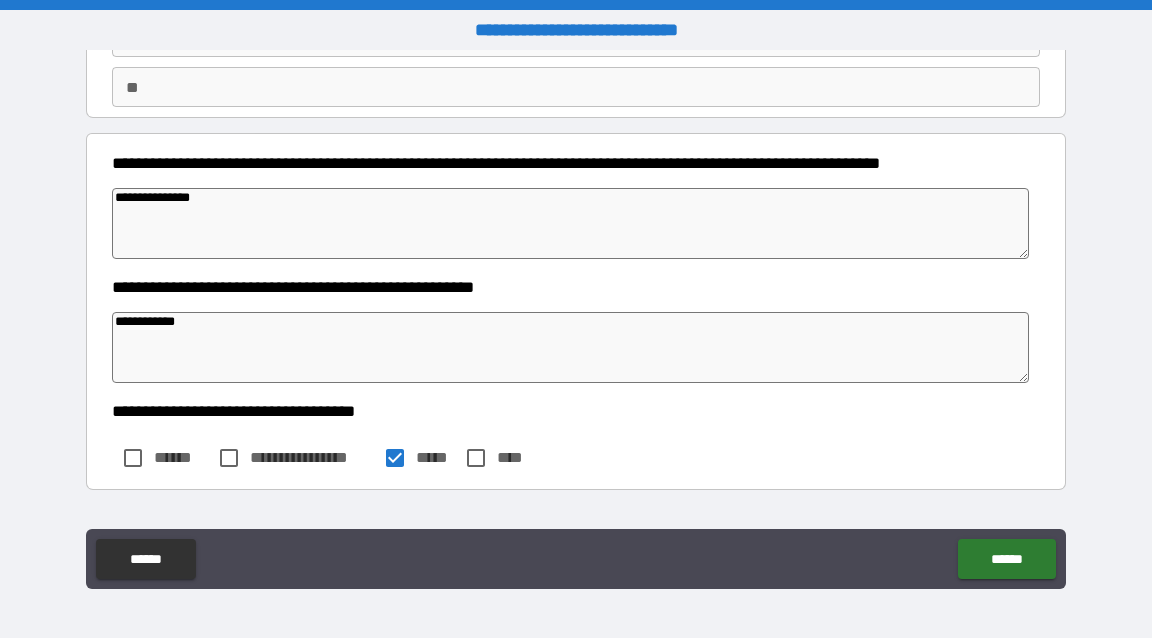 type on "*" 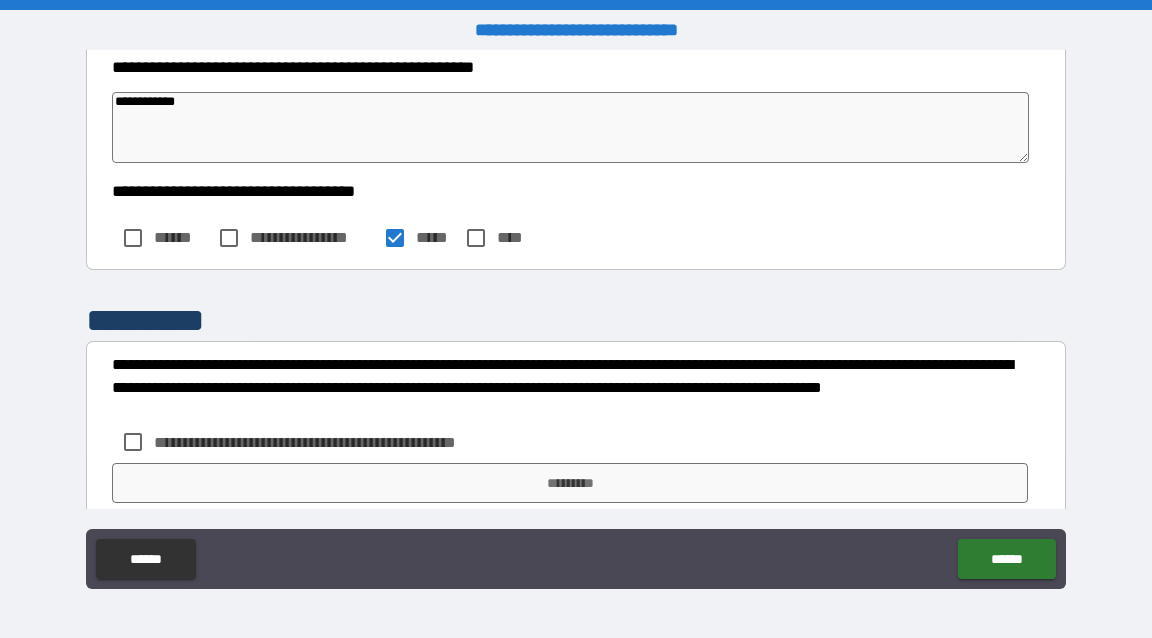 scroll, scrollTop: 461, scrollLeft: 0, axis: vertical 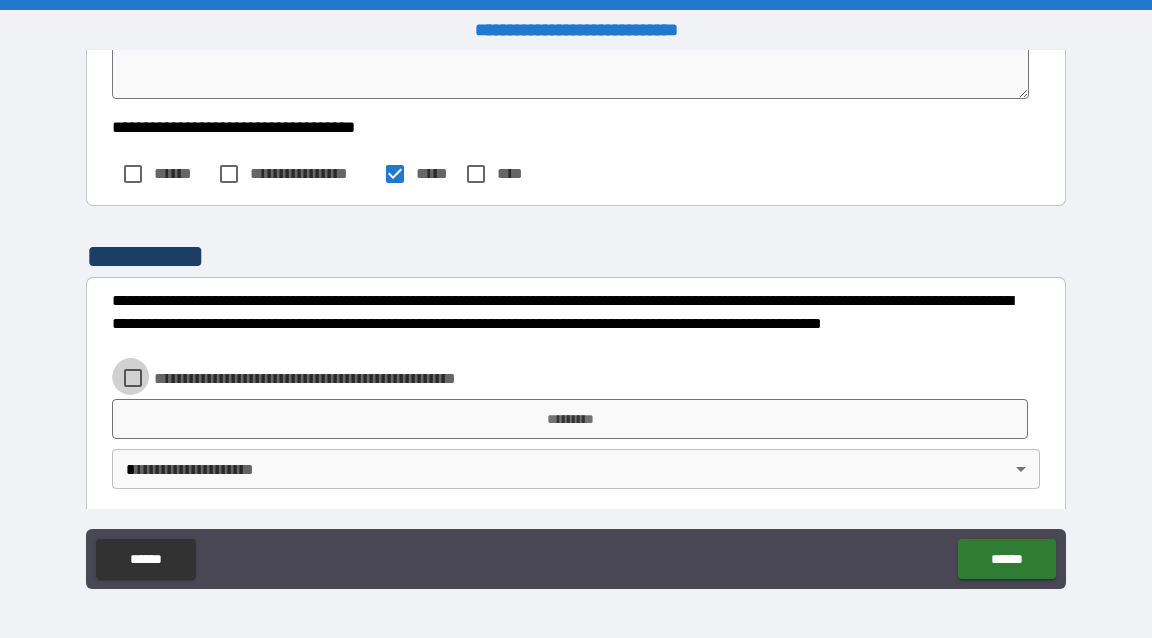 type on "*" 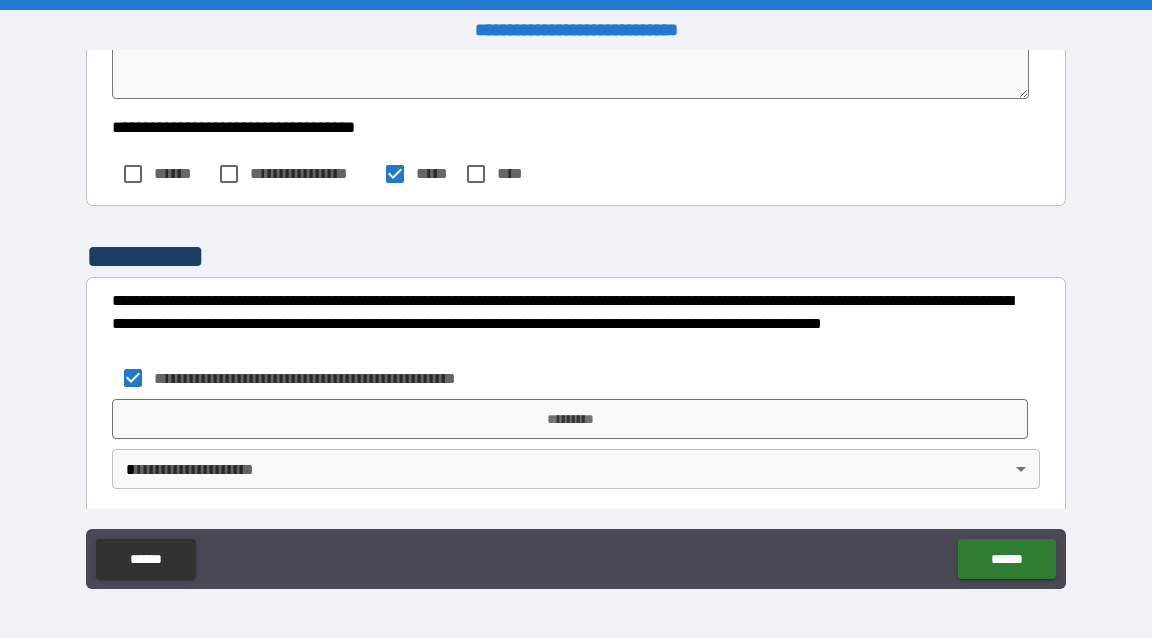 type on "*" 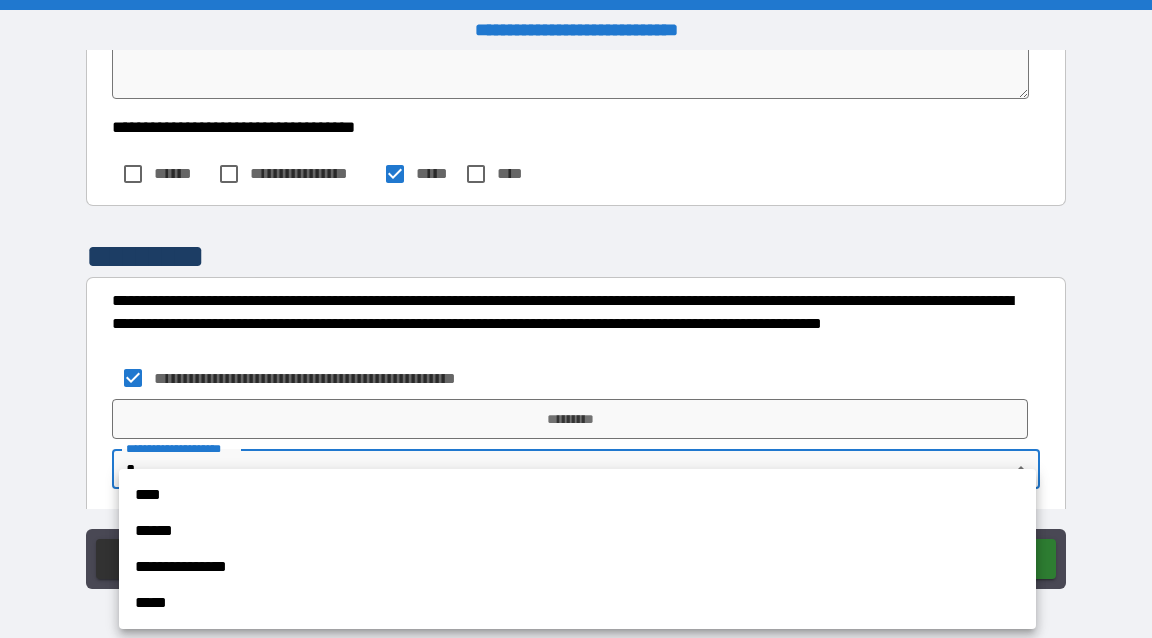 click on "**********" at bounding box center [576, 319] 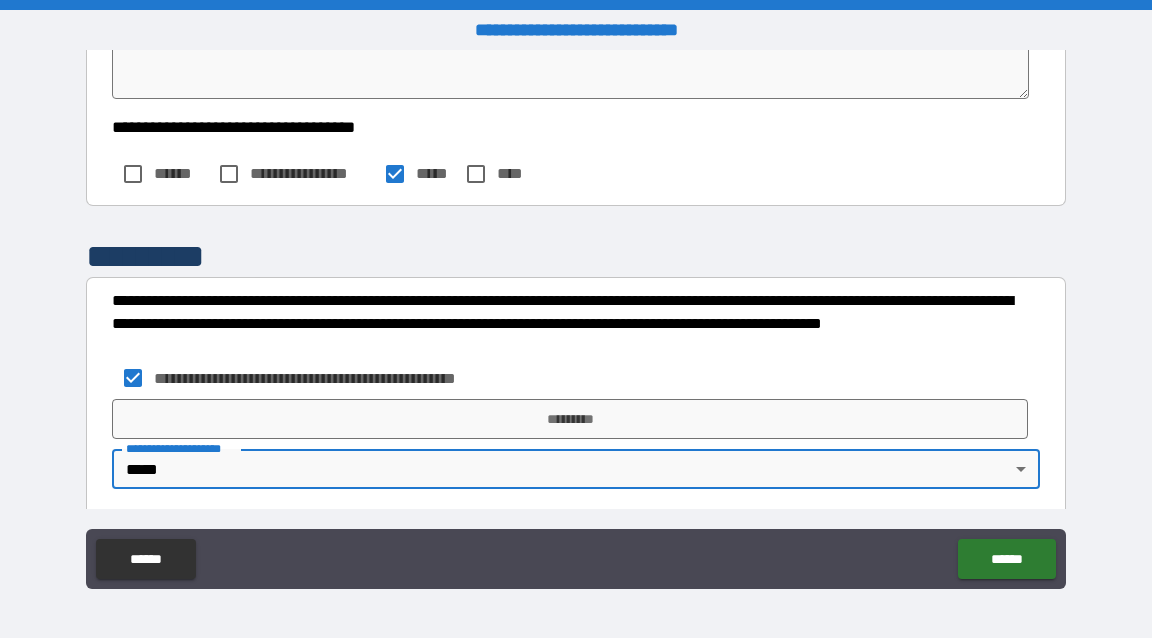 type on "*" 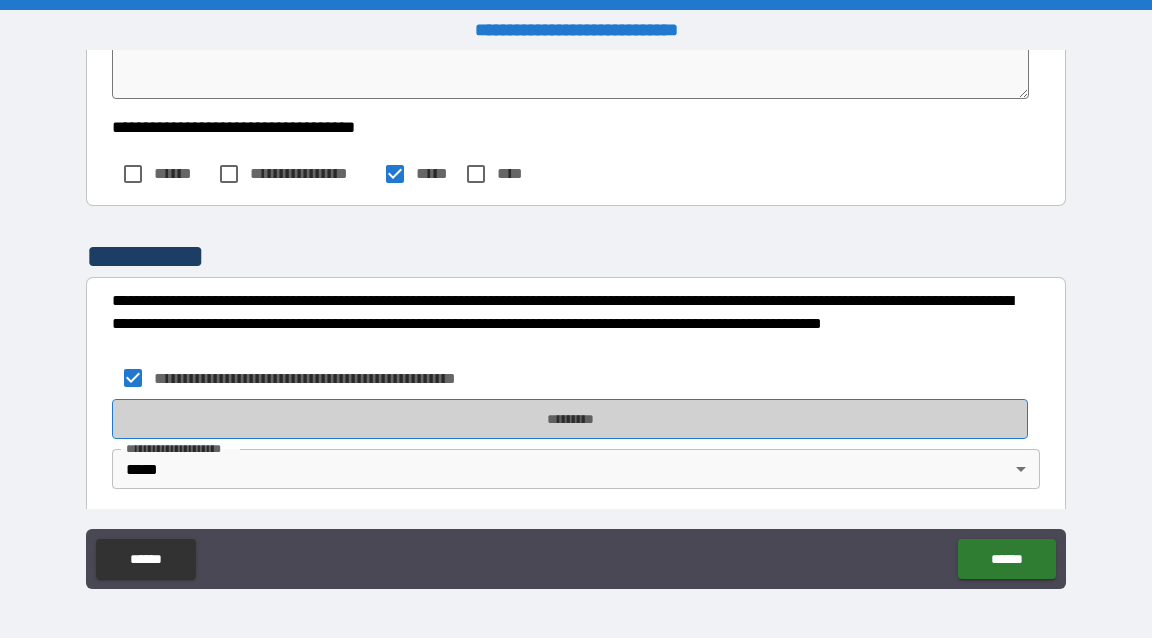 click on "*********" at bounding box center (570, 419) 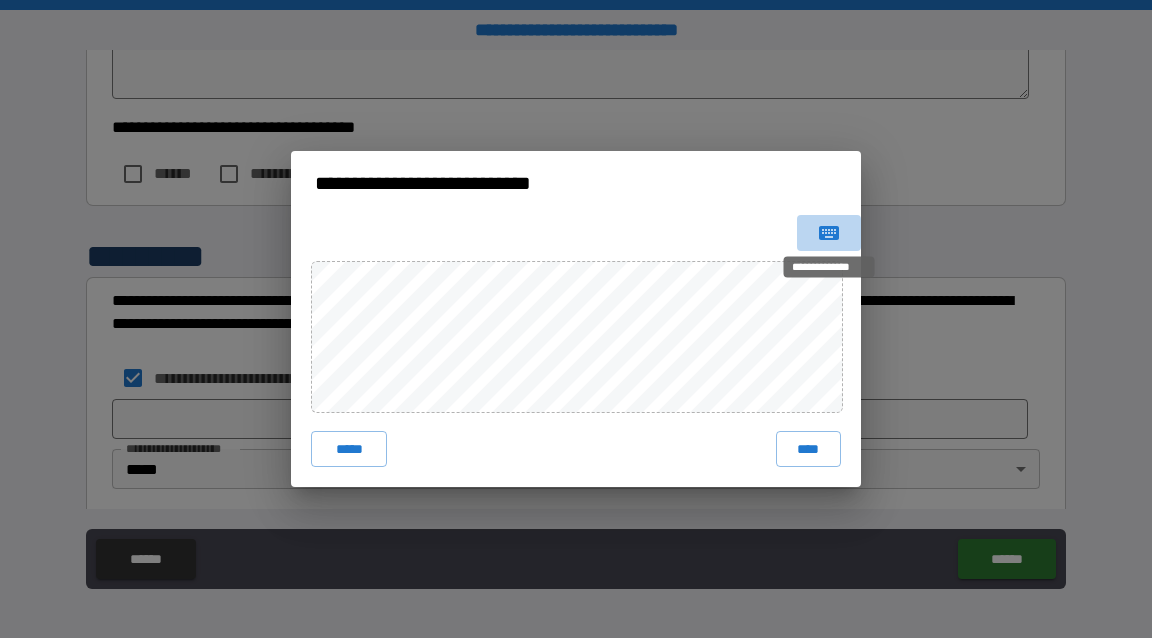 click 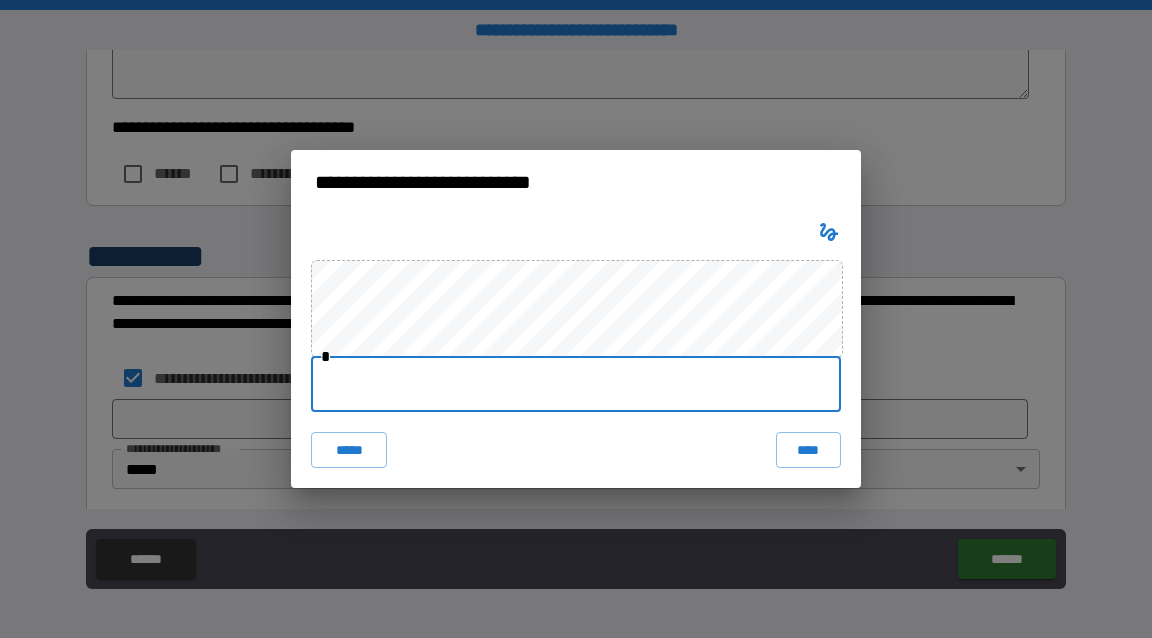 click at bounding box center [576, 384] 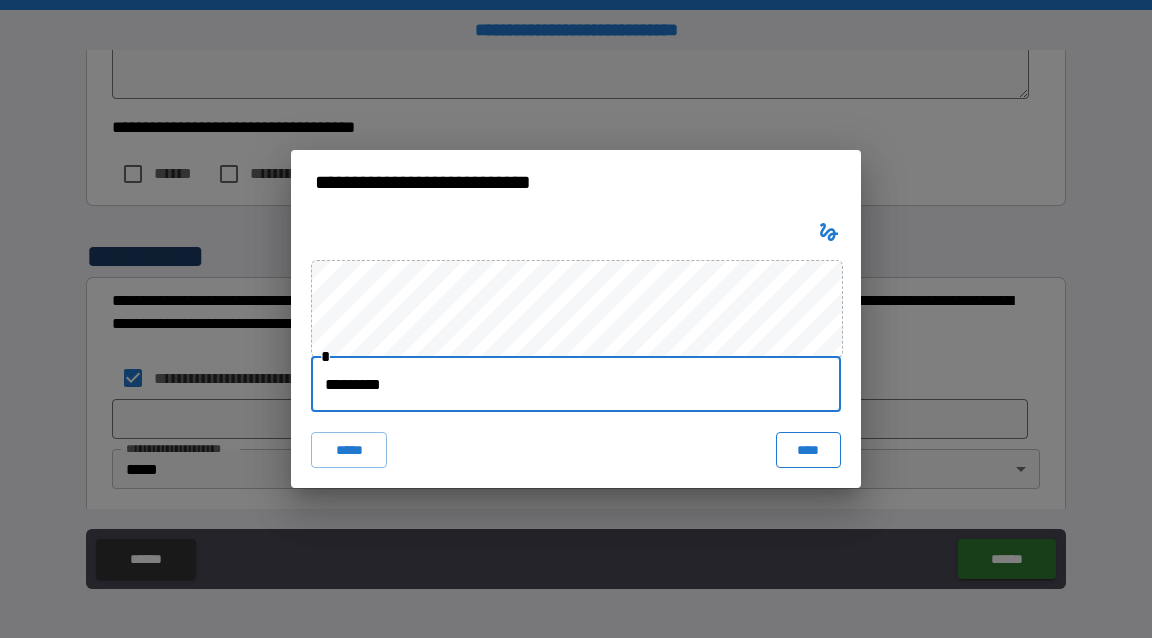 type on "*********" 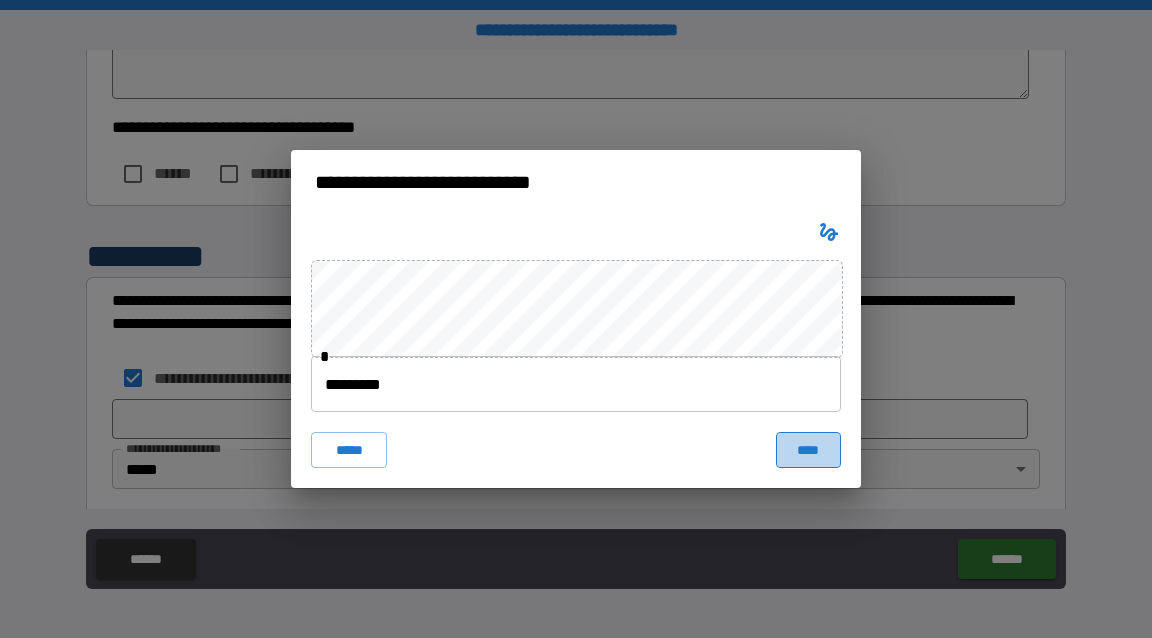 click on "****" at bounding box center (808, 450) 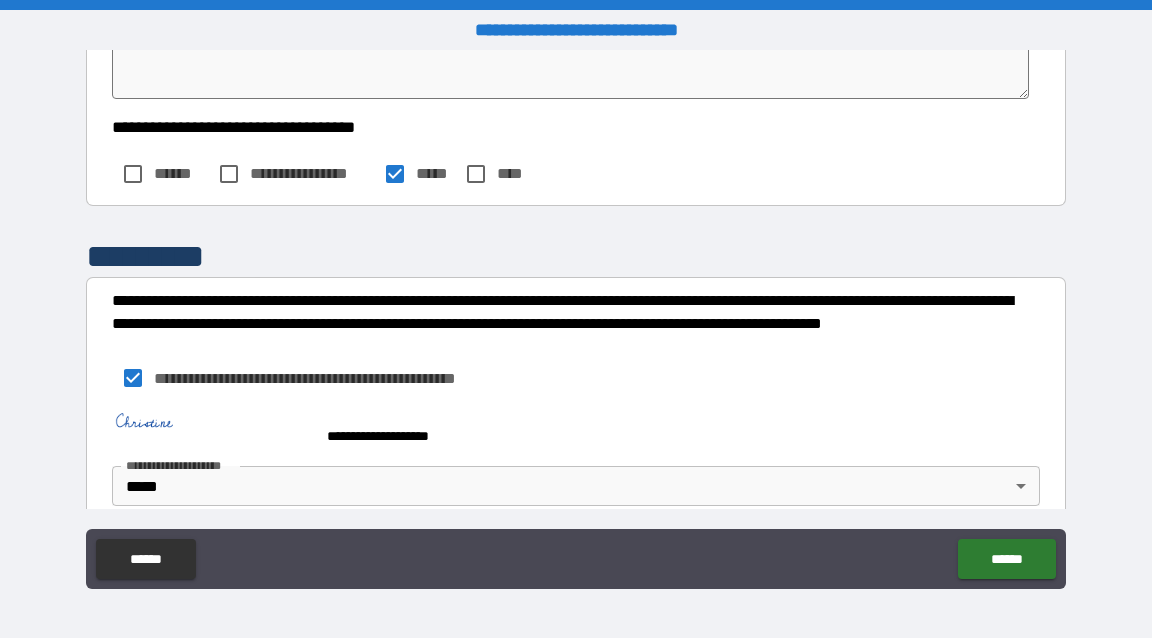 type on "*" 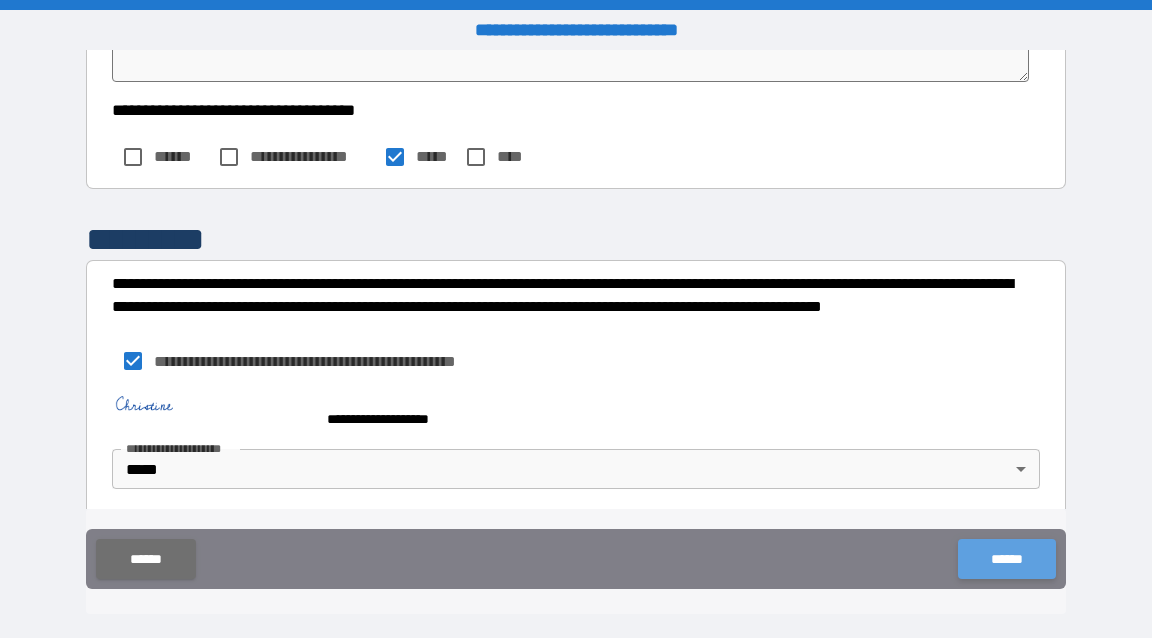 click on "******" at bounding box center (1006, 559) 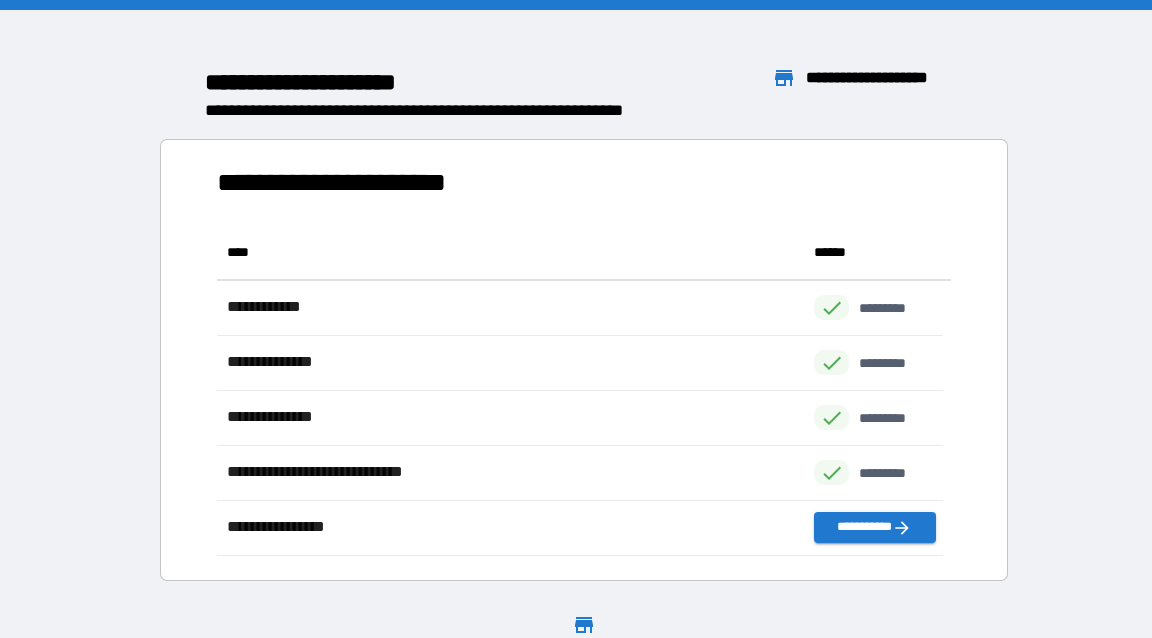 scroll, scrollTop: 320, scrollLeft: 714, axis: both 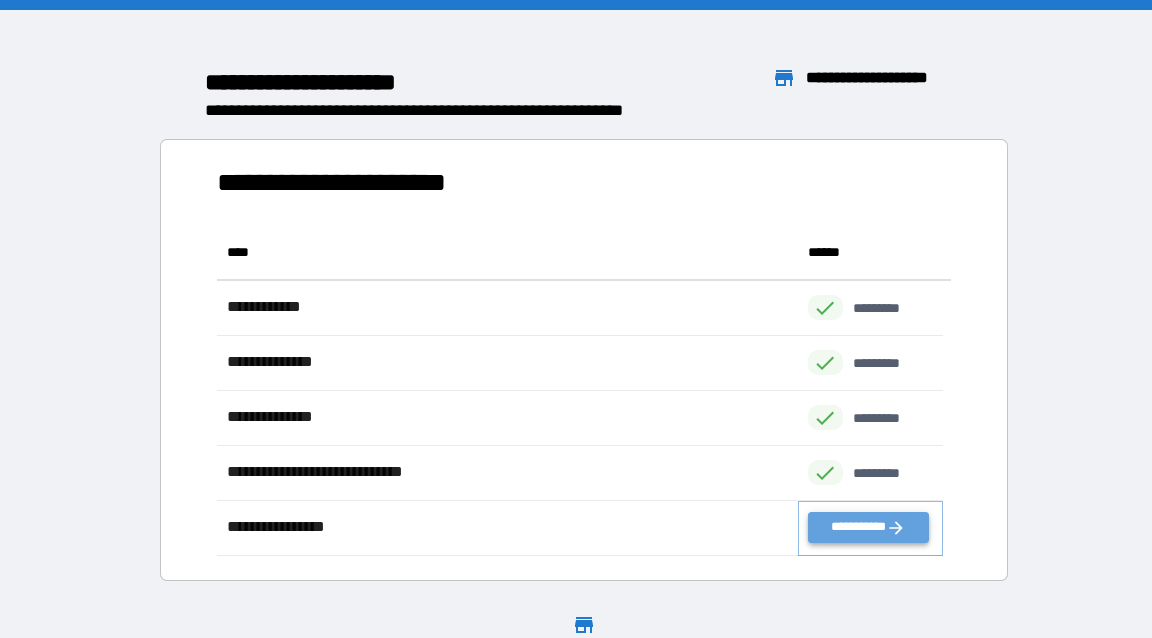 click on "**********" at bounding box center (868, 527) 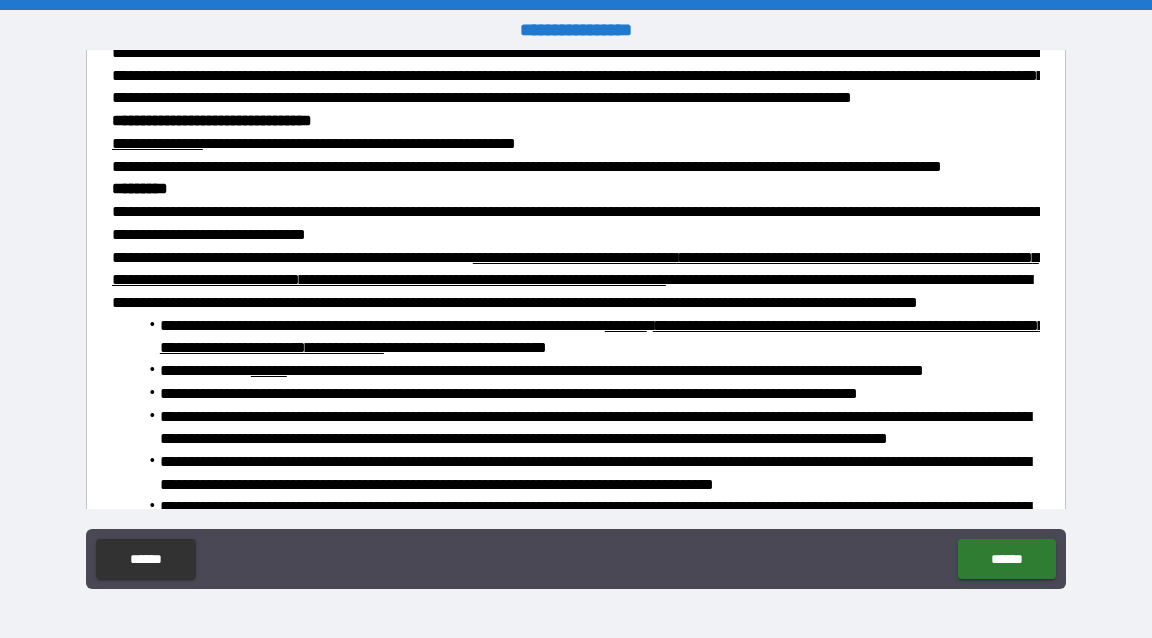 scroll, scrollTop: 341, scrollLeft: 0, axis: vertical 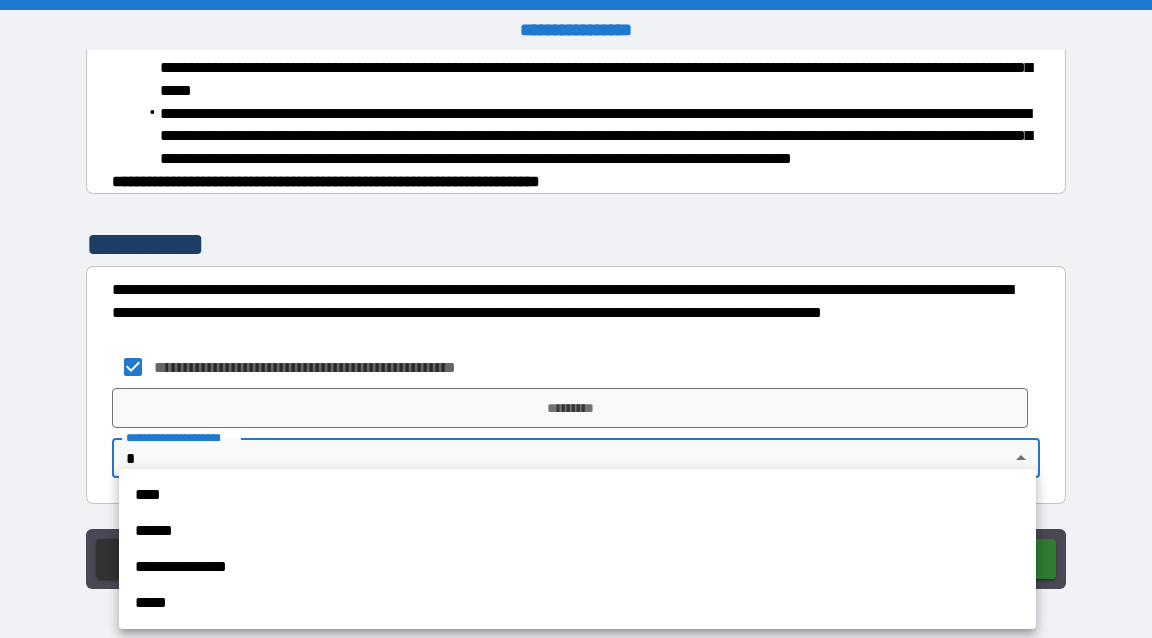 click on "**********" at bounding box center (576, 319) 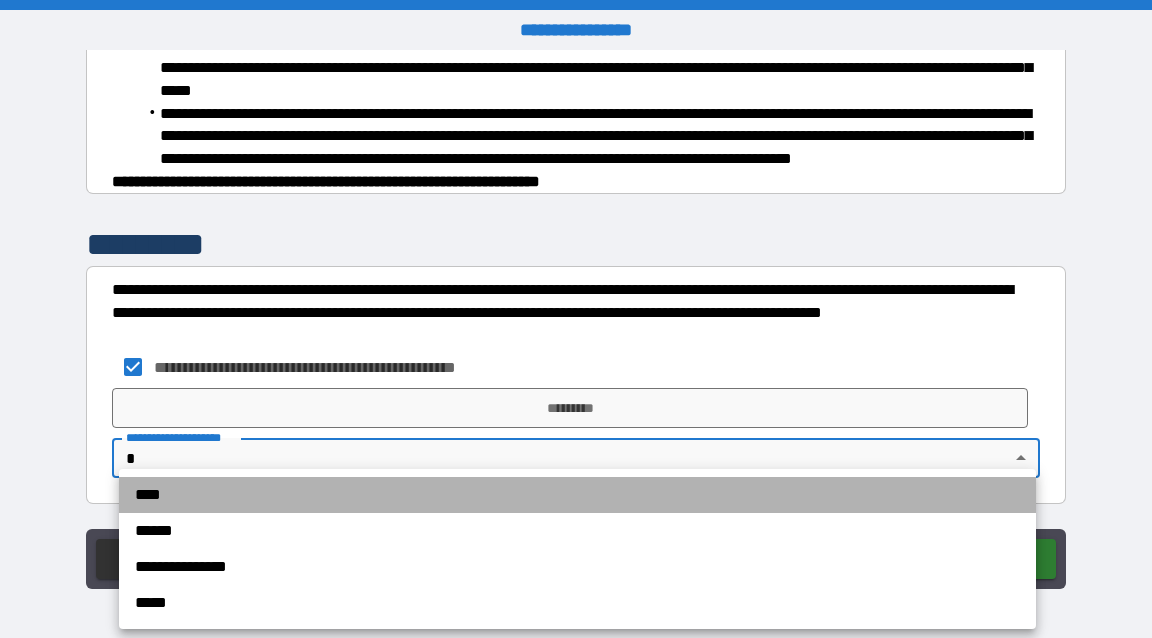 click on "****" at bounding box center (577, 495) 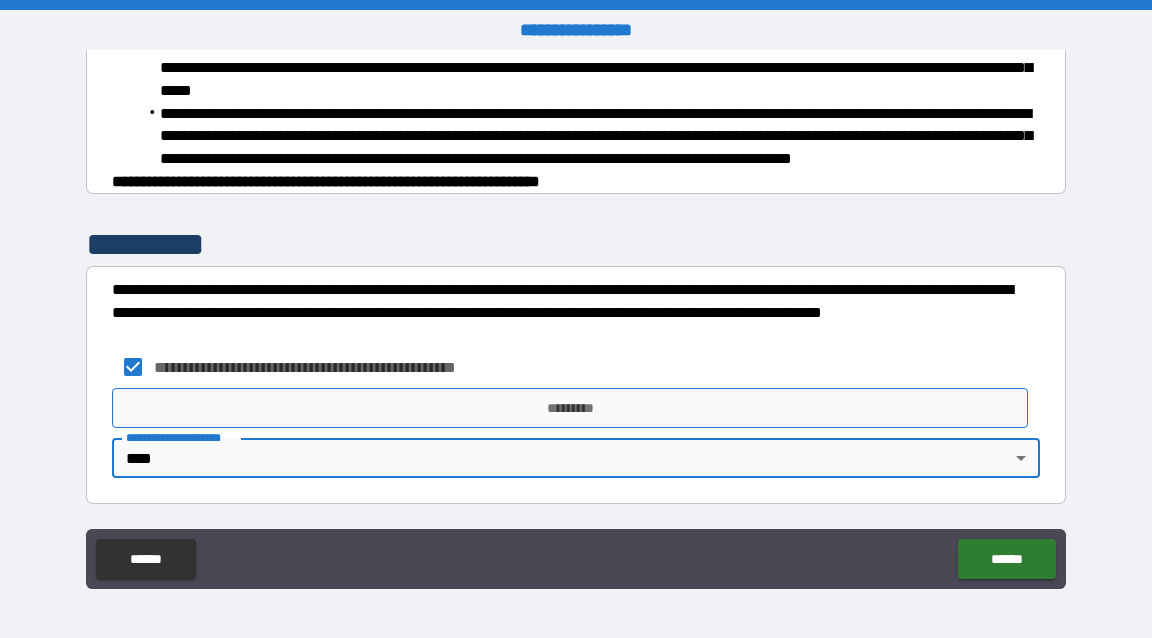 click on "*********" at bounding box center [570, 408] 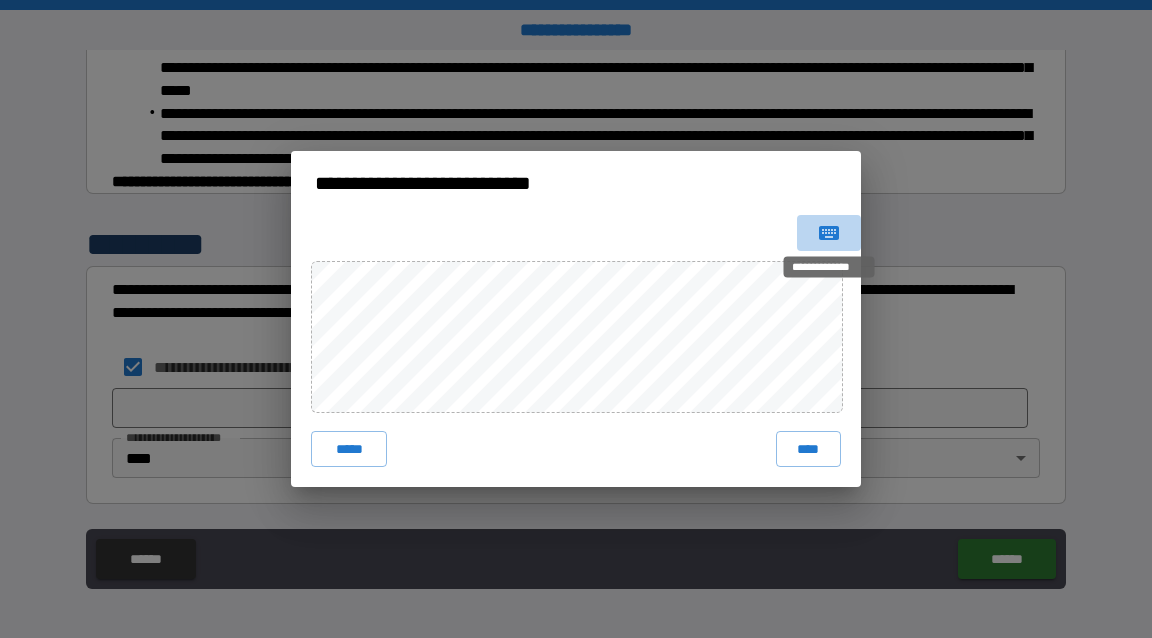 click 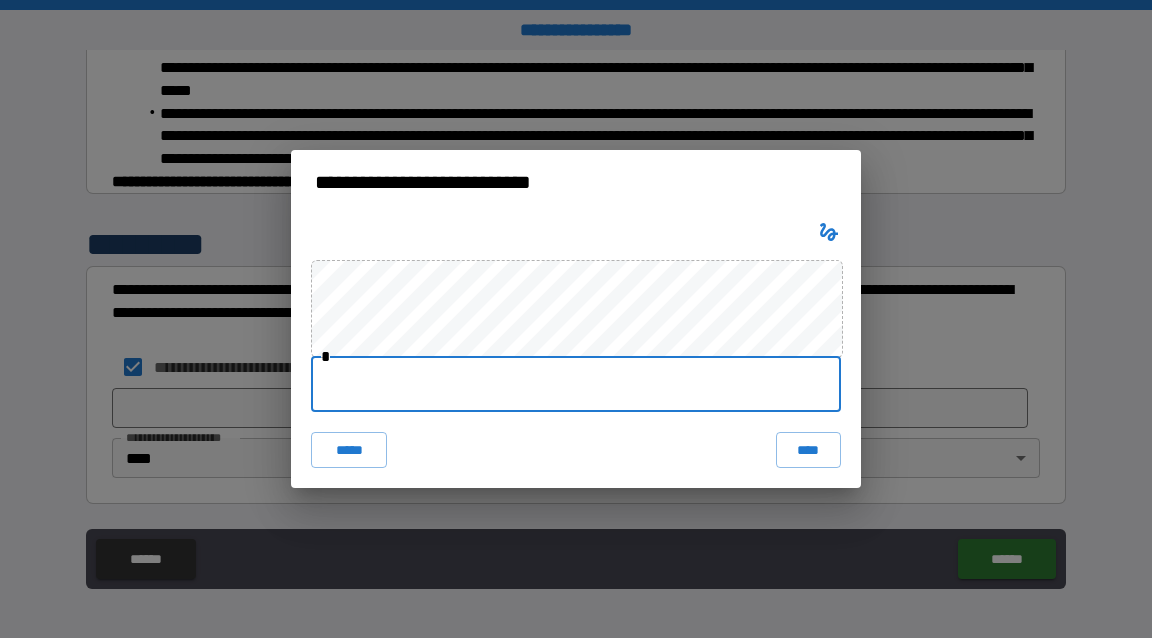 click at bounding box center (576, 384) 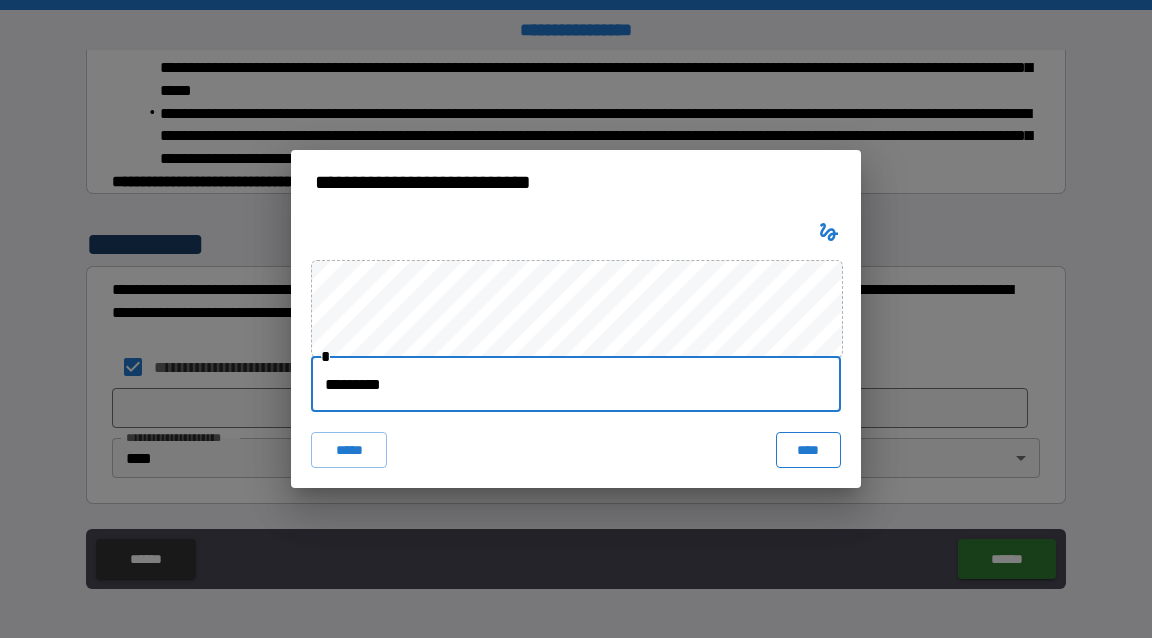 type on "*********" 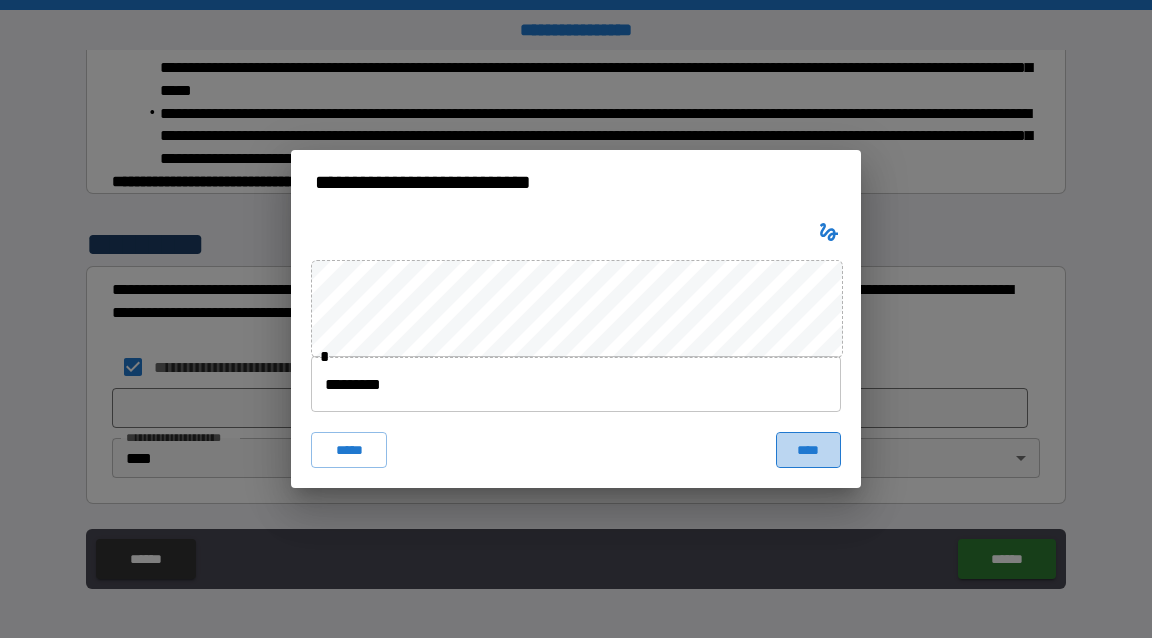 click on "****" at bounding box center (808, 450) 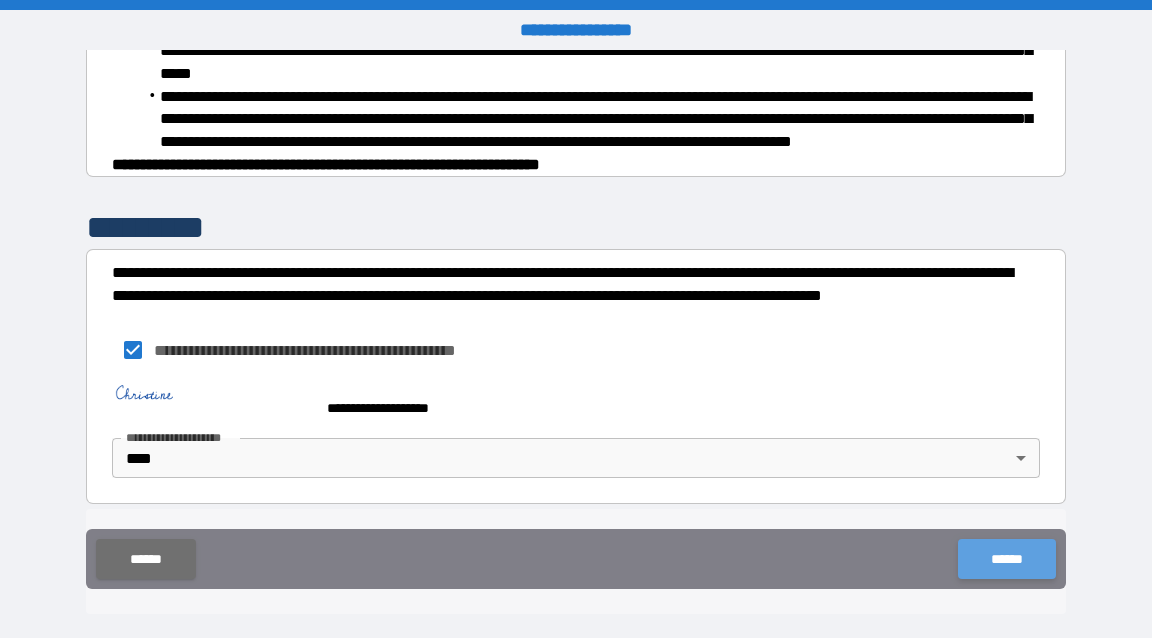 click on "******" at bounding box center (1006, 559) 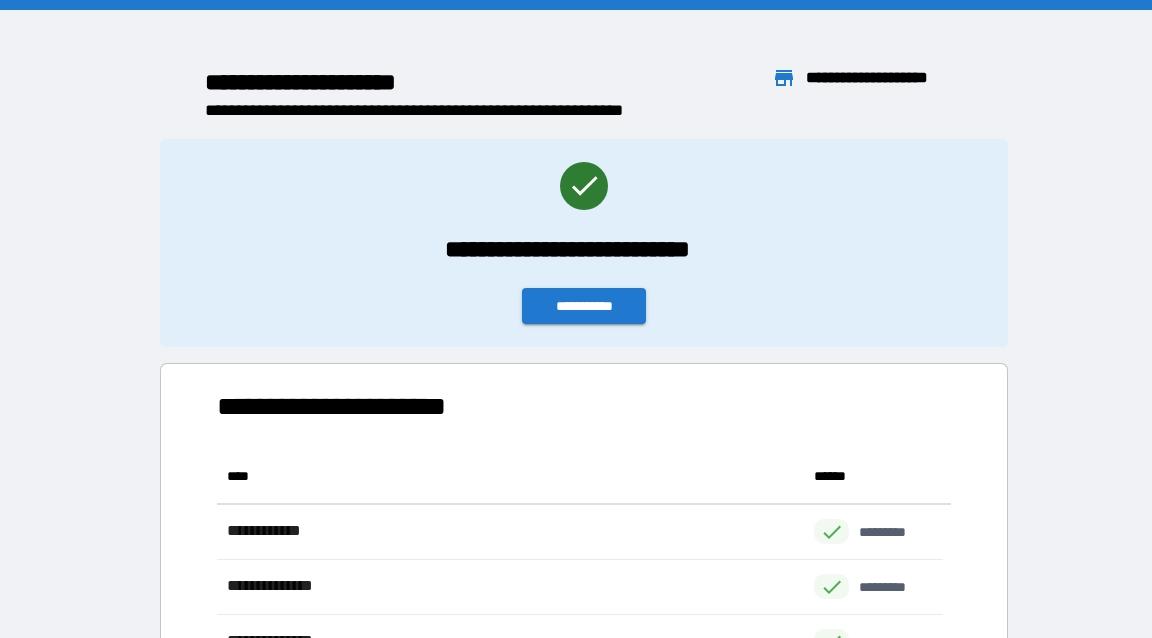 scroll, scrollTop: 320, scrollLeft: 714, axis: both 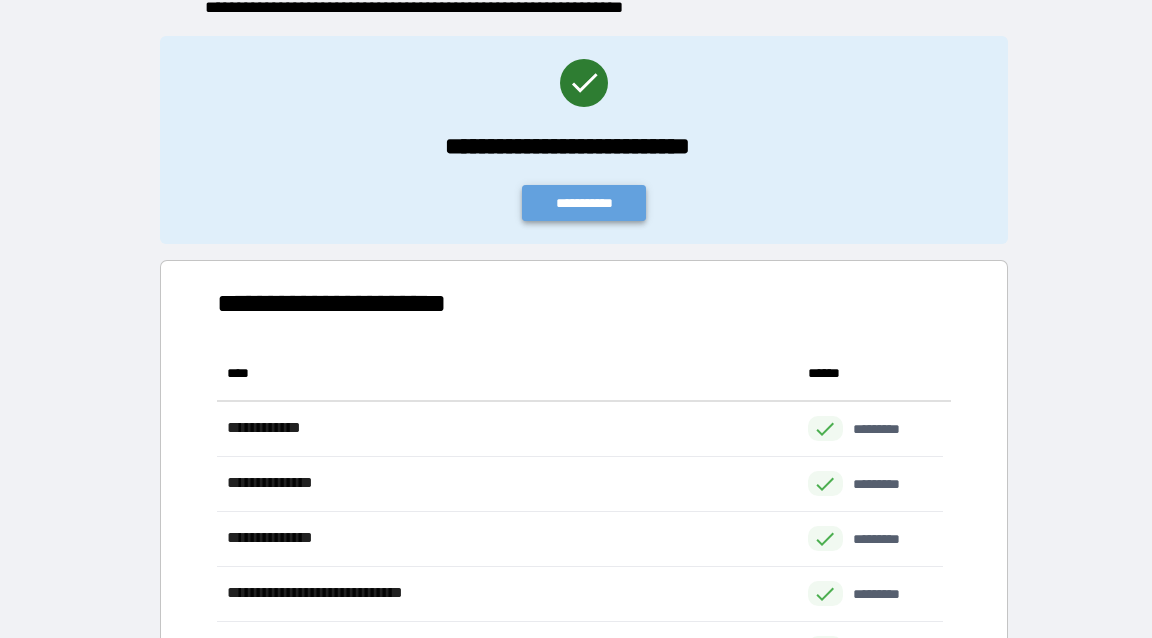 click on "**********" at bounding box center (584, 203) 